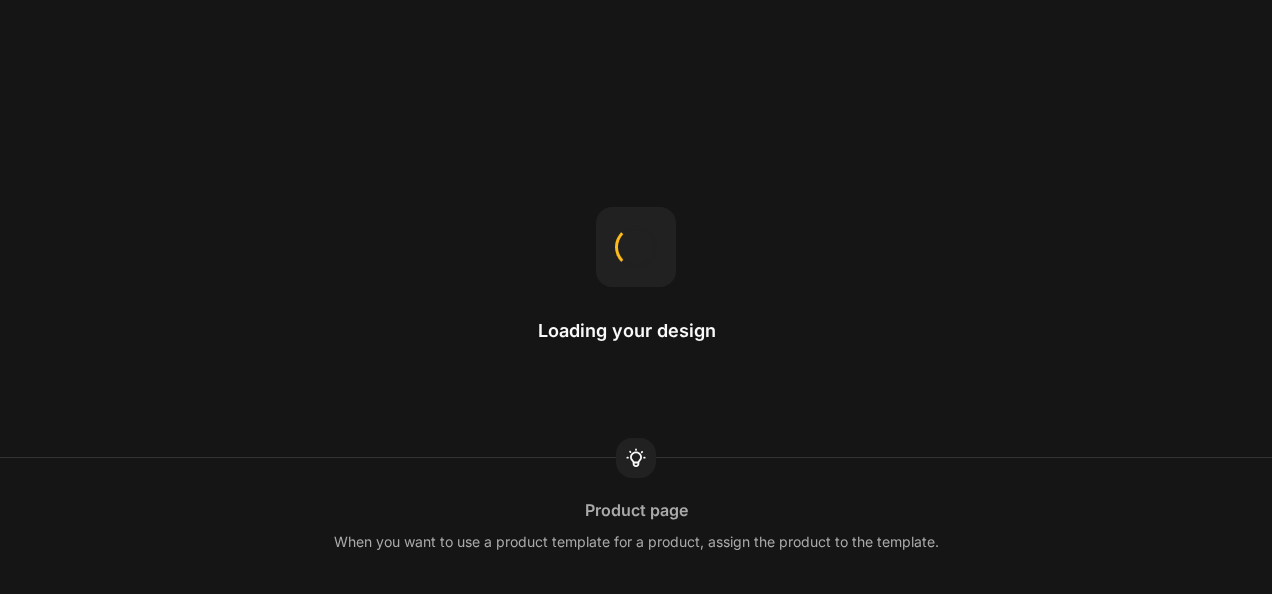 scroll, scrollTop: 0, scrollLeft: 0, axis: both 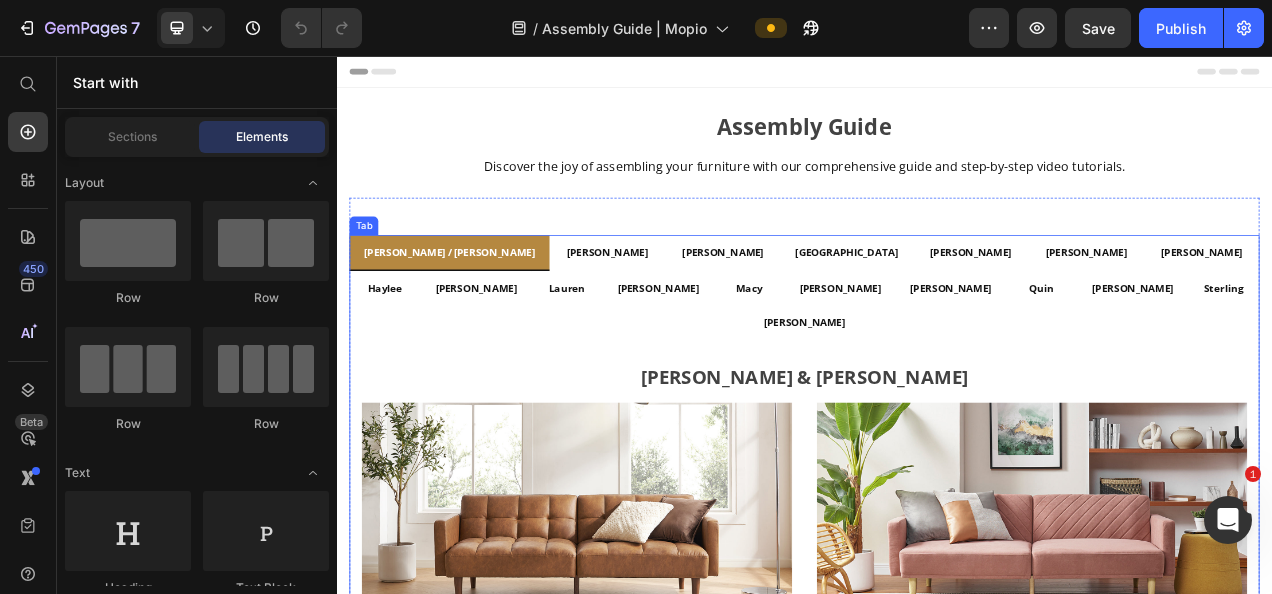 click on "[PERSON_NAME]" at bounding box center [749, 354] 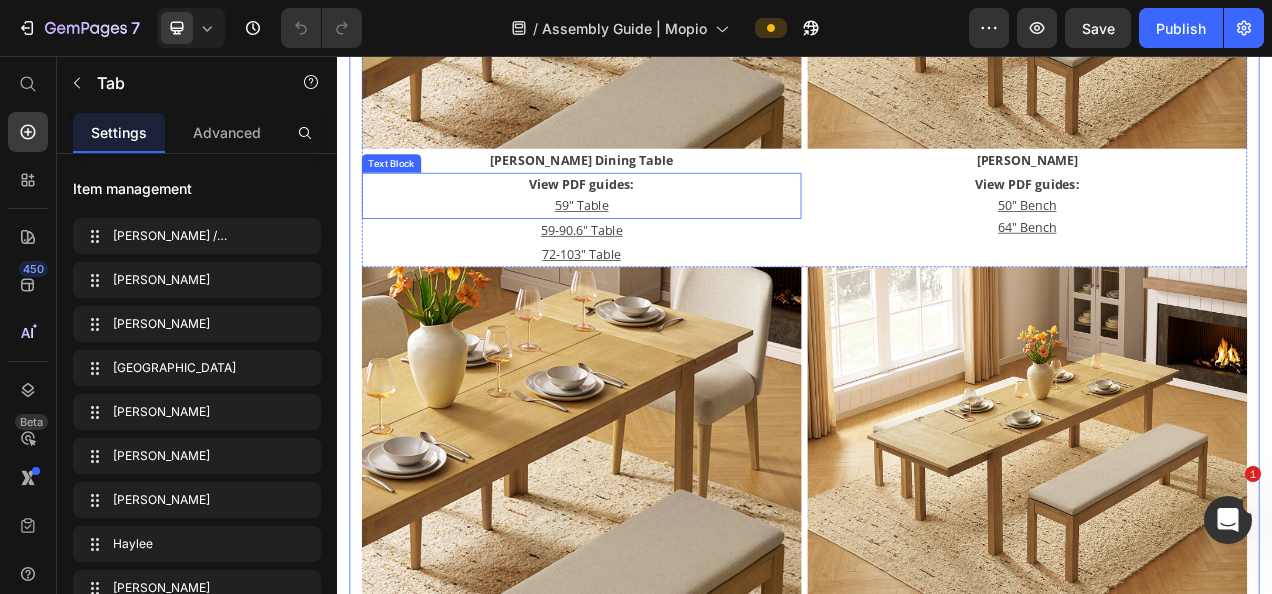 scroll, scrollTop: 800, scrollLeft: 0, axis: vertical 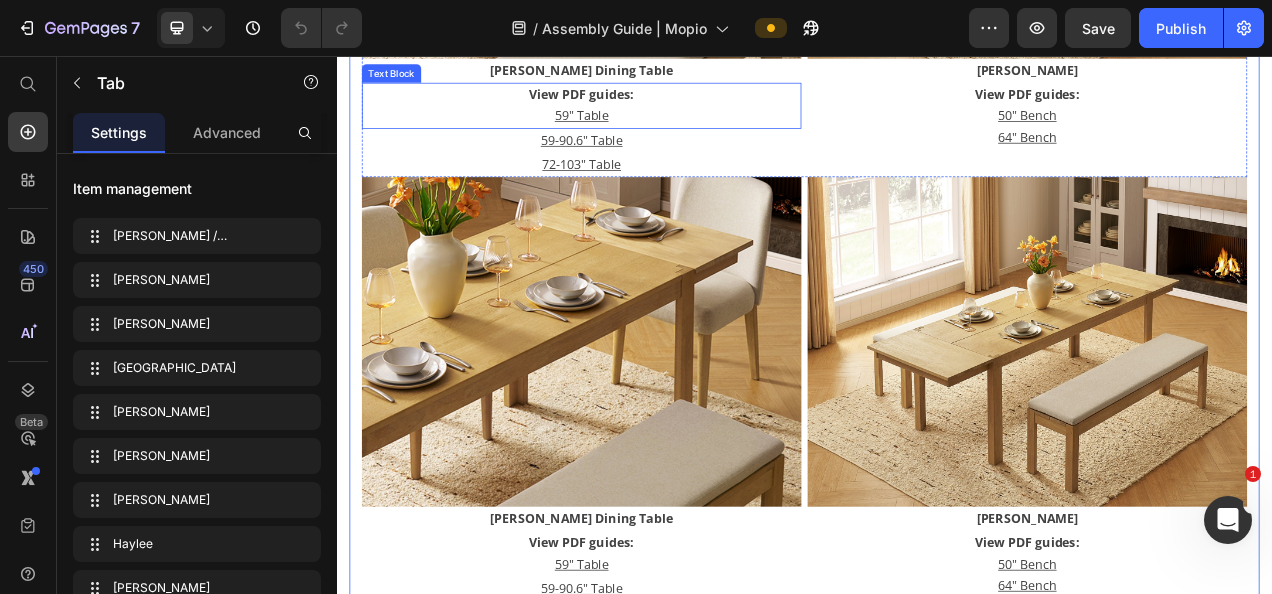 click at bounding box center (651, 422) 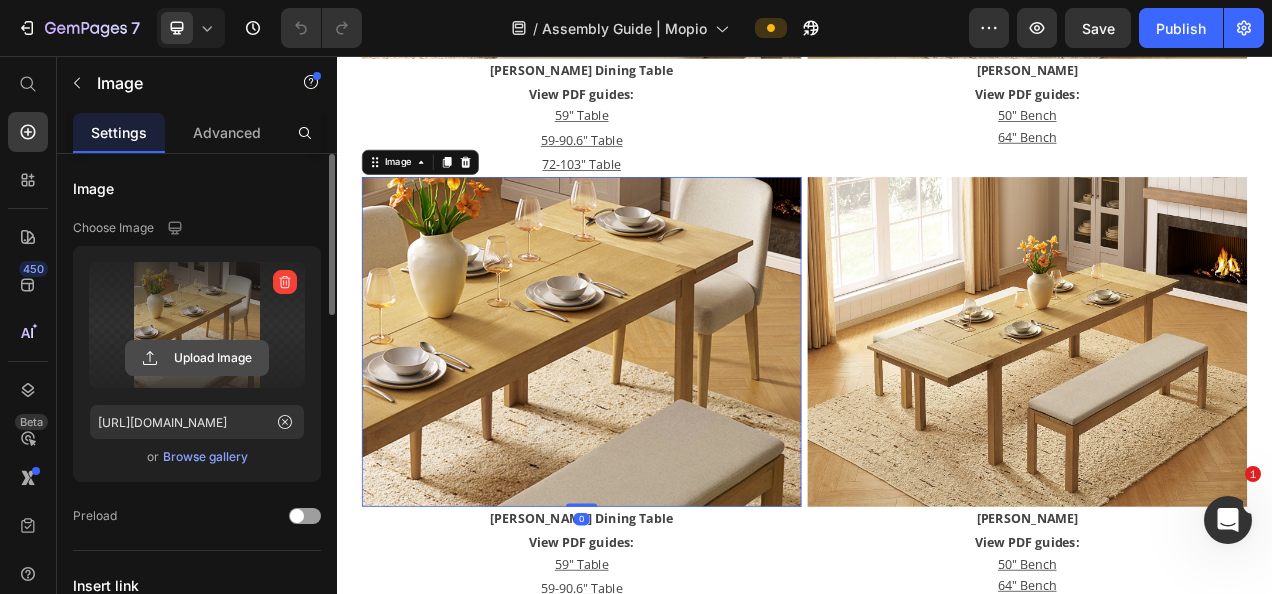 click 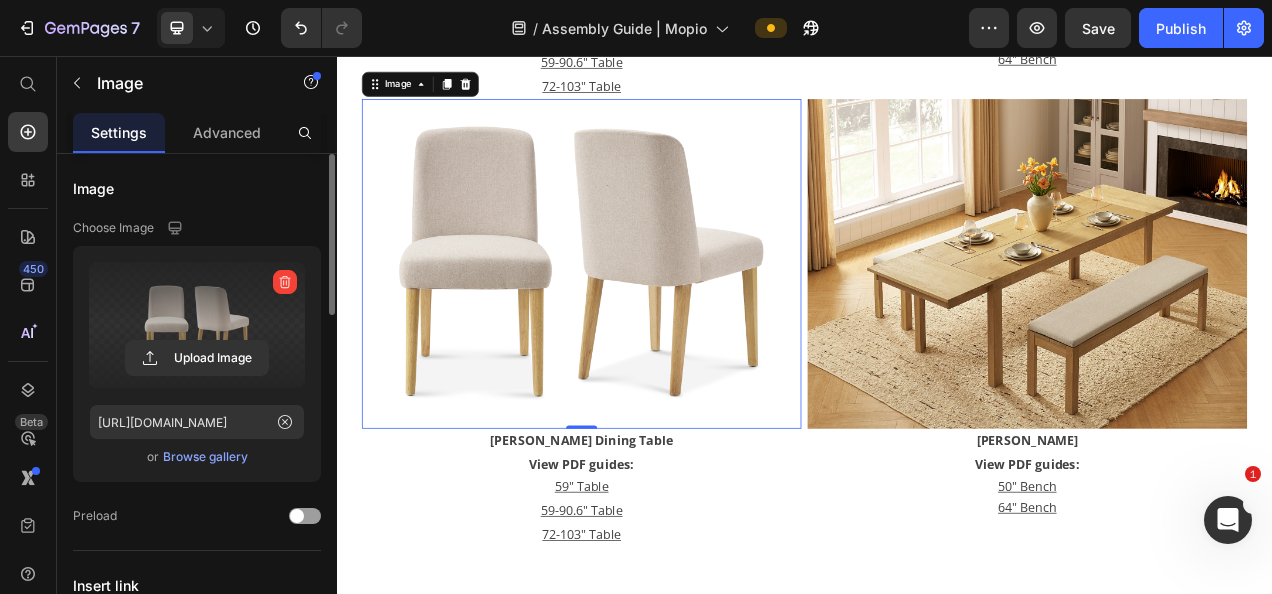 scroll, scrollTop: 800, scrollLeft: 0, axis: vertical 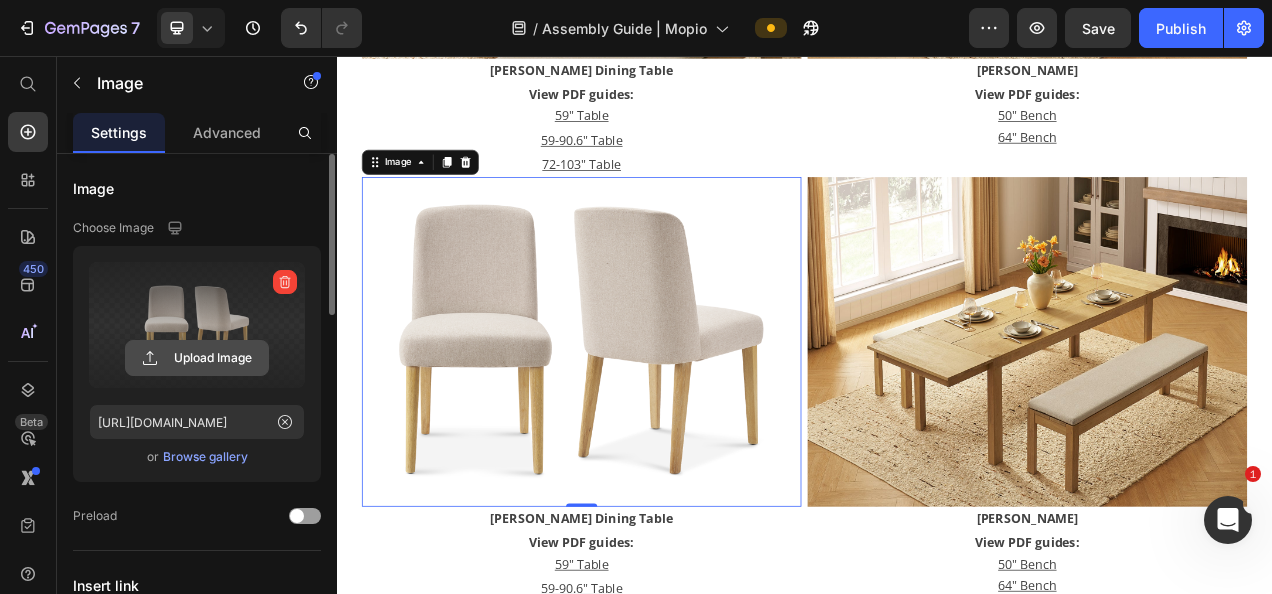 click 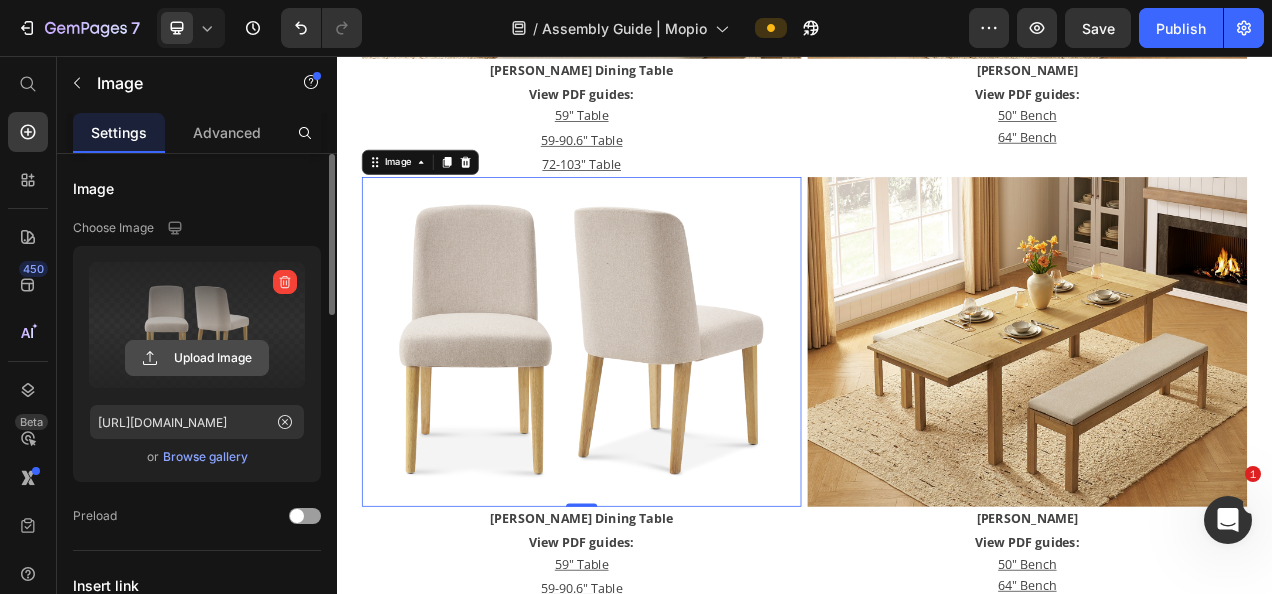 click 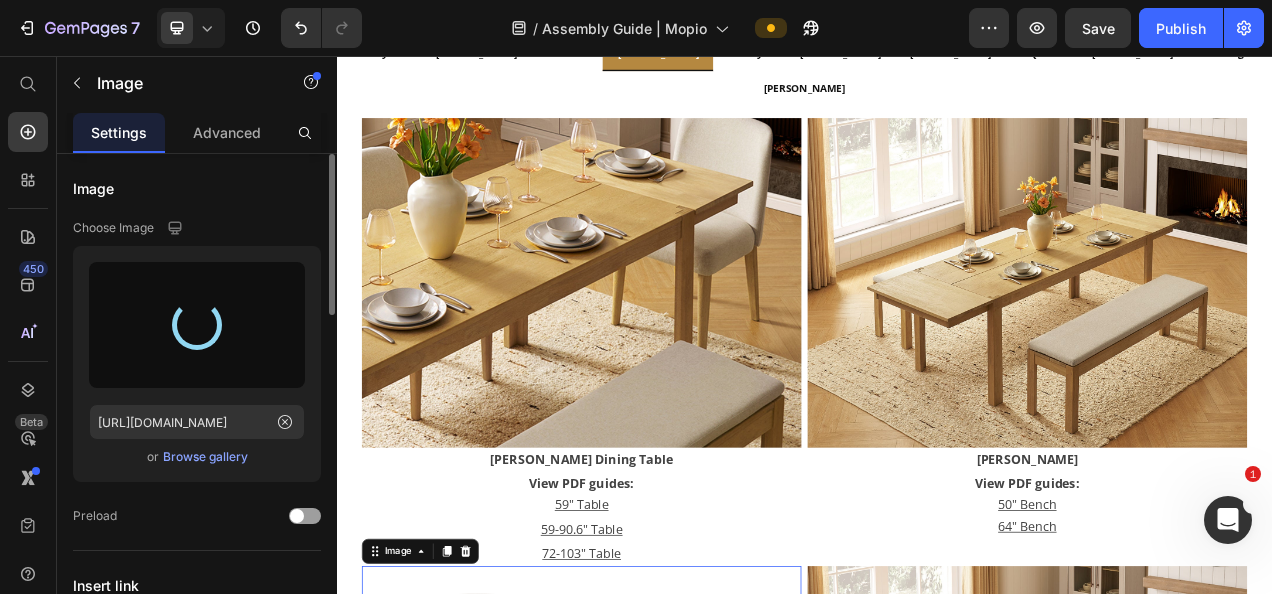 scroll, scrollTop: 300, scrollLeft: 0, axis: vertical 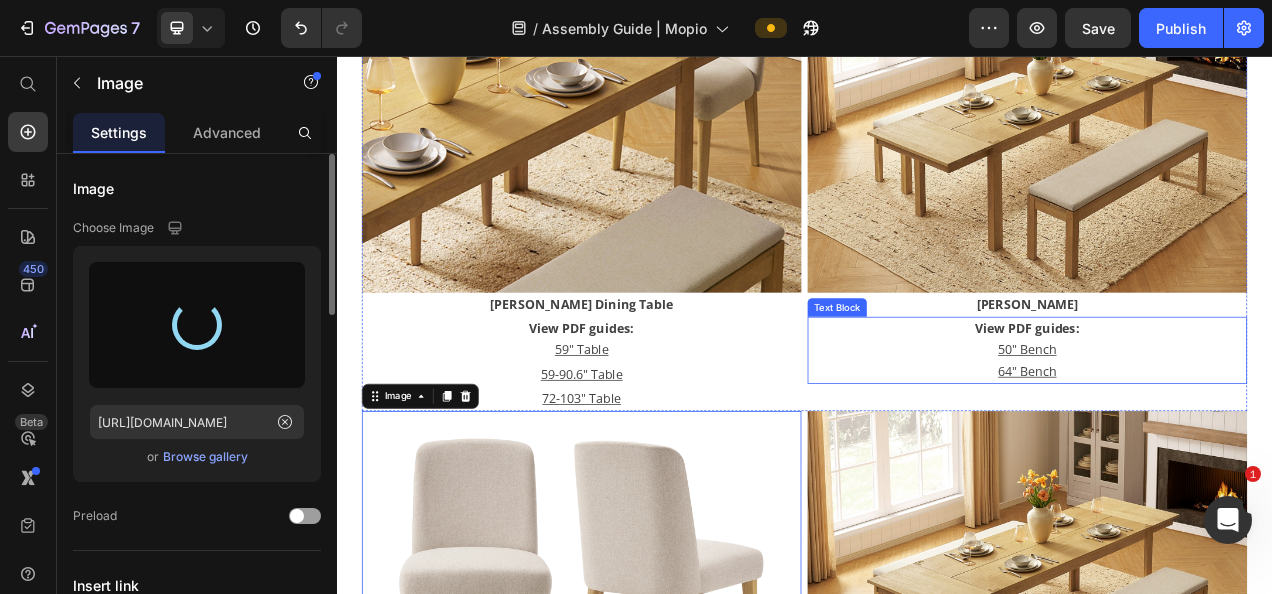 type on "[URL][DOMAIN_NAME]" 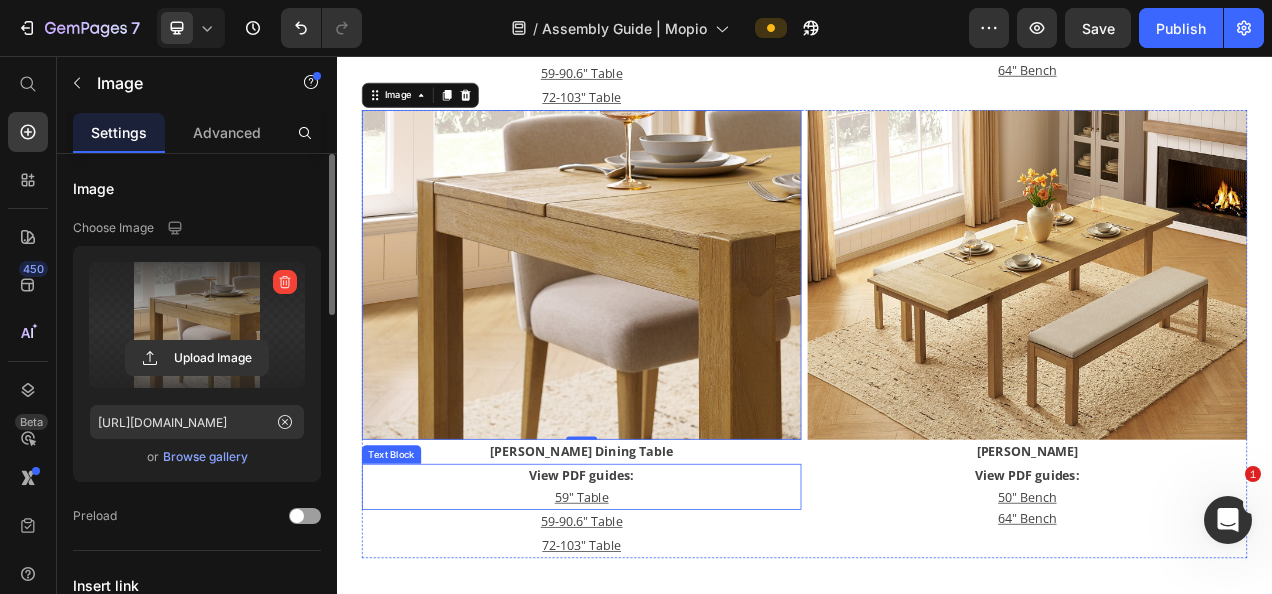 scroll, scrollTop: 900, scrollLeft: 0, axis: vertical 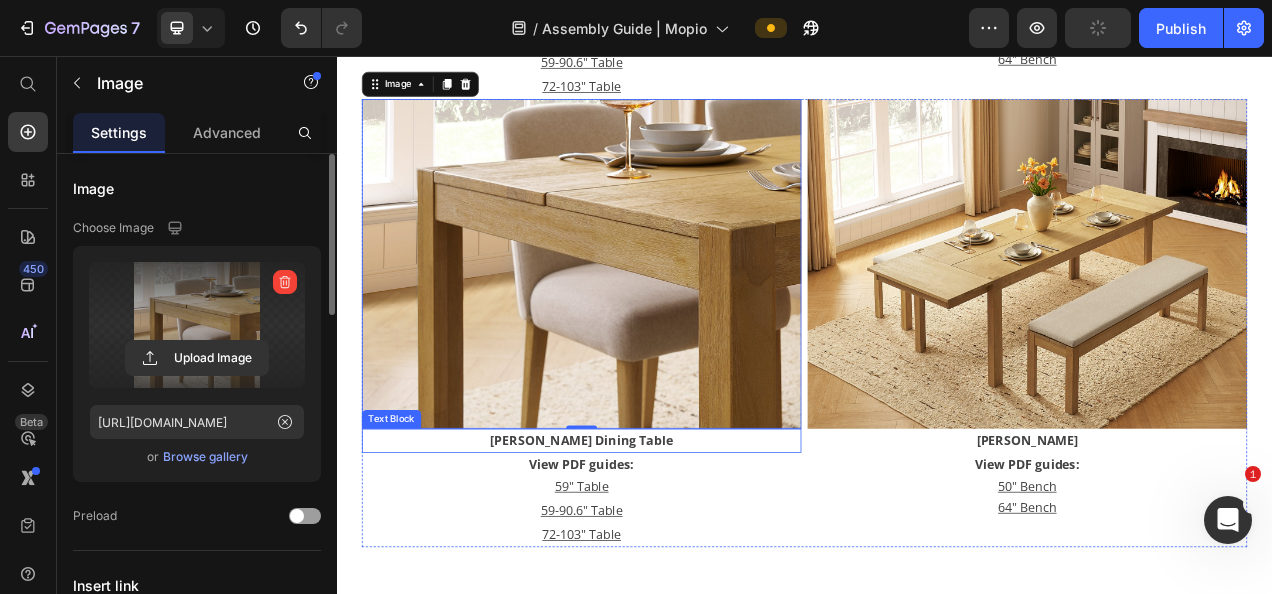 click on "[PERSON_NAME] Dining Table" at bounding box center (651, 549) 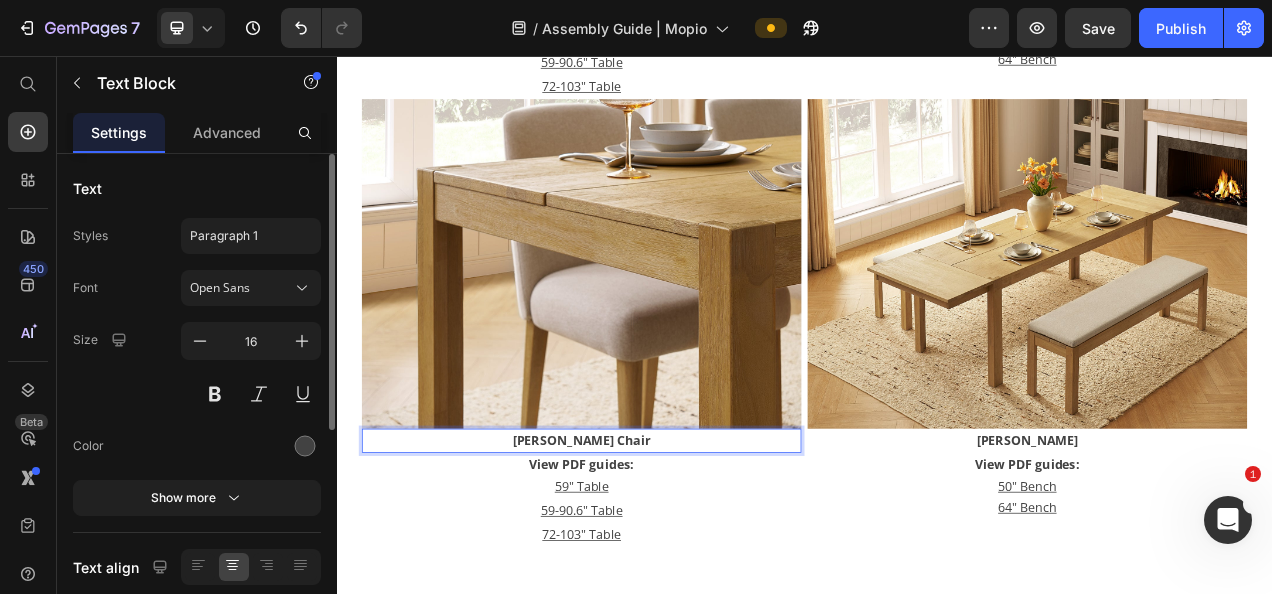click on "Add section Choose templates inspired by CRO experts Generate layout from URL or image Add blank section then drag & drop elements" at bounding box center [937, 841] 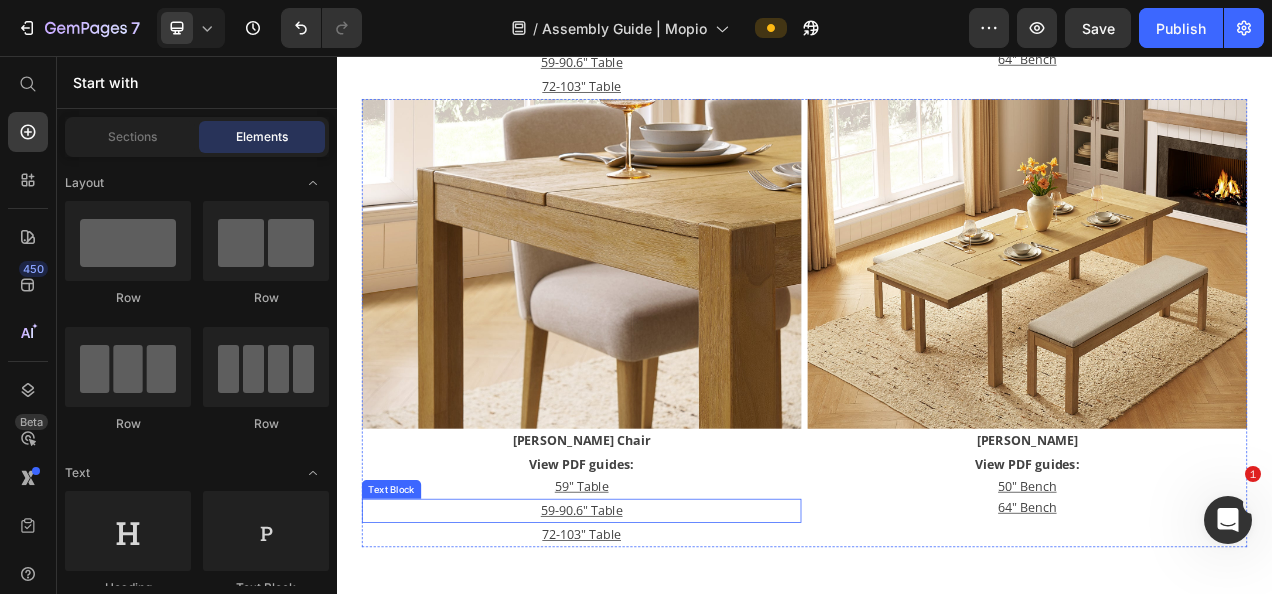 click on "59-90.6" Table" at bounding box center [651, 639] 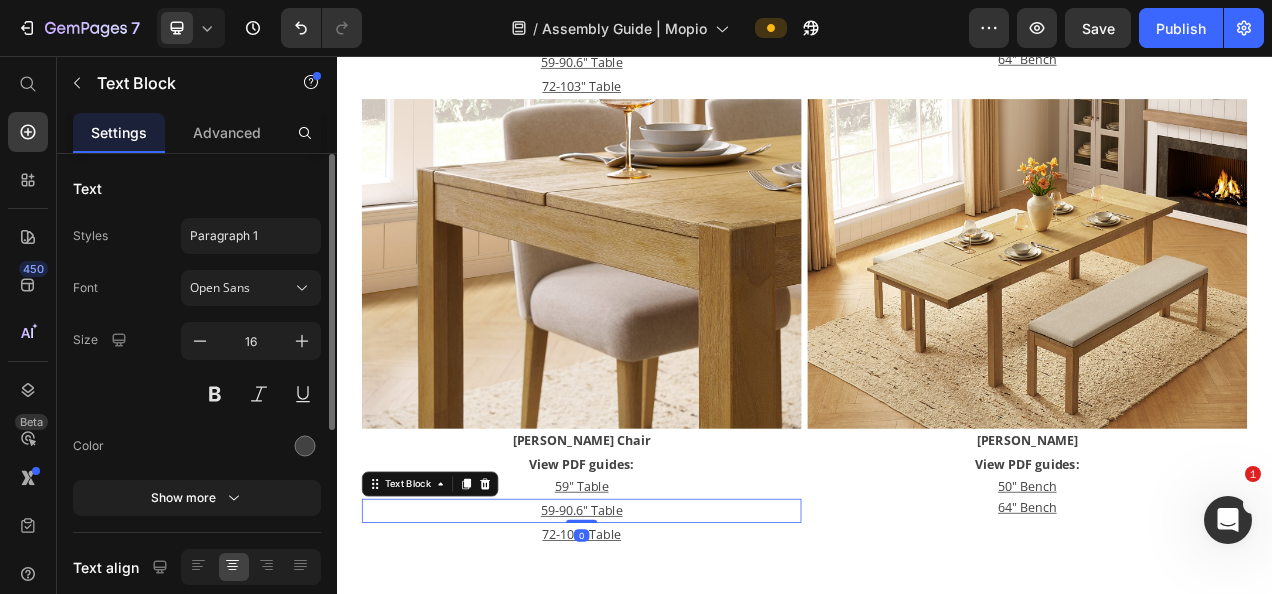 click on "Text Block" at bounding box center [456, 605] 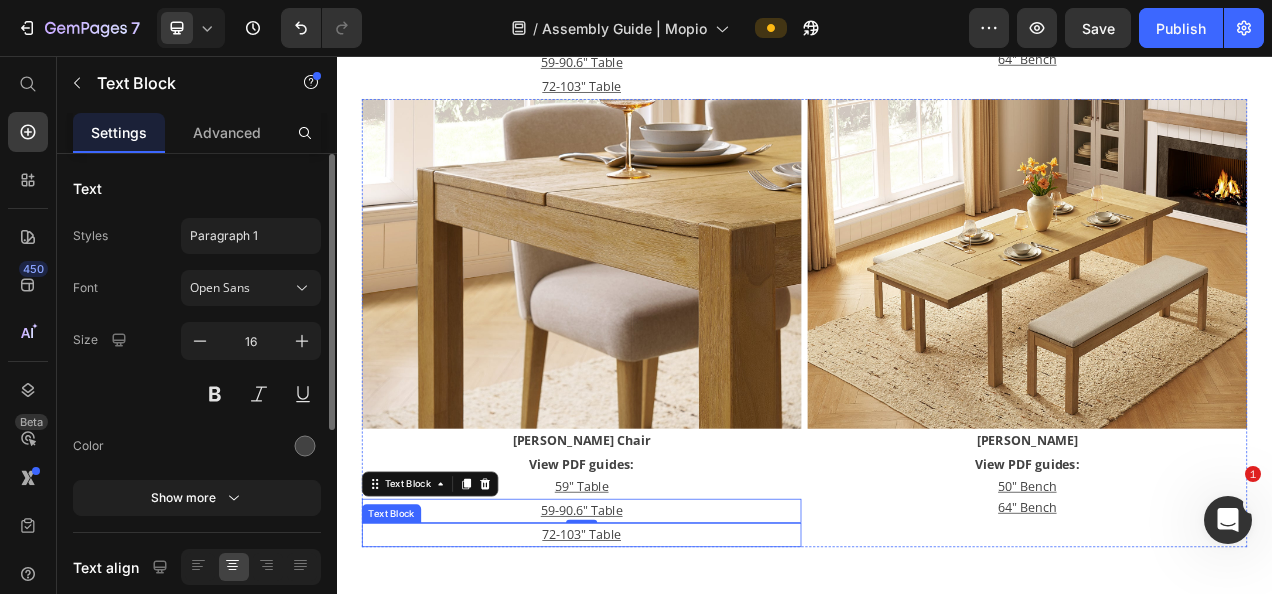 click on "72-103" Table" at bounding box center (651, 670) 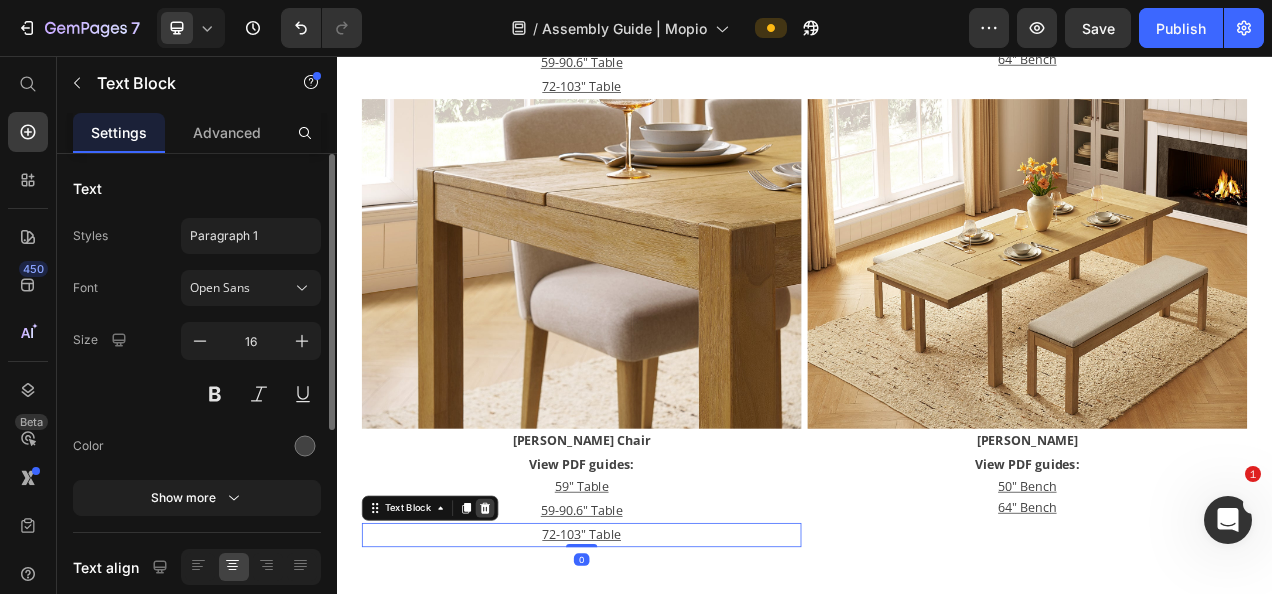 click 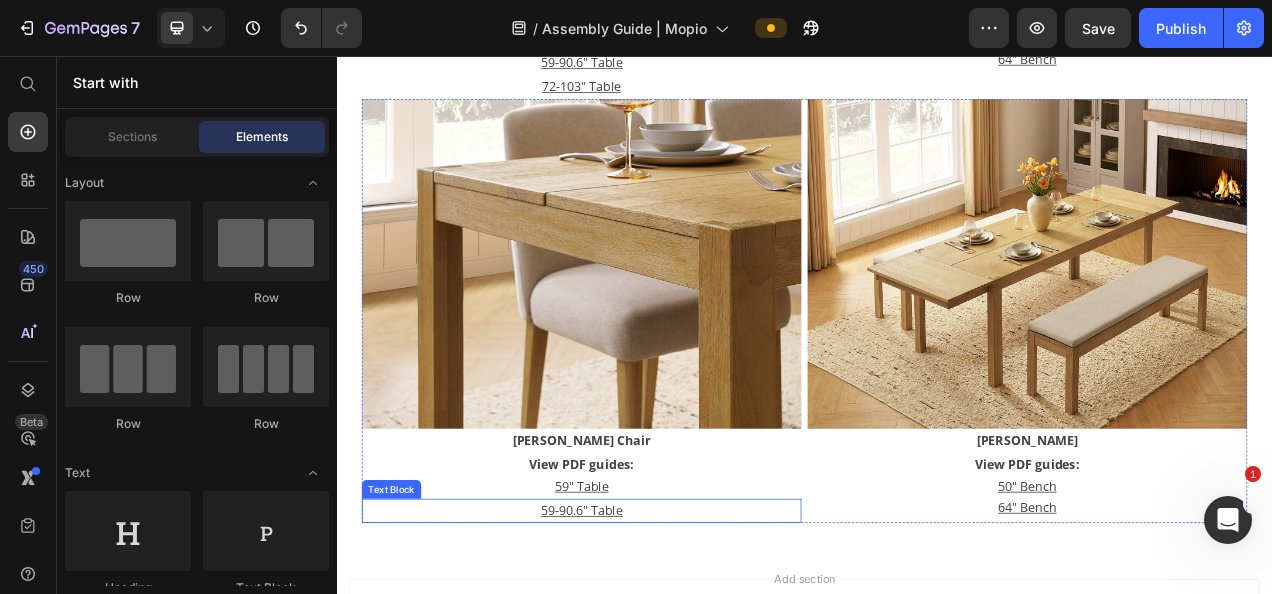 click on "59-90.6" Table" at bounding box center (651, 639) 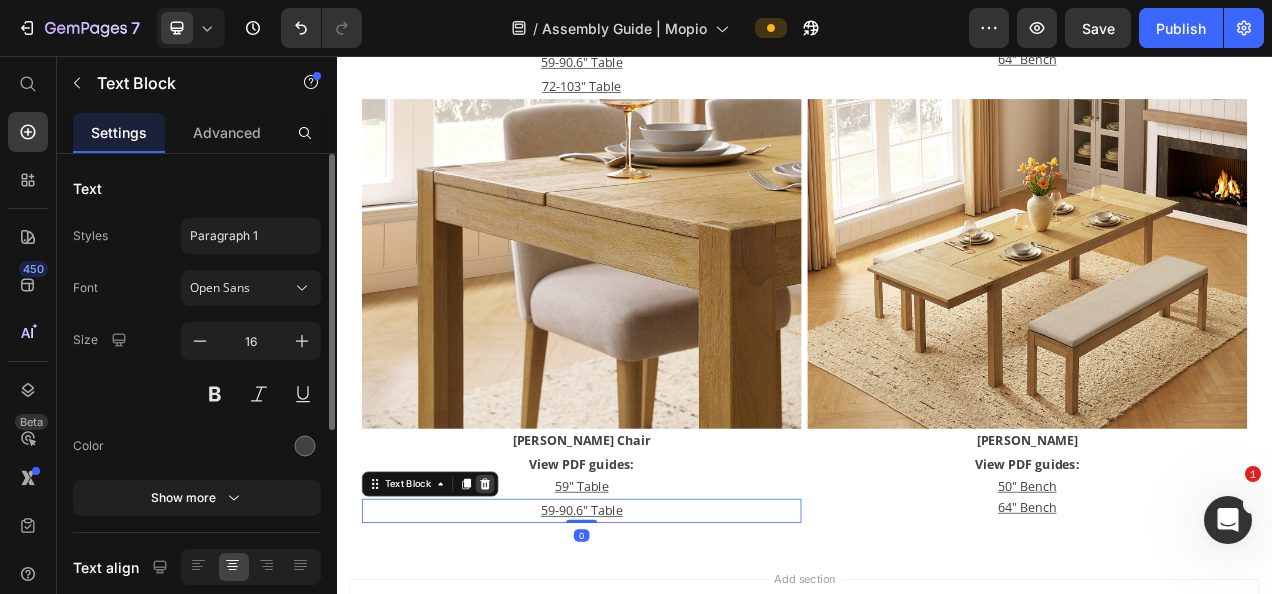click 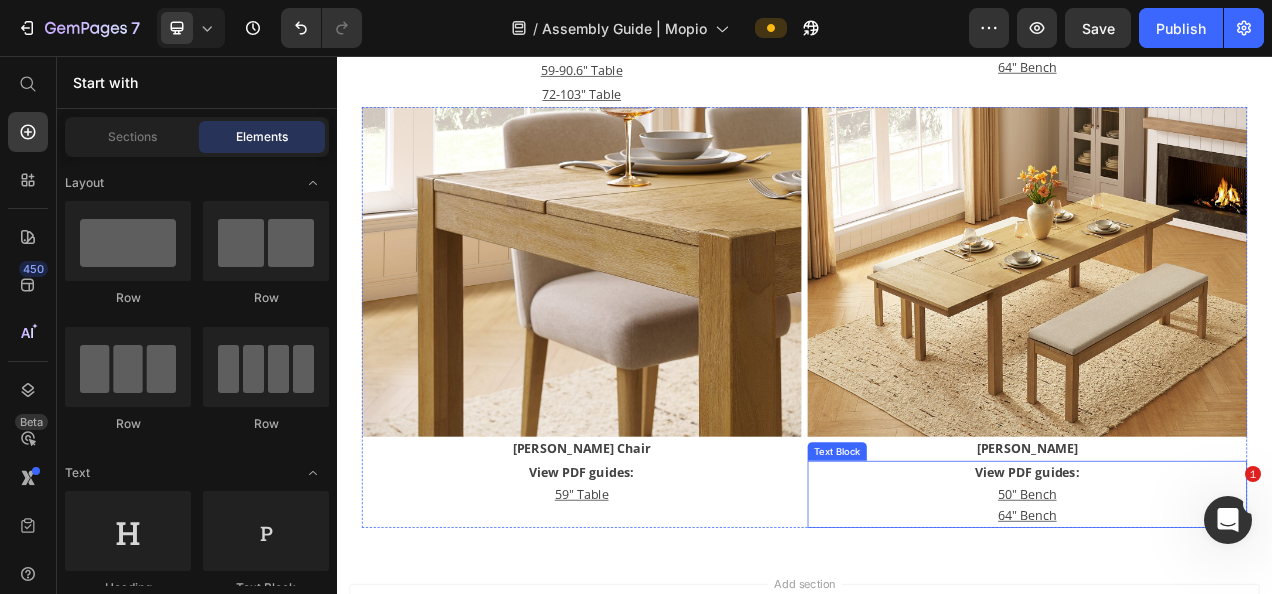 scroll, scrollTop: 900, scrollLeft: 0, axis: vertical 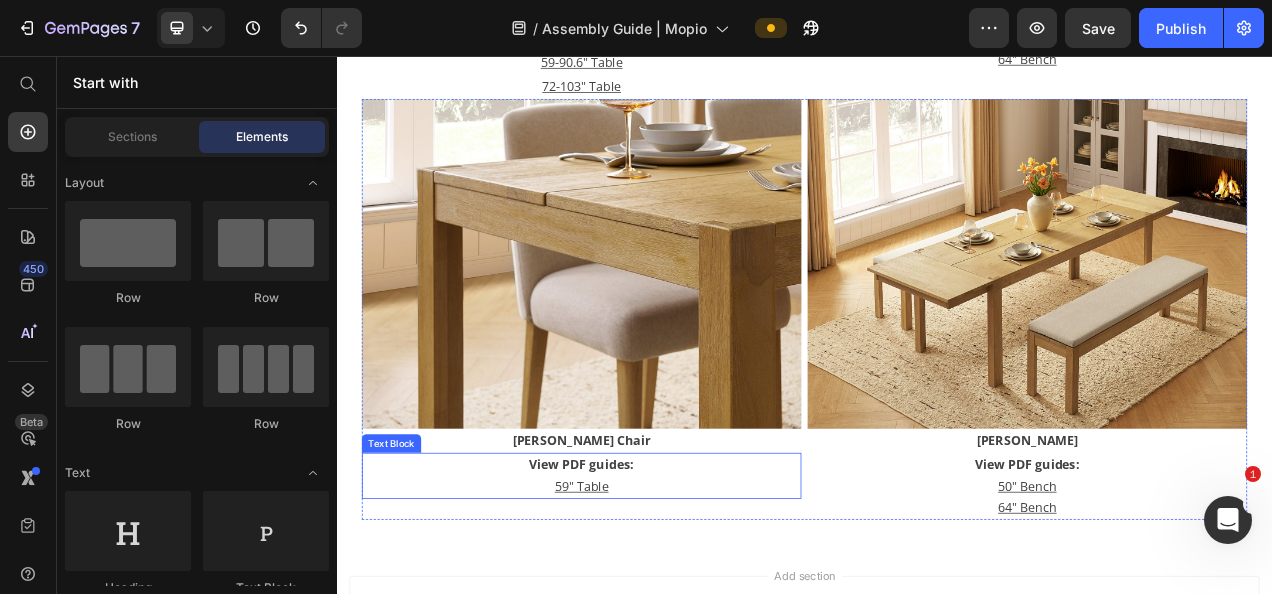 click on "59" Table" at bounding box center [651, 608] 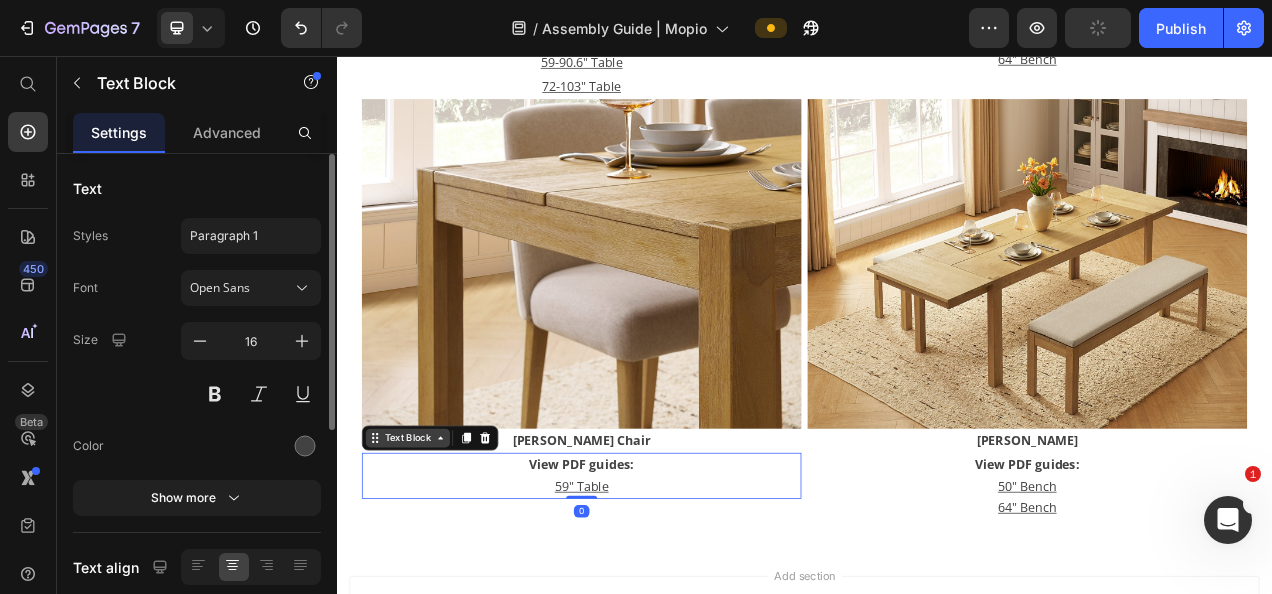 click on "Text Block" at bounding box center (428, 546) 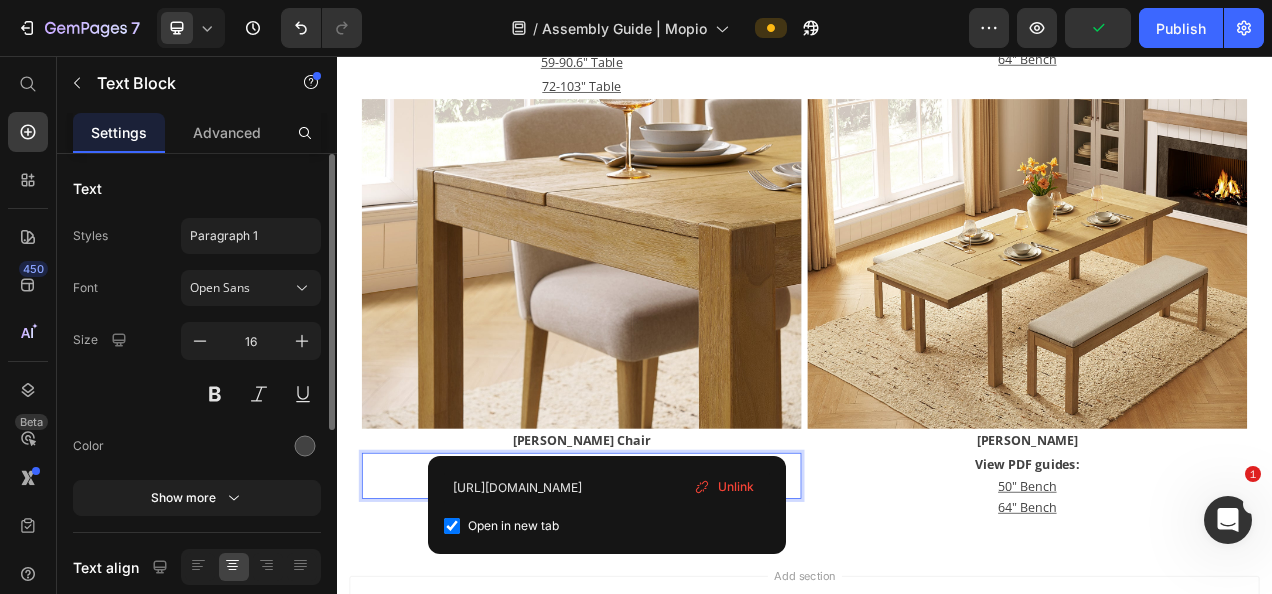 click on "59" Table" at bounding box center [651, 608] 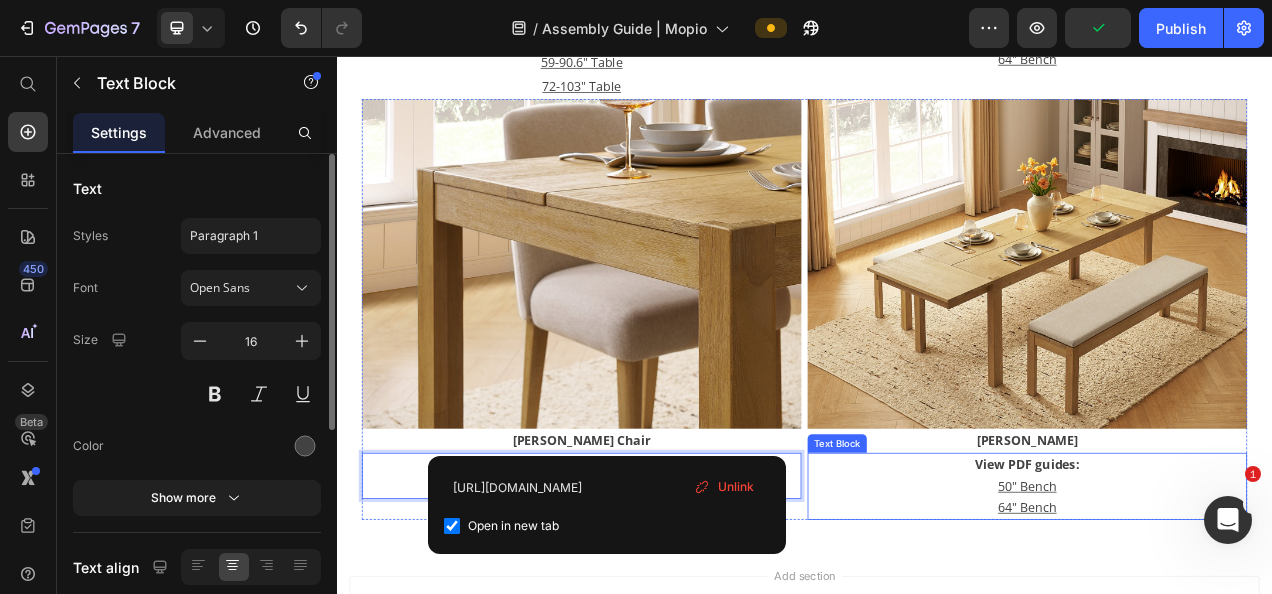 click on "50" Bench" at bounding box center [1223, 608] 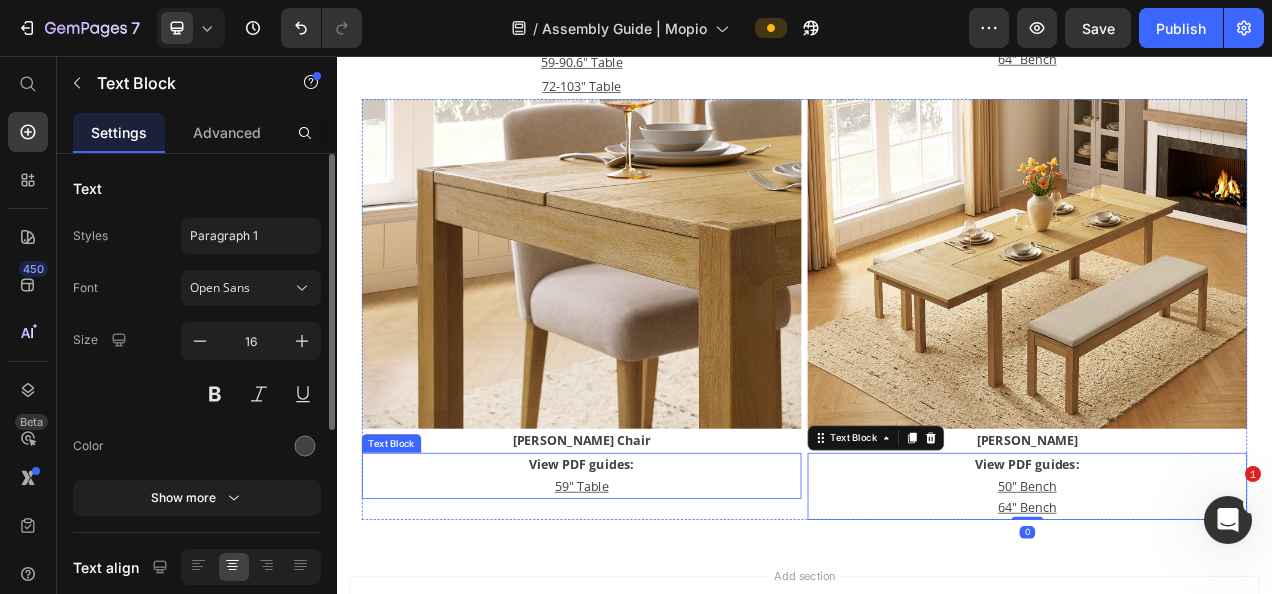 click on "59" Table" at bounding box center (651, 608) 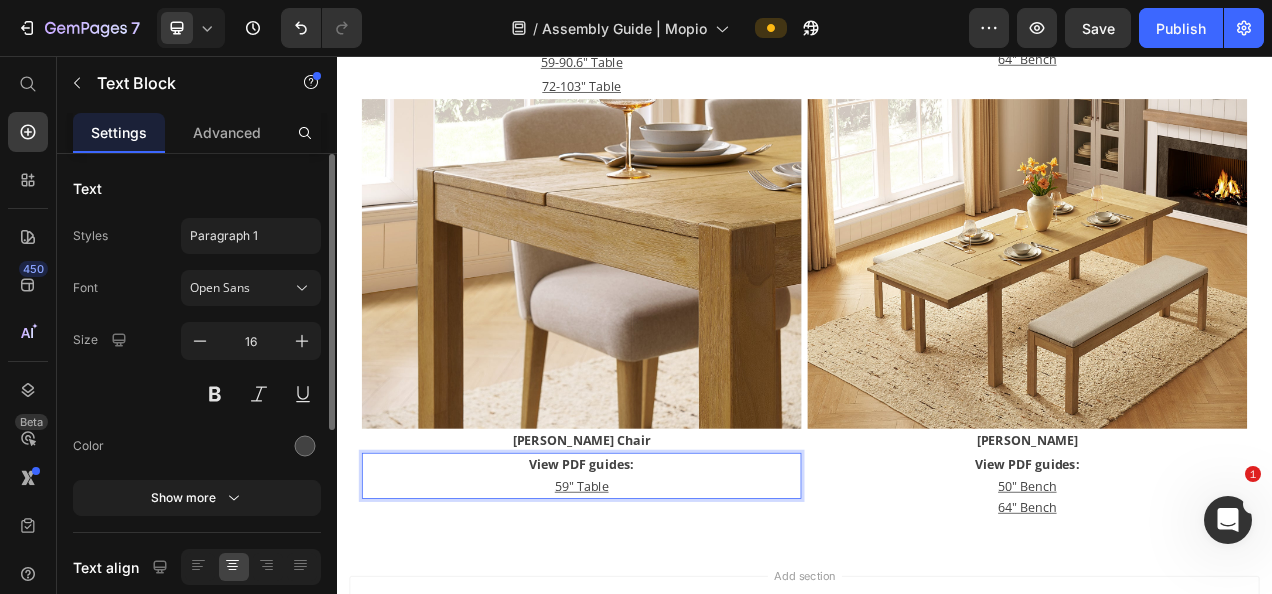 click on "59" Table" at bounding box center [651, 608] 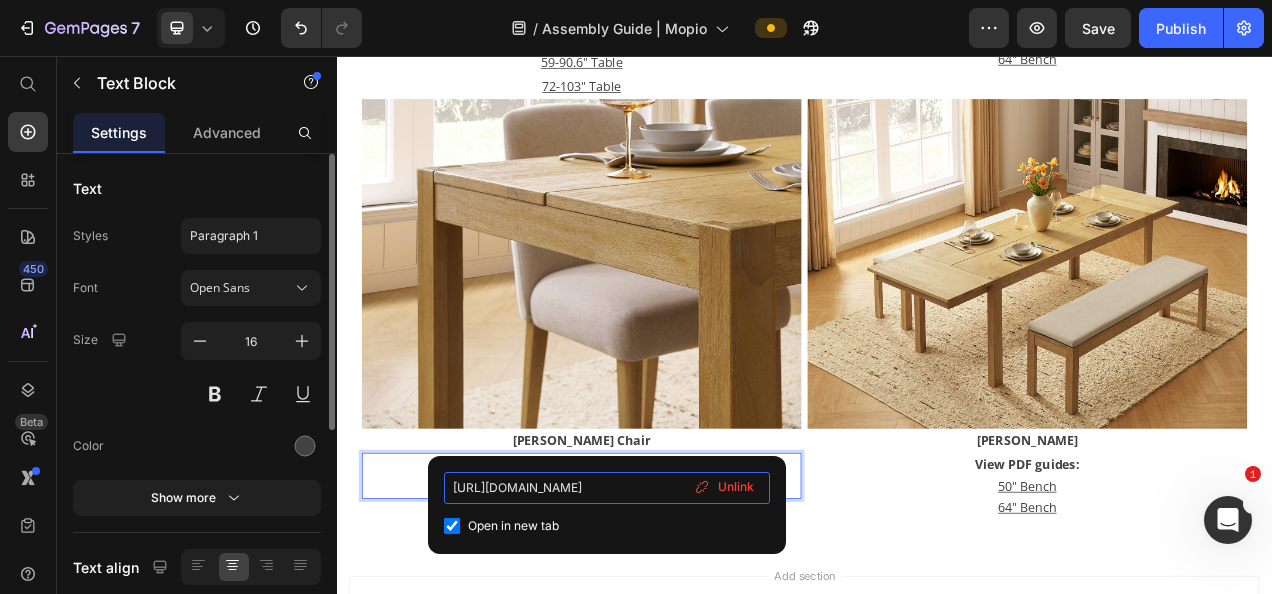 click on "[URL][DOMAIN_NAME]" at bounding box center (607, 488) 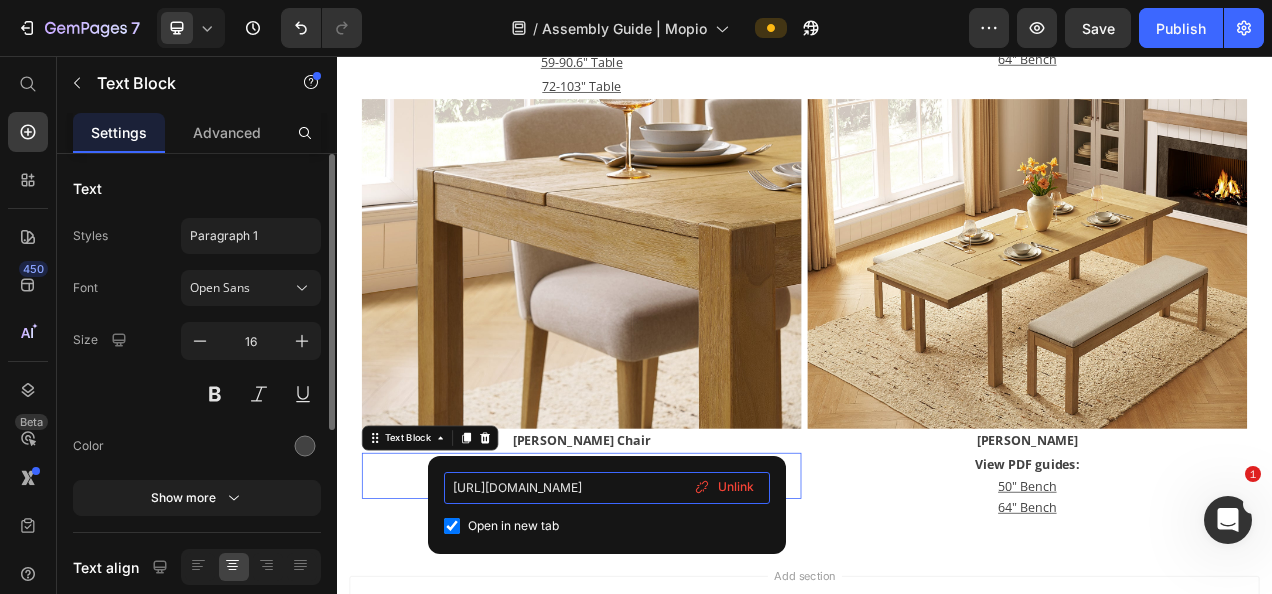 type on "[URL][DOMAIN_NAME]" 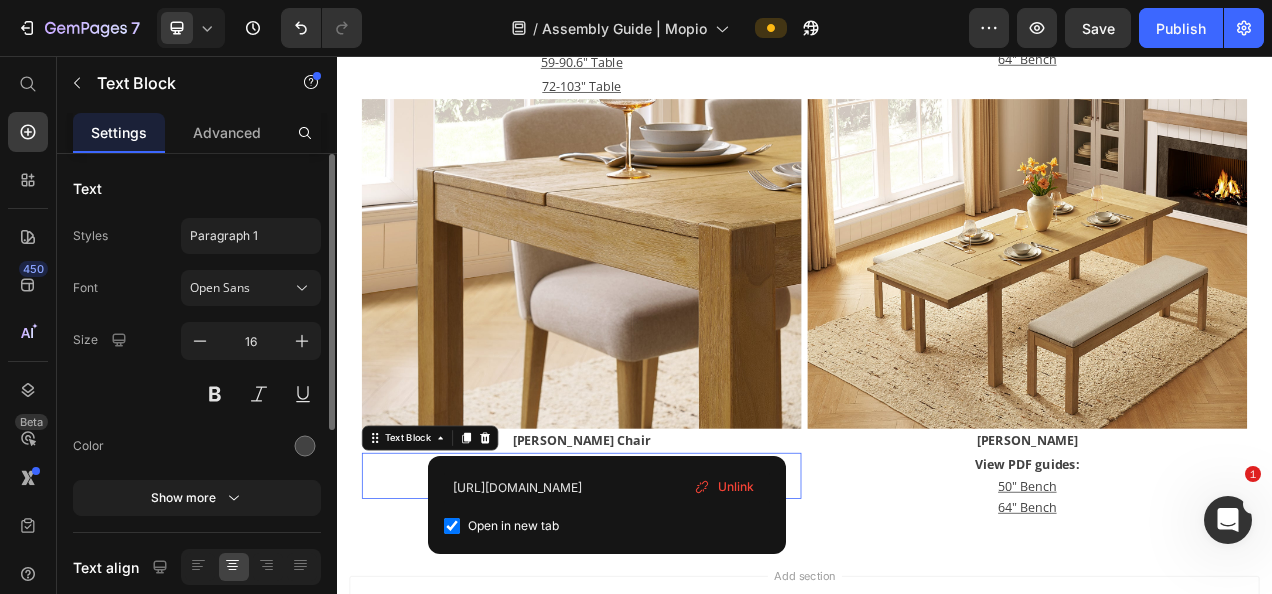click on "[PERSON_NAME] / [PERSON_NAME] Brooklyn [PERSON_NAME] [PERSON_NAME] [PERSON_NAME] [PERSON_NAME] [PERSON_NAME] [PERSON_NAME] [PERSON_NAME] [PERSON_NAME] & [PERSON_NAME] Image [PERSON_NAME] Text block View PDF guide  |  Watch video Text Block Image [PERSON_NAME] Text block View PDF guide  |  Watch video Text block Row [PERSON_NAME] Heading Image [PERSON_NAME] Recliner Chair Text Block View PDF guide  |  Watch video Text Block
Row Blake Heading Image [PERSON_NAME] 3-Drawer Dresser Text block View PDF guide  |  Watch video Text block Image [PERSON_NAME] Arched Cabinet Text block View PDF guide  |  Watch video Text Block Image [PERSON_NAME] Shelf Text block View PDF guide  |  Watch video Text Block Image [PERSON_NAME]-top Coffee Table Text block View PDF guide  |  Watch video Text Block Image [PERSON_NAME] Cabinet Text block View PDF guide  |  Watch video Text block Image B lake Fireplace Mantel TV Stand Text block View PDF guide  |  Watch video Text Block Image [PERSON_NAME] Tall Acrylic Cabinet Text block View PDF guide  |  Watch video Text Block Row [GEOGRAPHIC_DATA]" at bounding box center (937, 10) 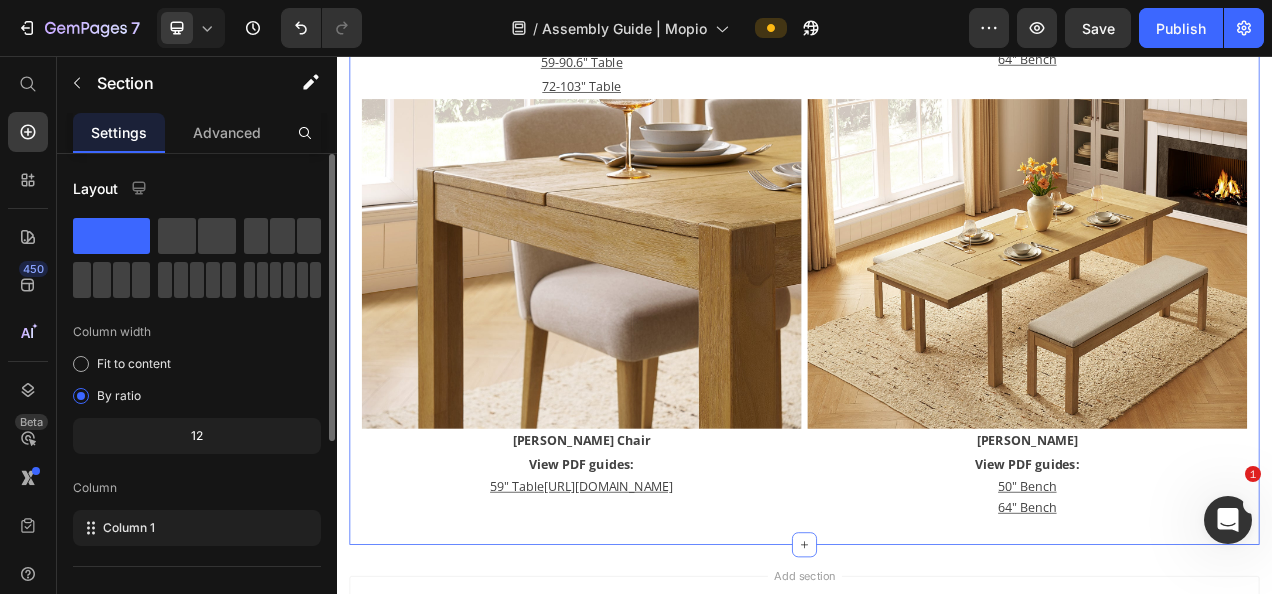 click on "[PERSON_NAME] / [PERSON_NAME] Brooklyn [PERSON_NAME] [PERSON_NAME] [PERSON_NAME] [PERSON_NAME] [PERSON_NAME] [PERSON_NAME] [PERSON_NAME] [PERSON_NAME] & [PERSON_NAME] Image [PERSON_NAME] Text block View PDF guide  |  Watch video Text Block Image [PERSON_NAME] Text block View PDF guide  |  Watch video Text block Row [PERSON_NAME] Heading Image [PERSON_NAME] Recliner Chair Text Block View PDF guide  |  Watch video Text Block
Row Blake Heading Image [PERSON_NAME] 3-Drawer Dresser Text block View PDF guide  |  Watch video Text block Image [PERSON_NAME] Arched Cabinet Text block View PDF guide  |  Watch video Text Block Image [PERSON_NAME] Shelf Text block View PDF guide  |  Watch video Text Block Image [PERSON_NAME]-top Coffee Table Text block View PDF guide  |  Watch video Text Block Image [PERSON_NAME] Cabinet Text block View PDF guide  |  Watch video Text block Image B lake Fireplace Mantel TV Stand Text block View PDF guide  |  Watch video Text Block Image [PERSON_NAME] Tall Acrylic Cabinet Text block View PDF guide  |  Watch video Text Block Row [GEOGRAPHIC_DATA]" at bounding box center [937, 10] 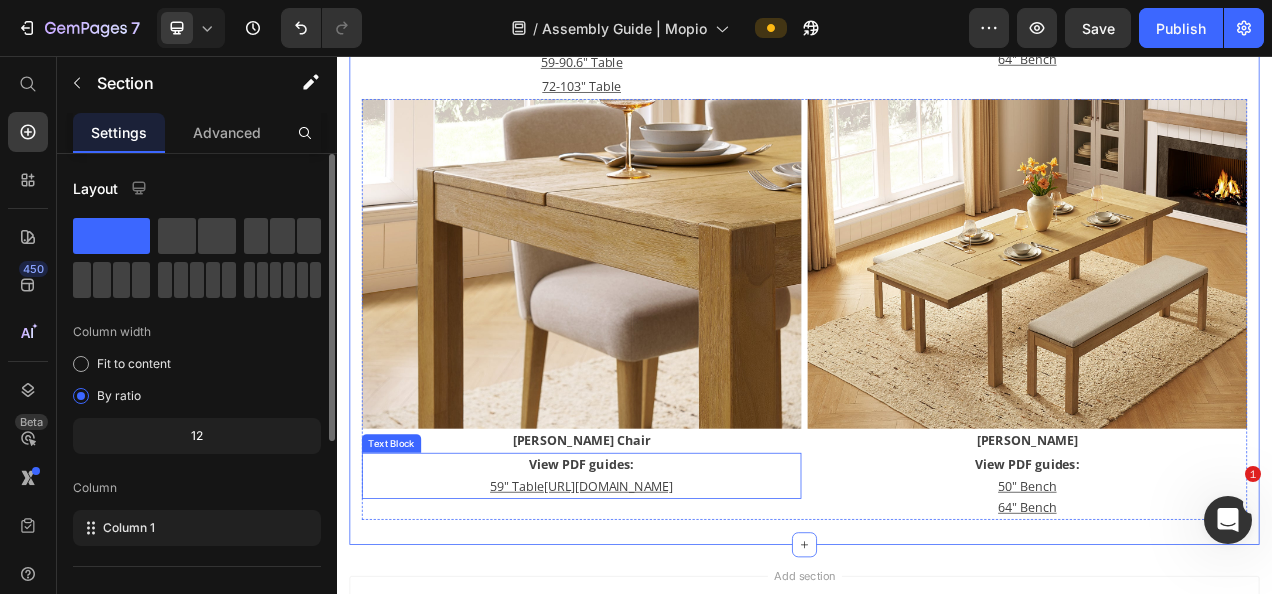 click on "[URL][DOMAIN_NAME]" at bounding box center (686, 608) 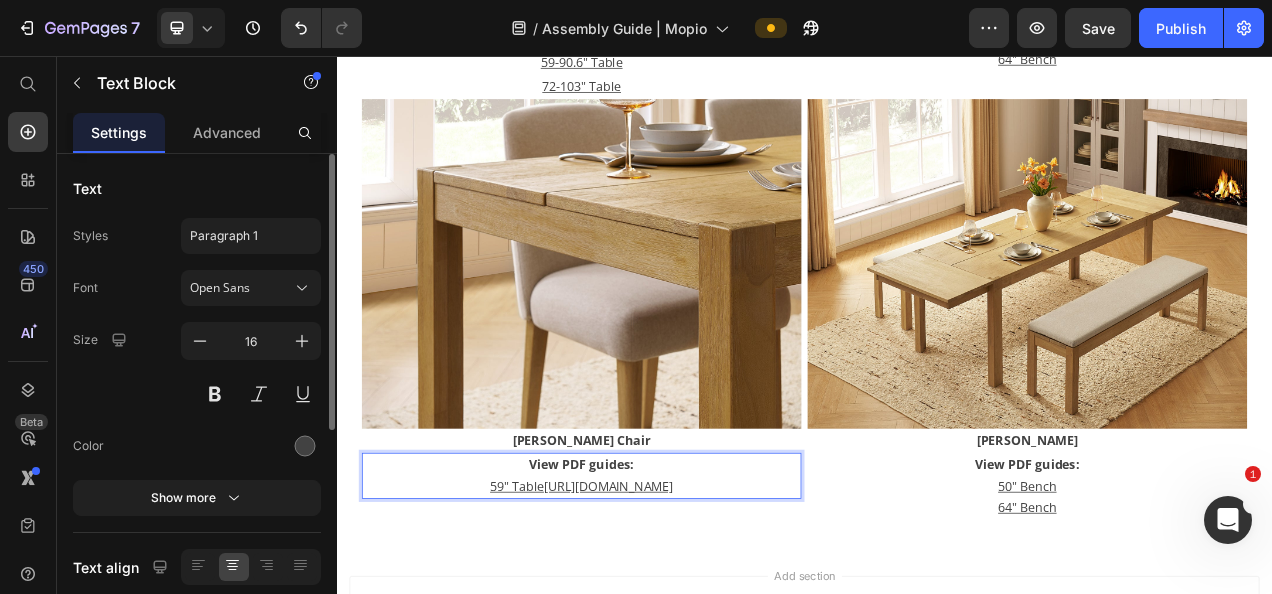 click on "[URL][DOMAIN_NAME]" at bounding box center [686, 608] 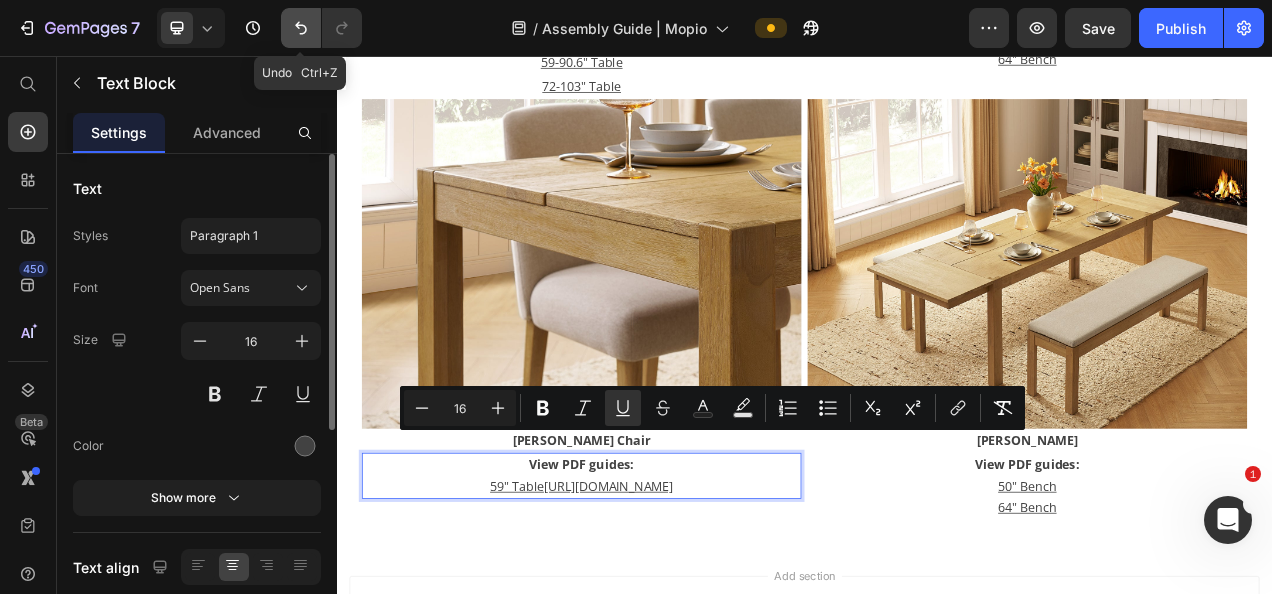 click 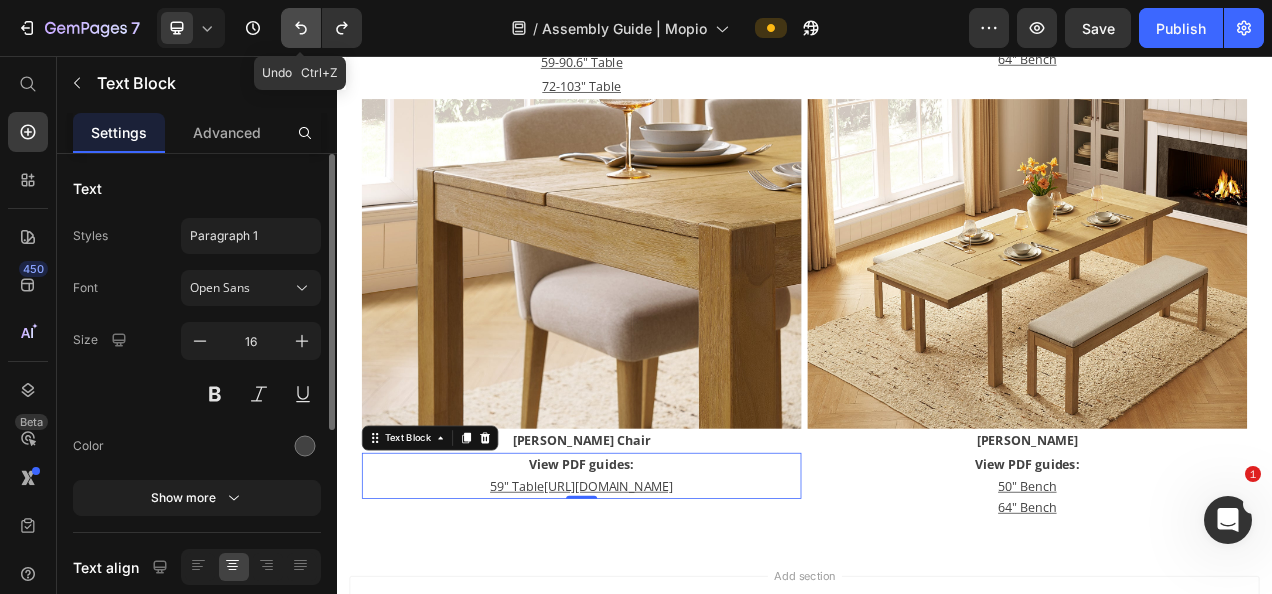 click 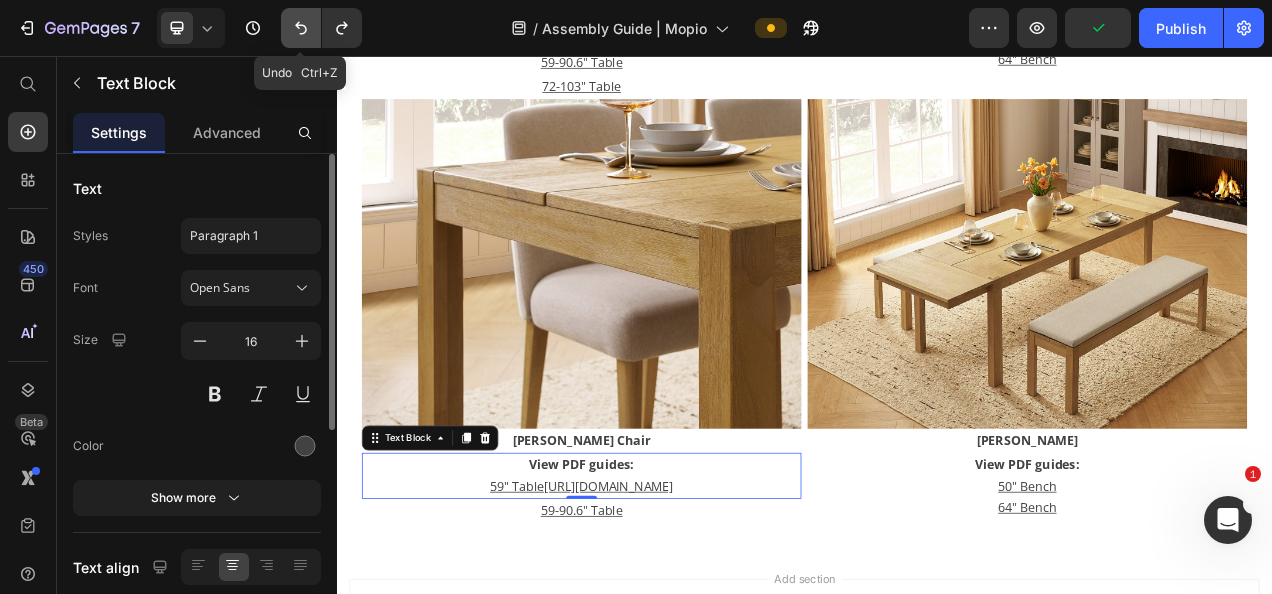 click 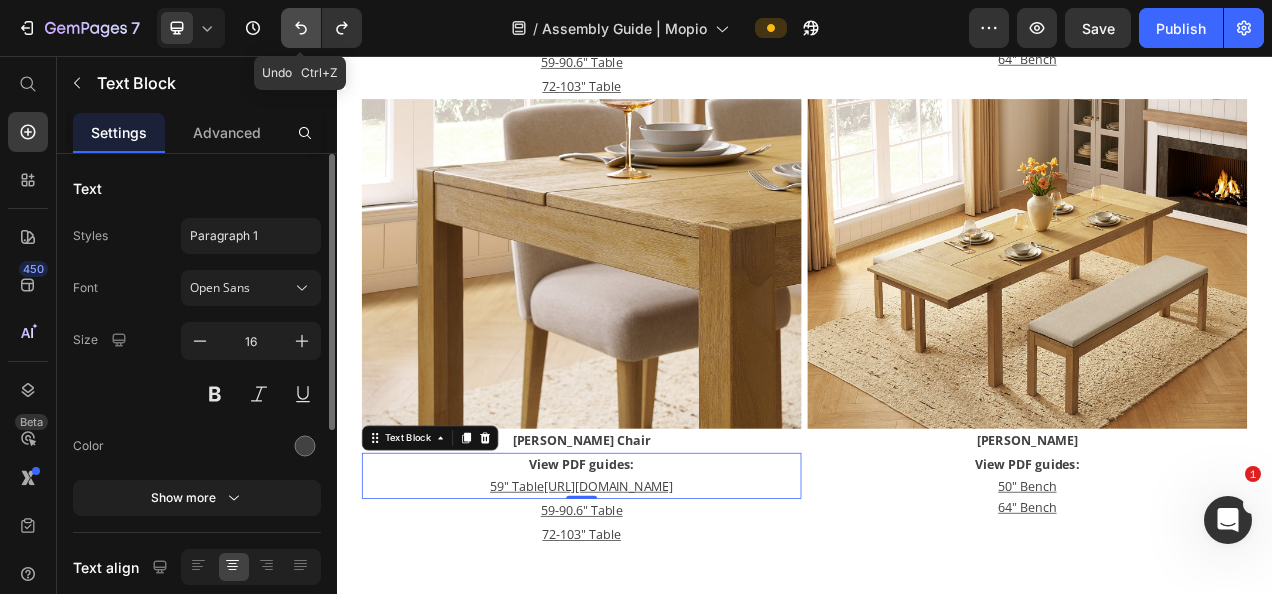 drag, startPoint x: 298, startPoint y: 44, endPoint x: 539, endPoint y: 400, distance: 429.90347 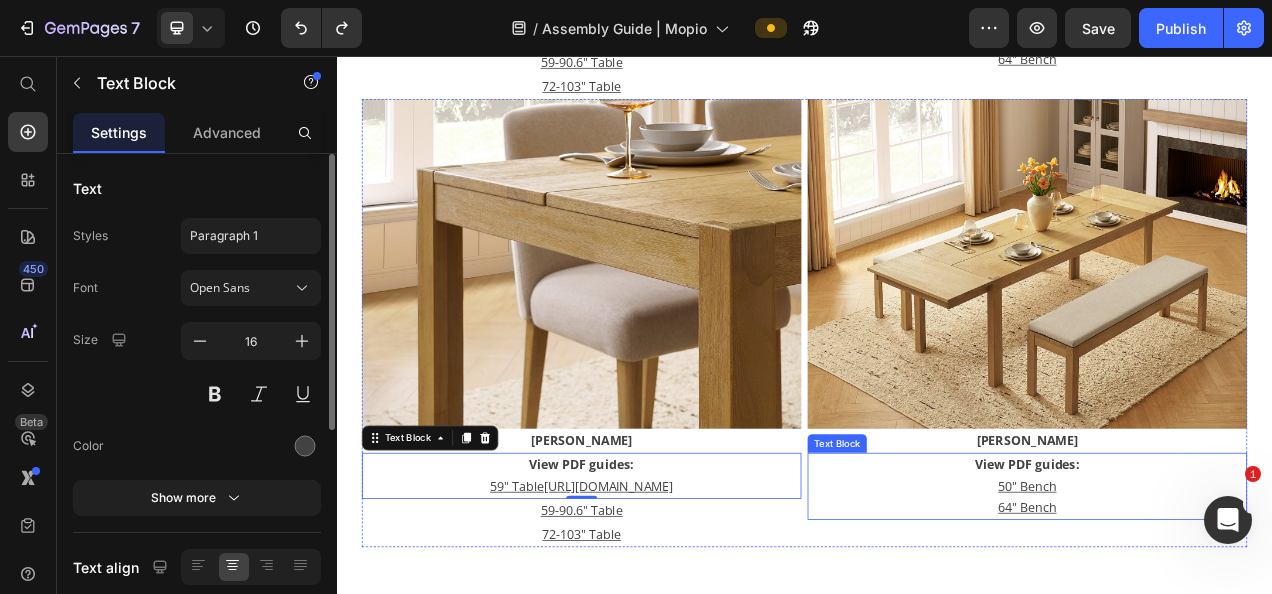 click on "64" Bench" at bounding box center (1223, 635) 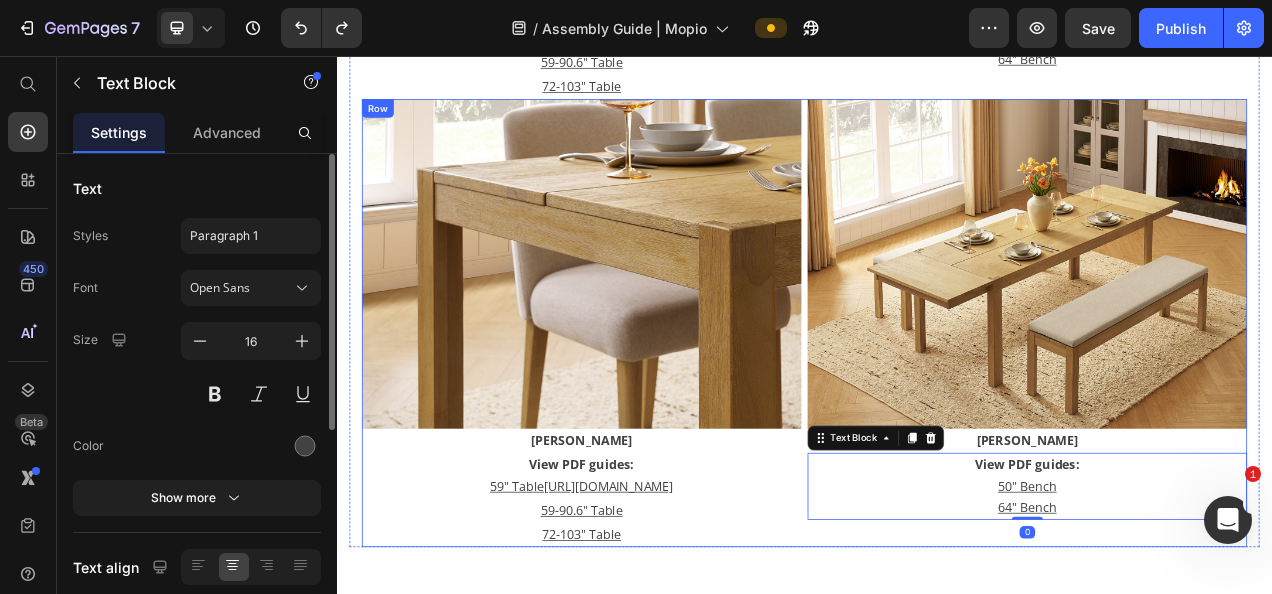 click on "Image [PERSON_NAME] Text Block View PDF guides: 50" Bench 64" Bench Text Block   0" at bounding box center [1223, 398] 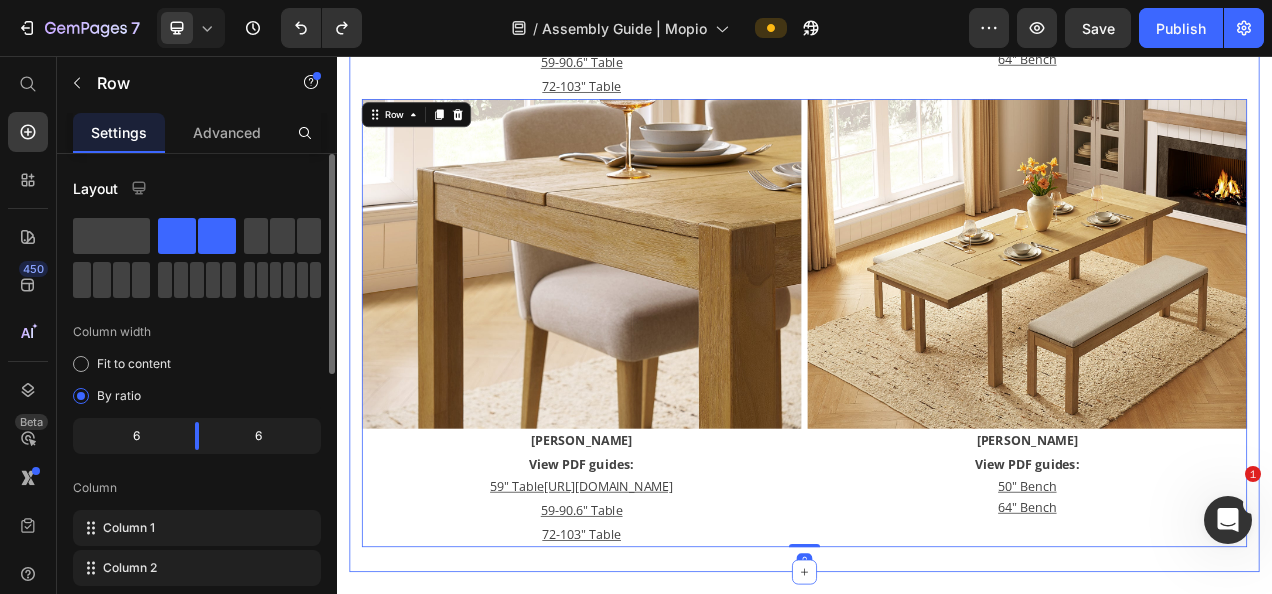 click on "72-103" Table" at bounding box center [651, 670] 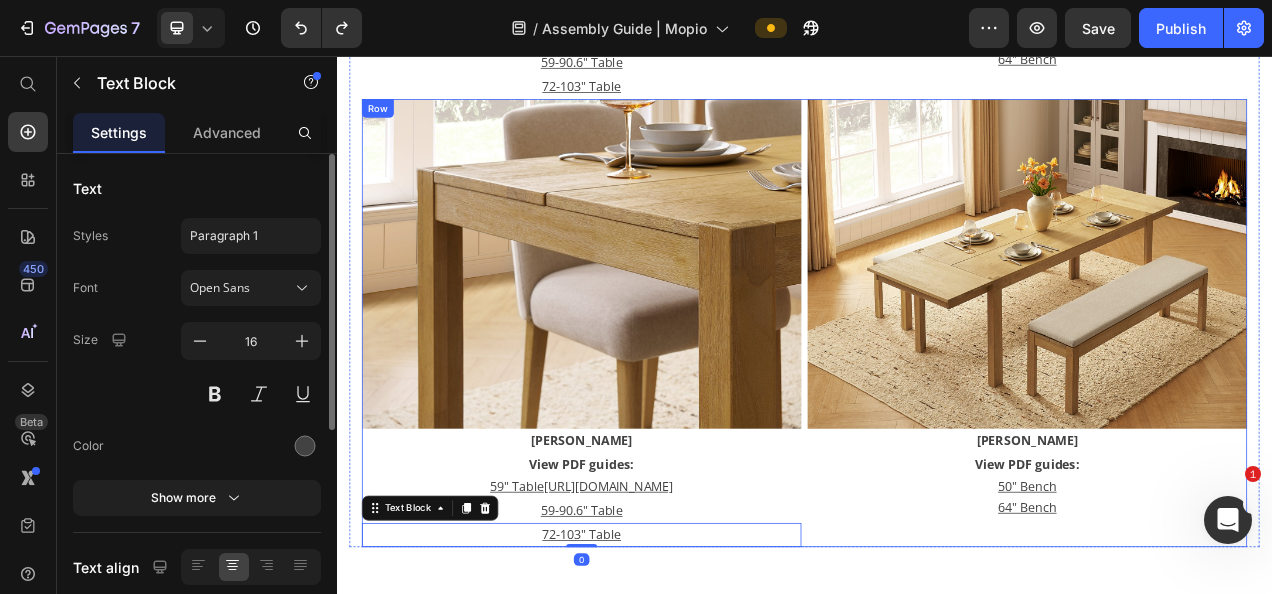 click on "Image [PERSON_NAME] Text Block View PDF guides: 50" Bench 64" Bench Text Block" at bounding box center [1223, 398] 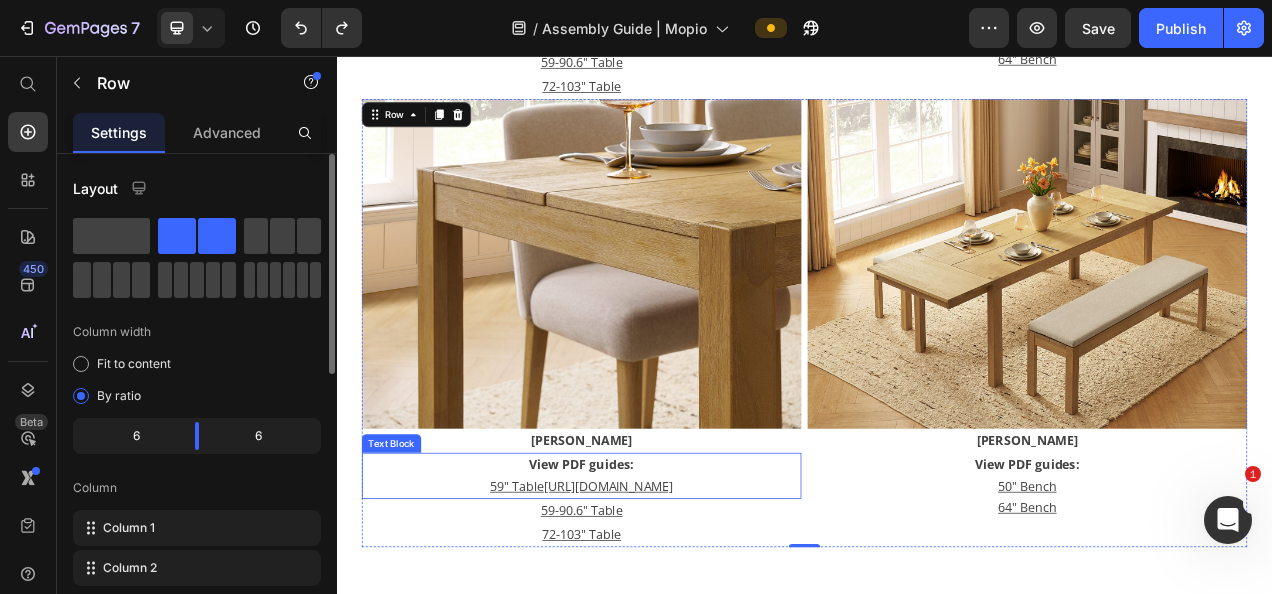 click on "[URL][DOMAIN_NAME]" at bounding box center (686, 608) 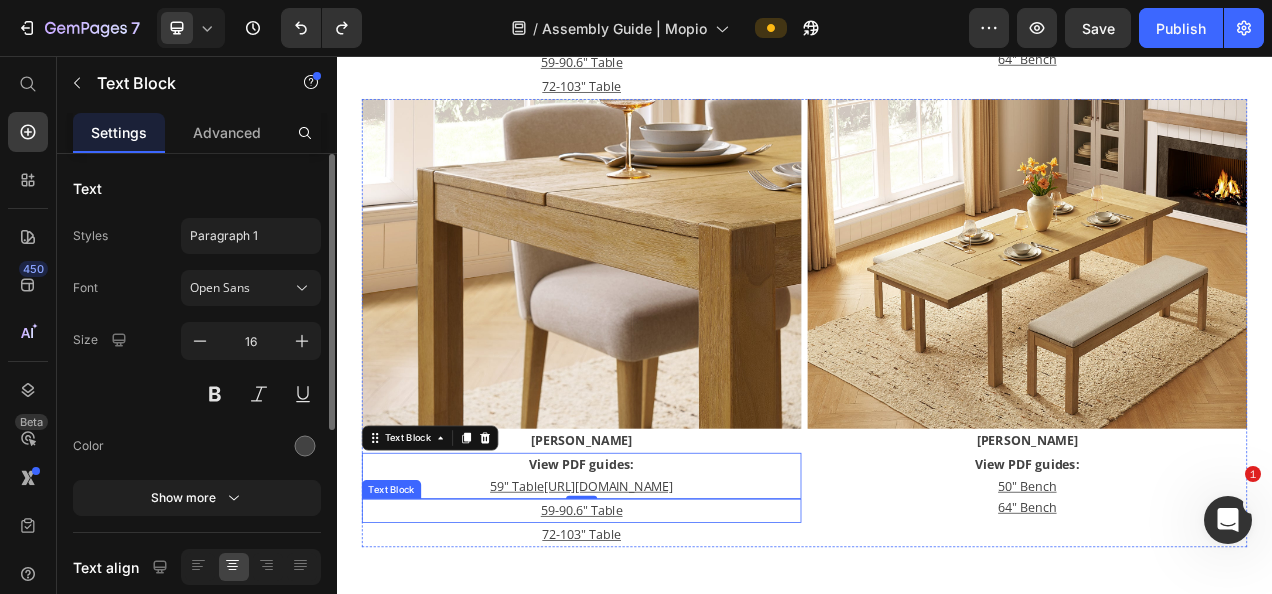 click on "59-90.6" Table" at bounding box center (651, 639) 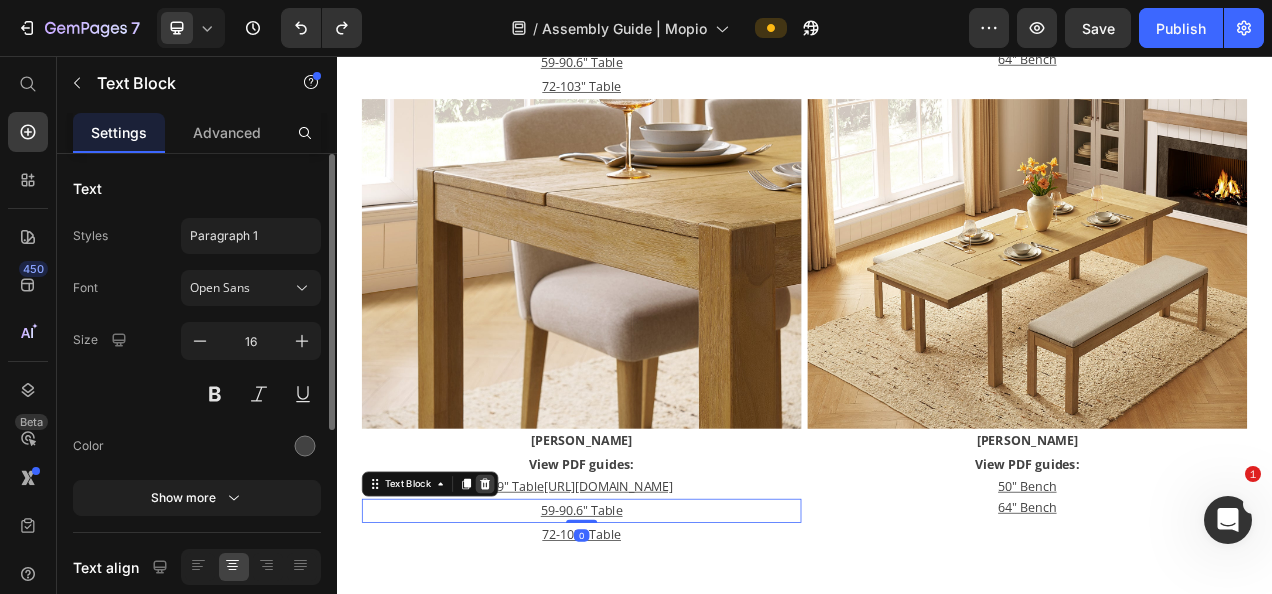 click 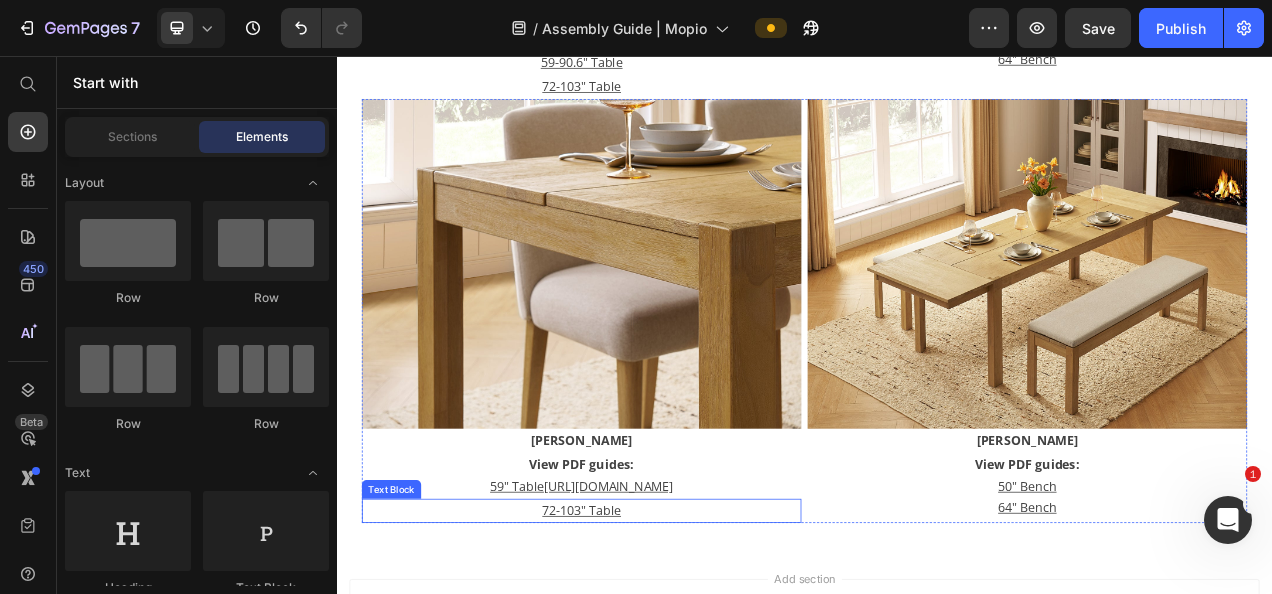 click on "72-103" Table" at bounding box center (651, 639) 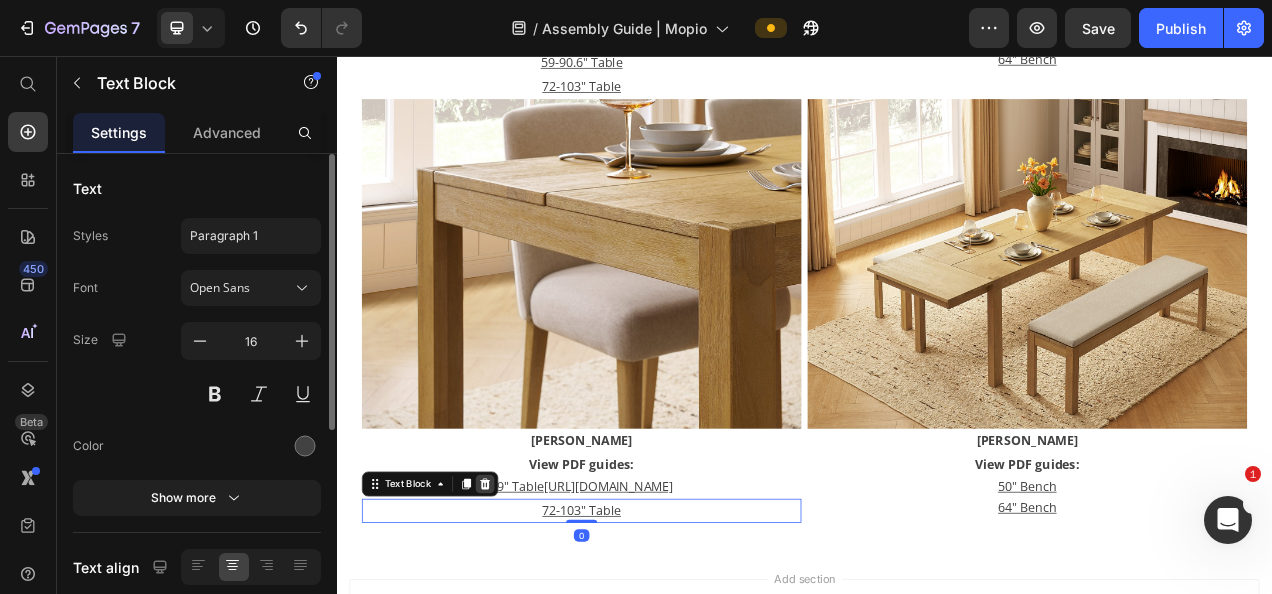 click 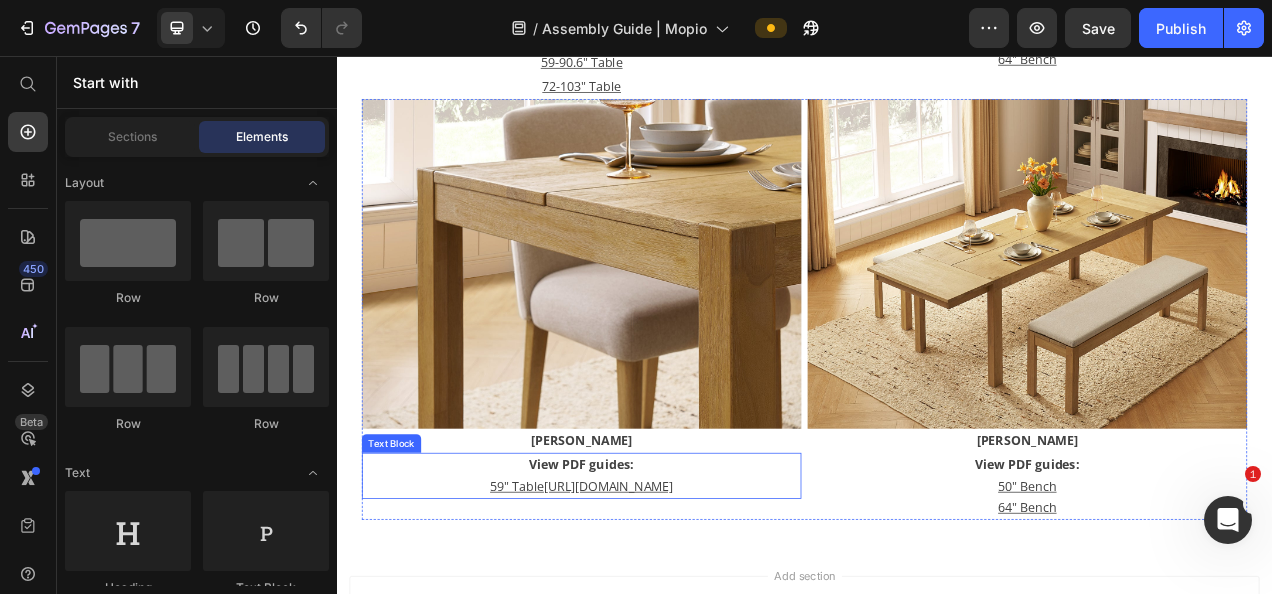 click on "[URL][DOMAIN_NAME]" at bounding box center [686, 608] 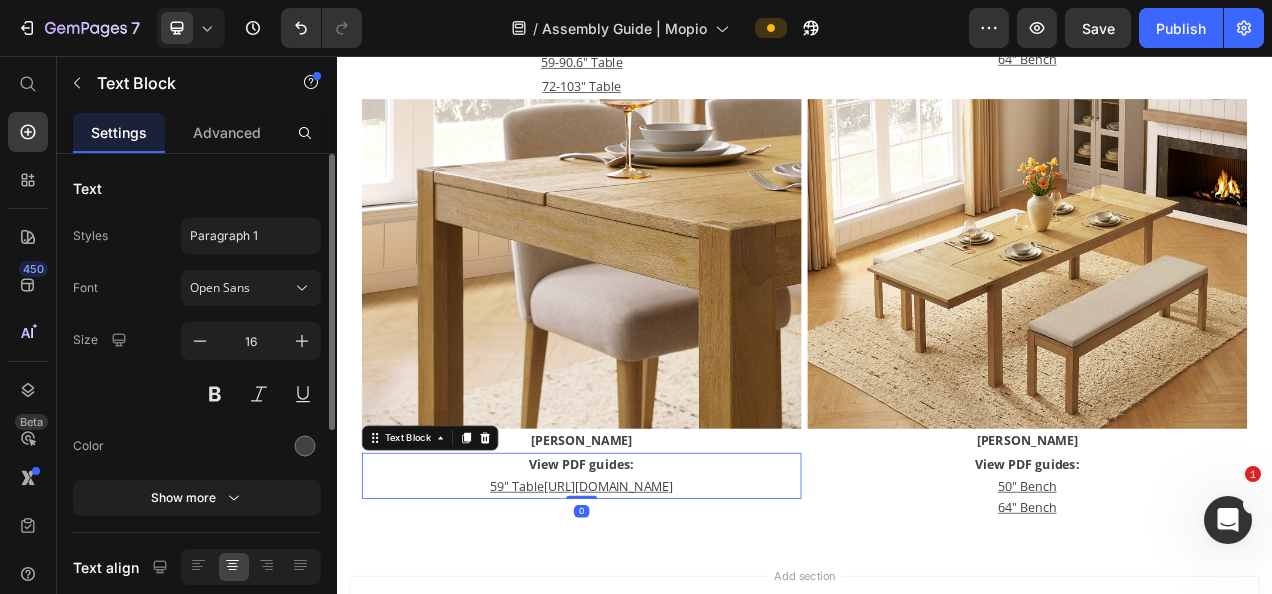 click on "[URL][DOMAIN_NAME]" at bounding box center (686, 608) 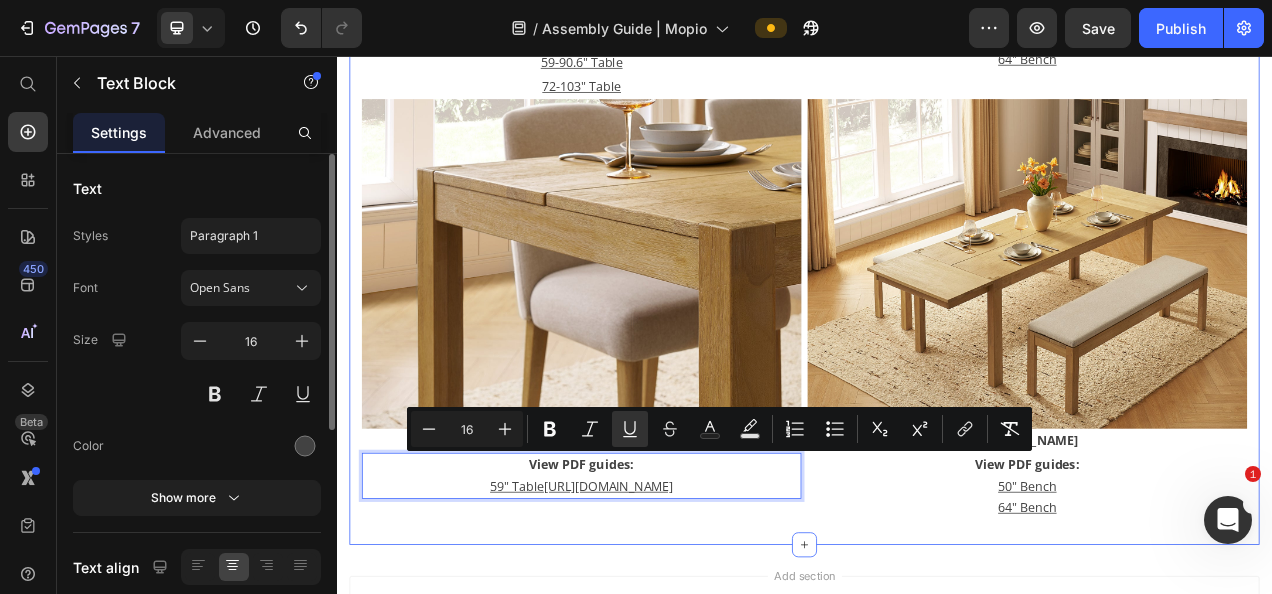 click on "[PERSON_NAME] / [PERSON_NAME] Brooklyn [PERSON_NAME] [PERSON_NAME] [PERSON_NAME] [PERSON_NAME] [PERSON_NAME] [PERSON_NAME] [PERSON_NAME] [PERSON_NAME] & [PERSON_NAME] Image [PERSON_NAME] Text block View PDF guide  |  Watch video Text Block Image [PERSON_NAME] Text block View PDF guide  |  Watch video Text block Row [PERSON_NAME] Heading Image [PERSON_NAME] Recliner Chair Text Block View PDF guide  |  Watch video Text Block
Row Blake Heading Image [PERSON_NAME] 3-Drawer Dresser Text block View PDF guide  |  Watch video Text block Image [PERSON_NAME] Arched Cabinet Text block View PDF guide  |  Watch video Text Block Image [PERSON_NAME] Shelf Text block View PDF guide  |  Watch video Text Block Image [PERSON_NAME]-top Coffee Table Text block View PDF guide  |  Watch video Text Block Image [PERSON_NAME] Cabinet Text block View PDF guide  |  Watch video Text block Image B lake Fireplace Mantel TV Stand Text block View PDF guide  |  Watch video Text Block Image [PERSON_NAME] Tall Acrylic Cabinet Text block View PDF guide  |  Watch video Text Block Row [GEOGRAPHIC_DATA]" at bounding box center (937, 10) 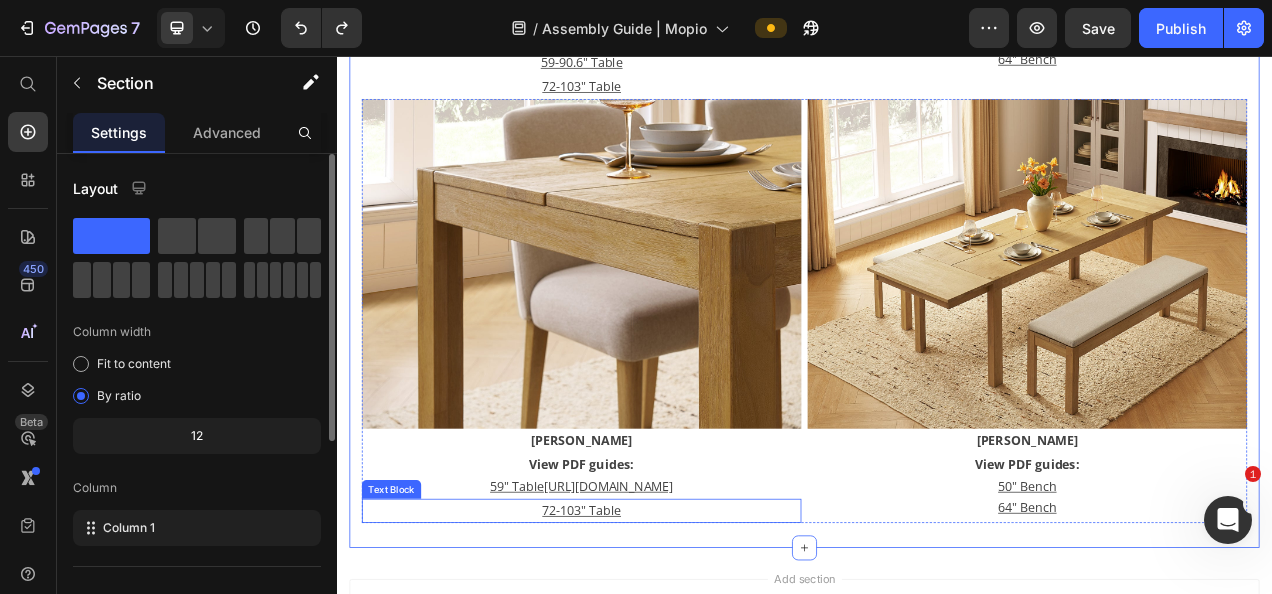 click on "72-103" Table" at bounding box center (651, 639) 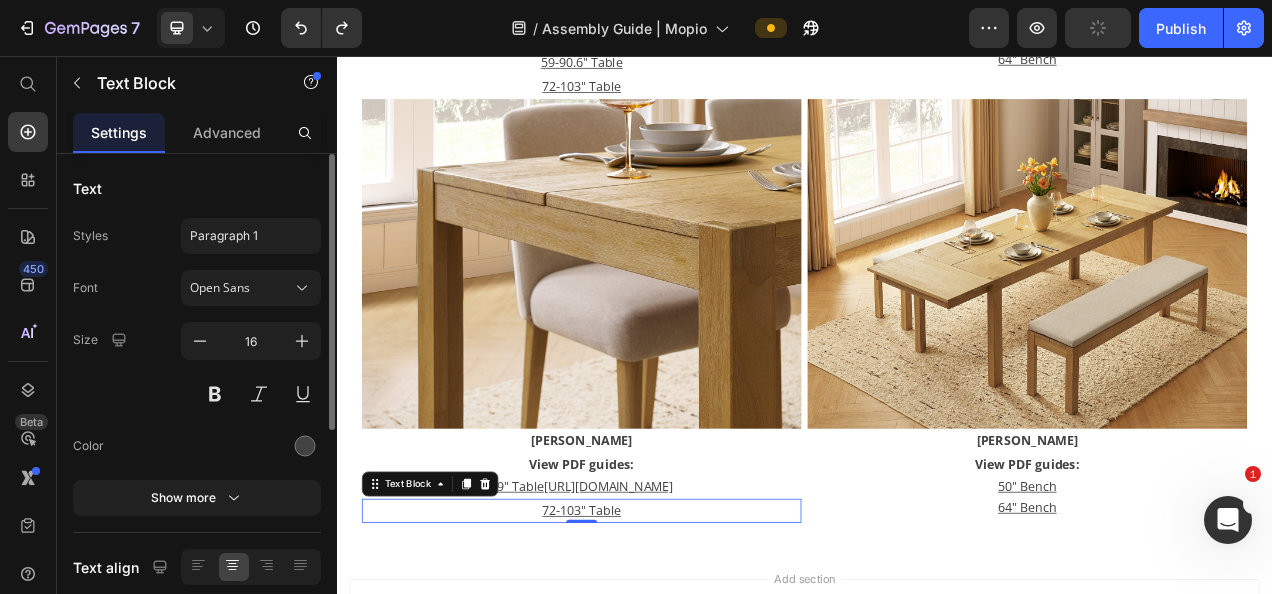click on "72-103" Table" at bounding box center [651, 639] 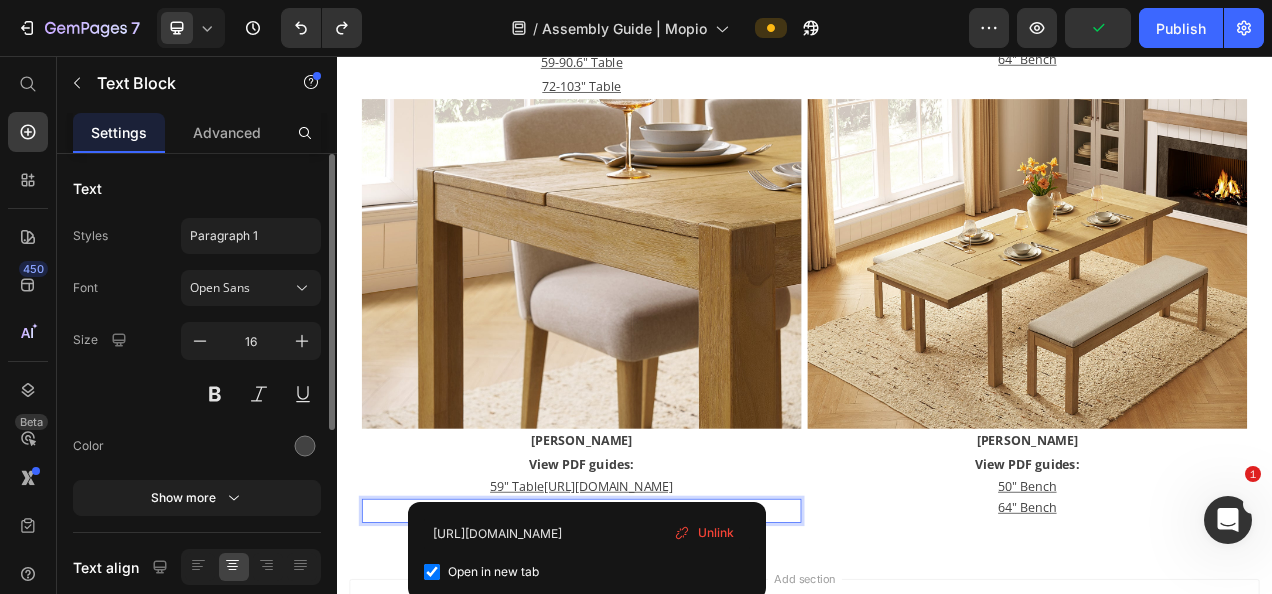 click on "72-103" Table" at bounding box center [651, 639] 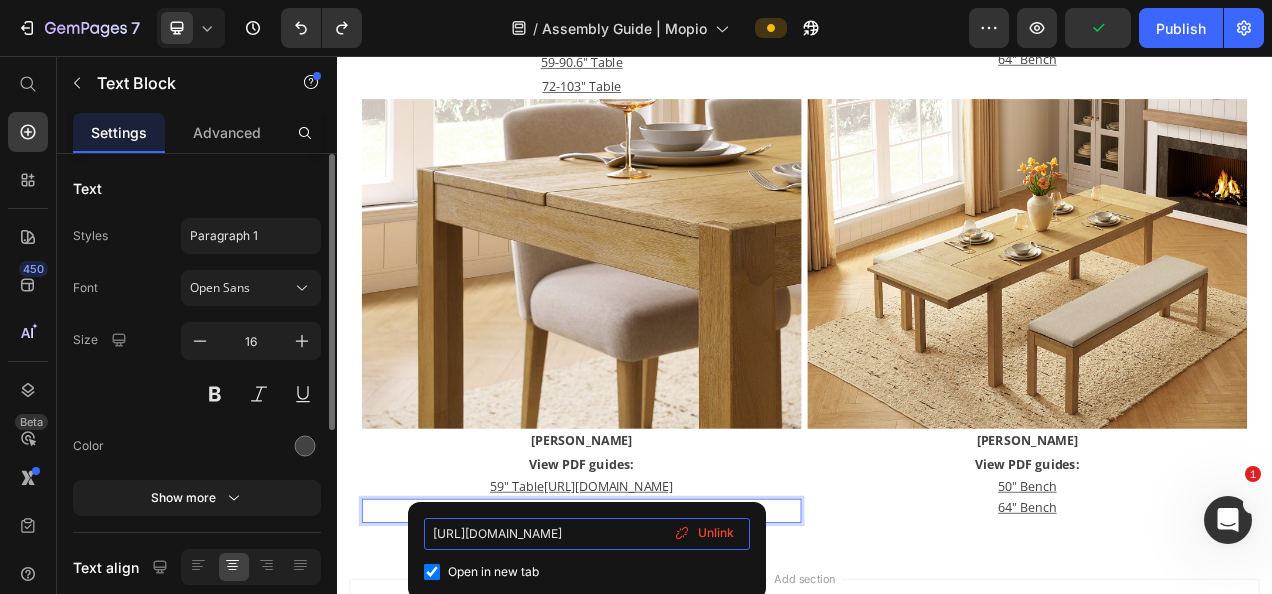 drag, startPoint x: 590, startPoint y: 538, endPoint x: 616, endPoint y: 553, distance: 30.016663 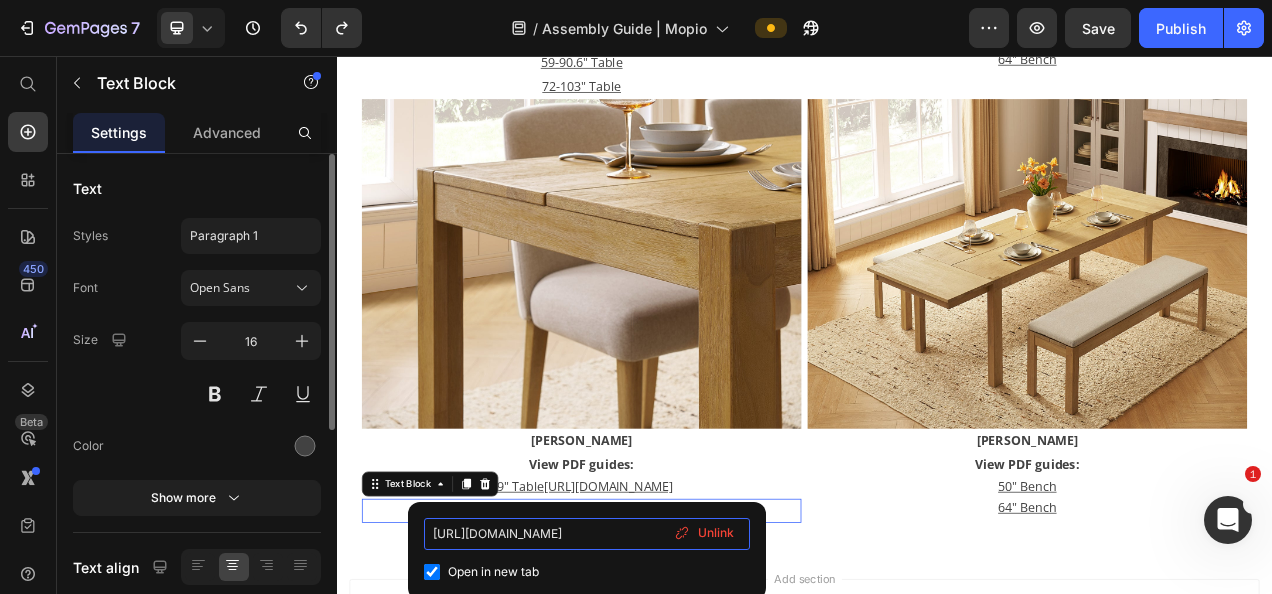scroll, scrollTop: 0, scrollLeft: 521, axis: horizontal 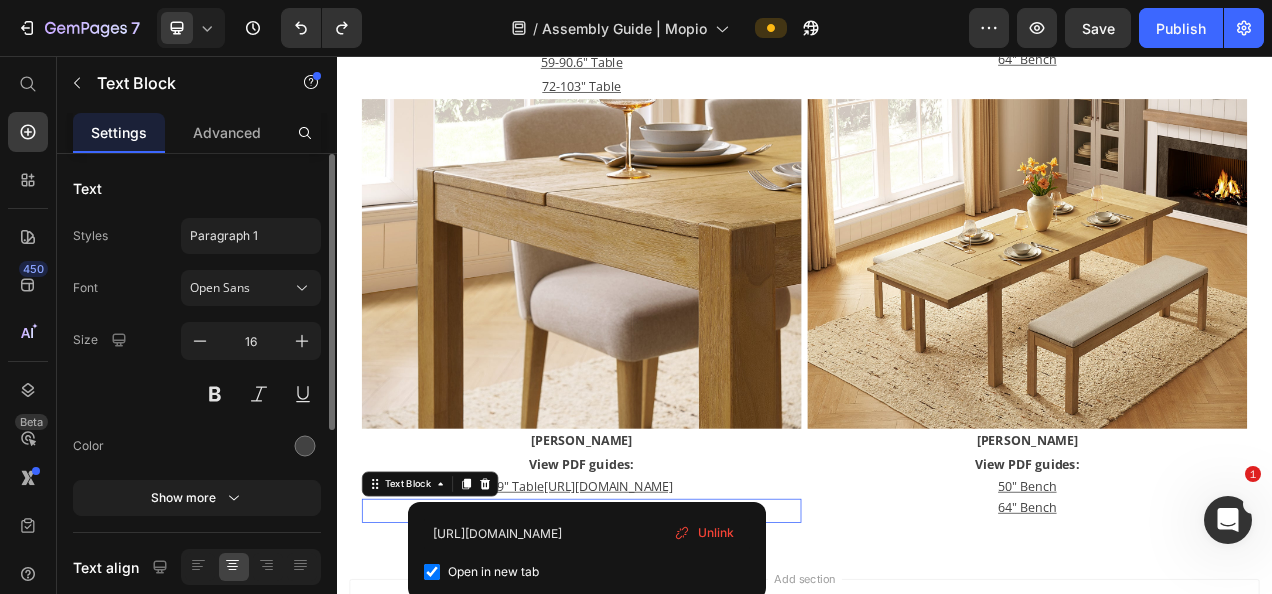 click on "Open in new tab" at bounding box center [587, 572] 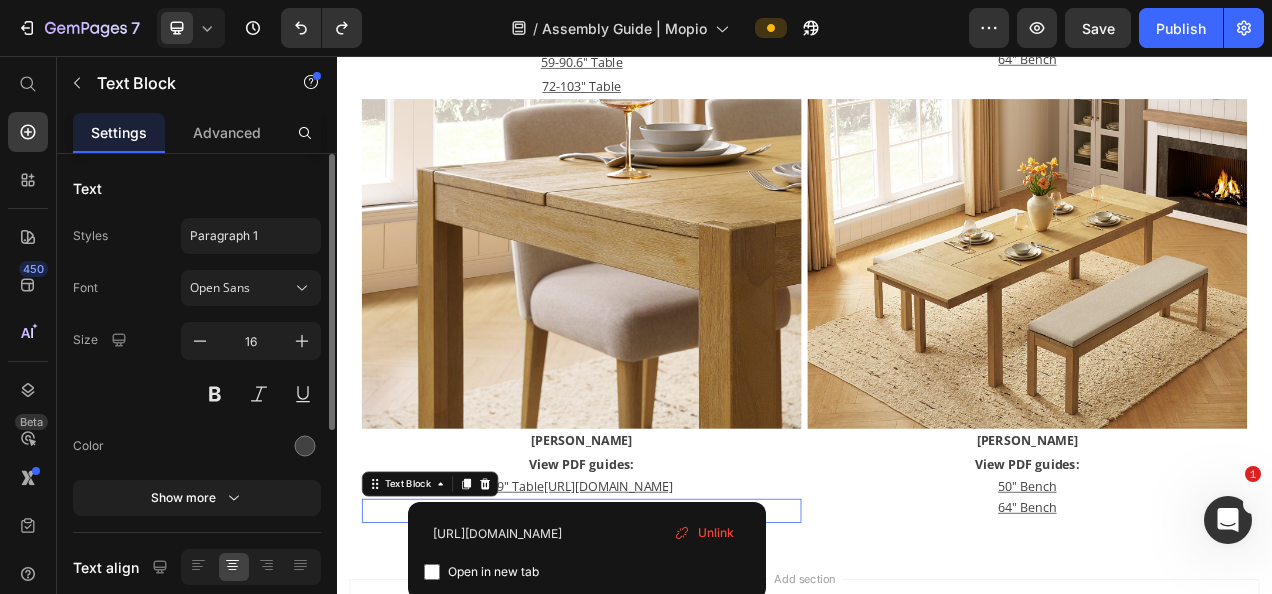 click at bounding box center [432, 572] 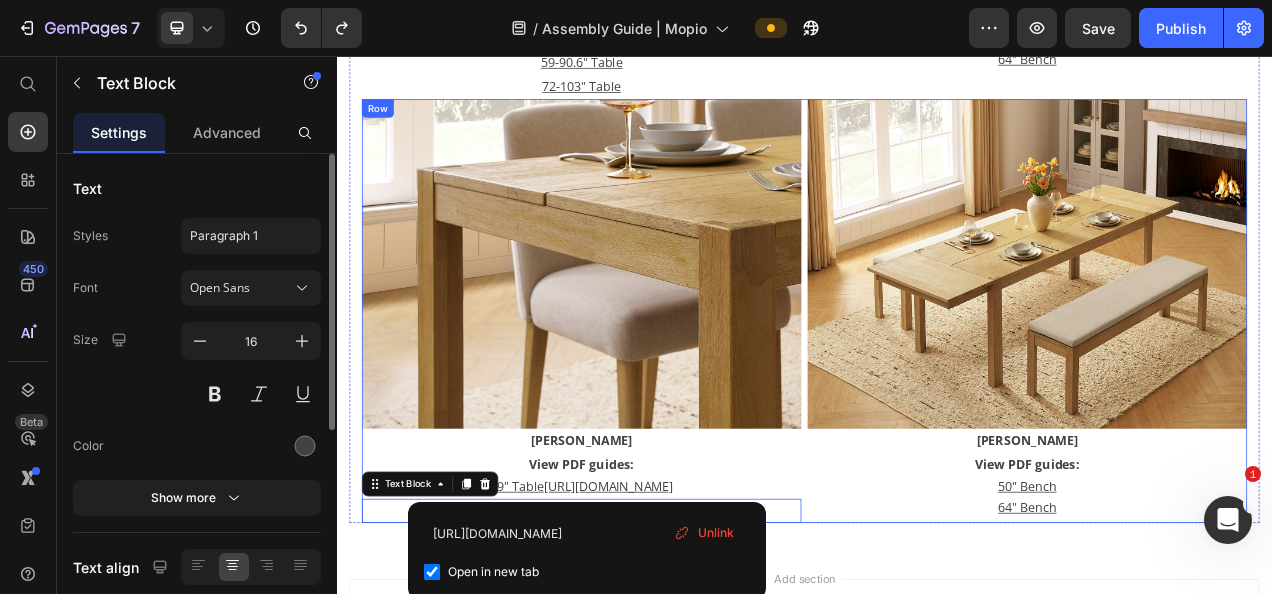 click on "Image Logan Cha Text Block View PDF guides:  59" Table [URL][DOMAIN_NAME] Text Block 72-103" Table Text Block   0 Image [PERSON_NAME] Bench Text Block View PDF guides: 50" Bench 64" Bench Text Block Row" at bounding box center (937, 383) 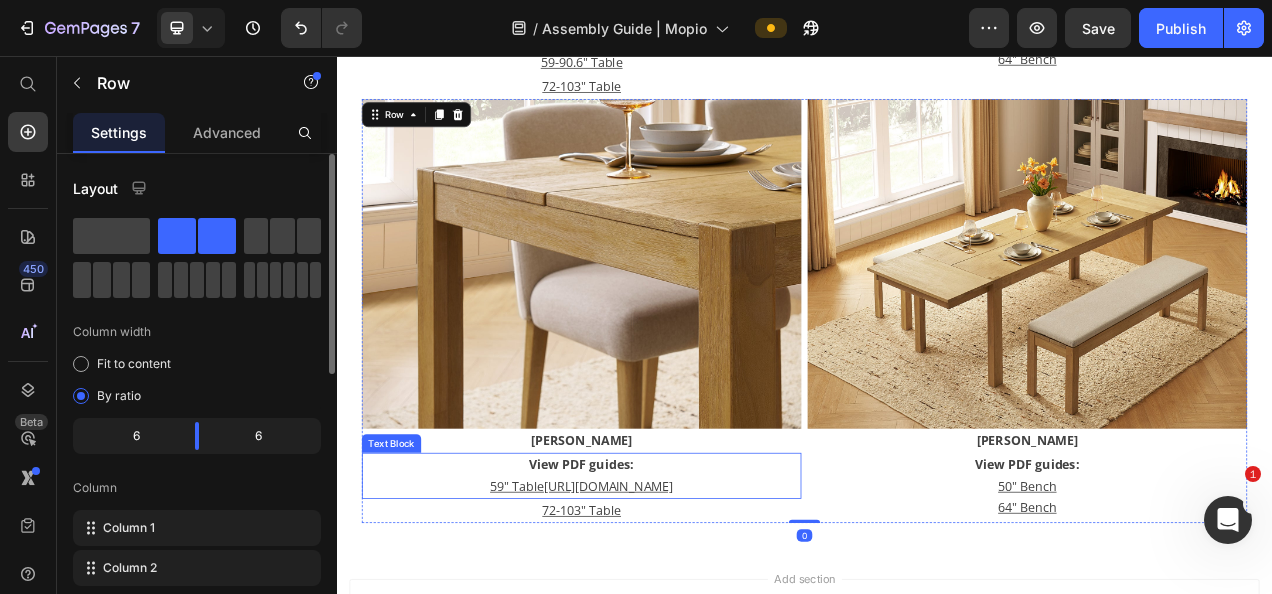 click on "[URL][DOMAIN_NAME]" at bounding box center (686, 608) 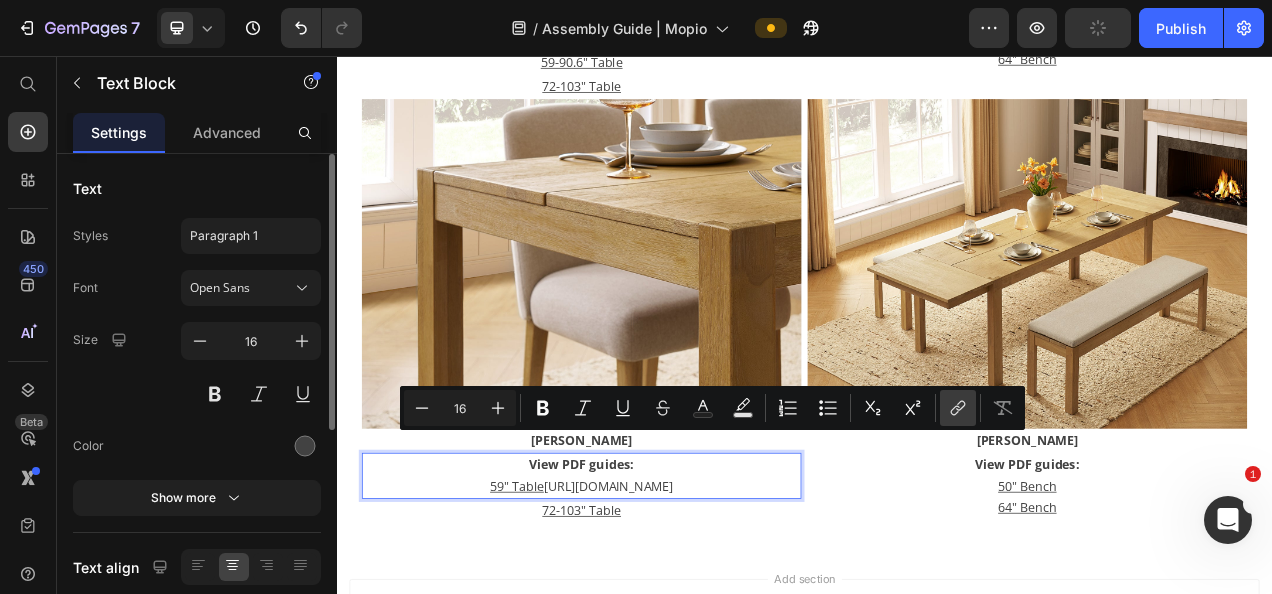 click 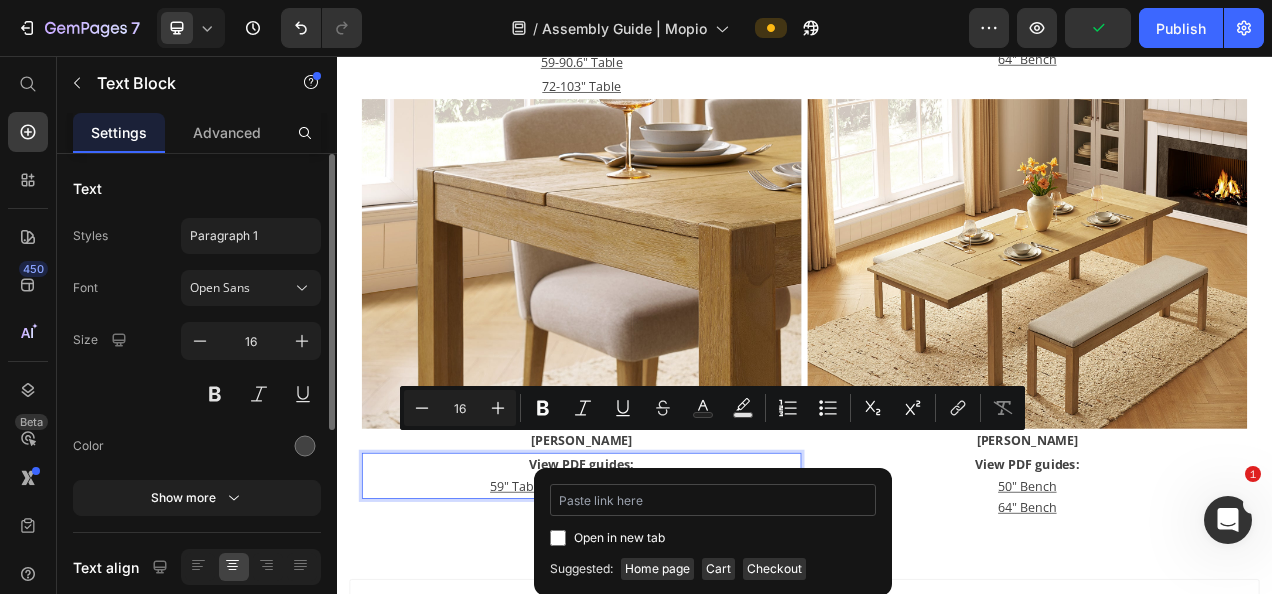 click at bounding box center [713, 500] 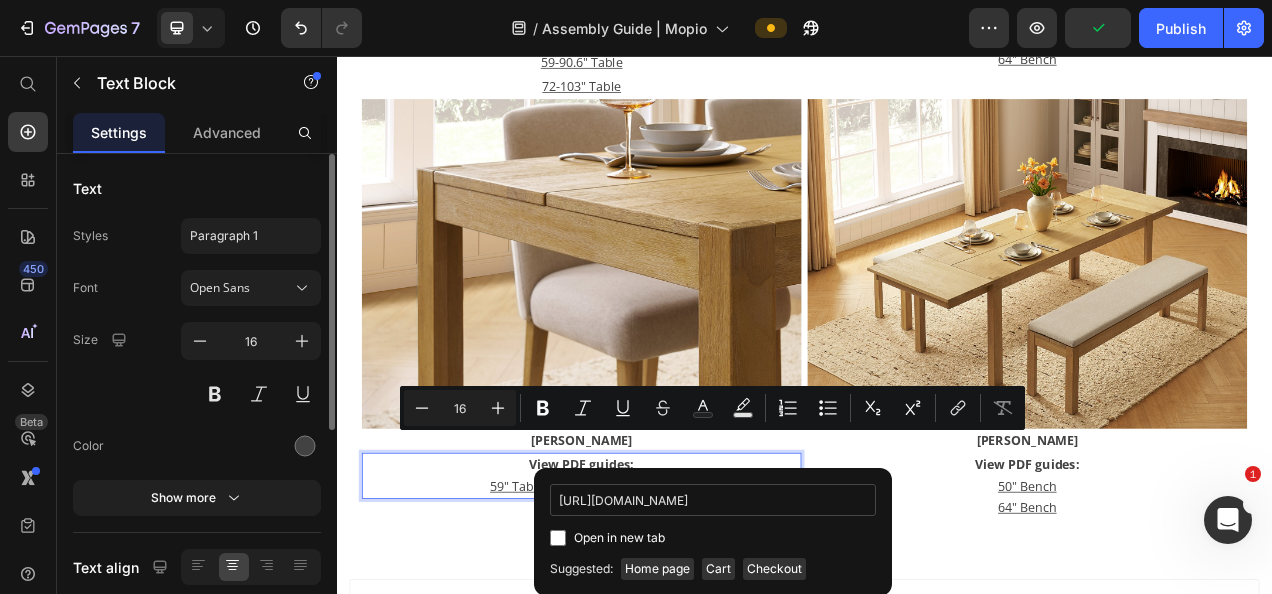 scroll, scrollTop: 0, scrollLeft: 521, axis: horizontal 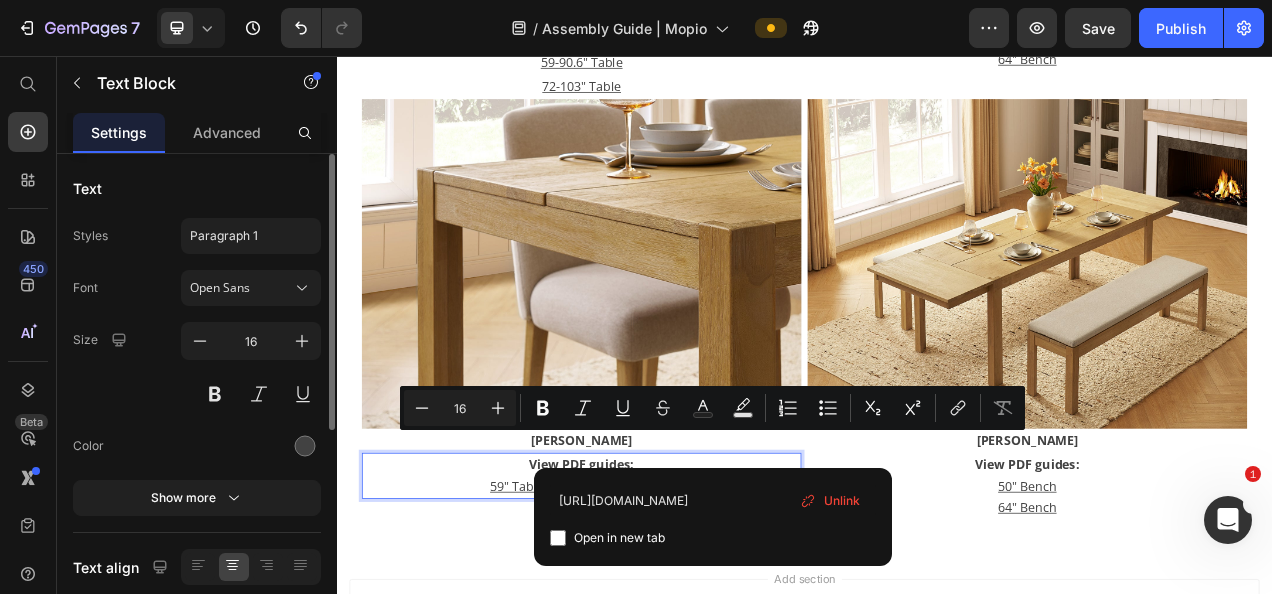 type on "[URL][DOMAIN_NAME]" 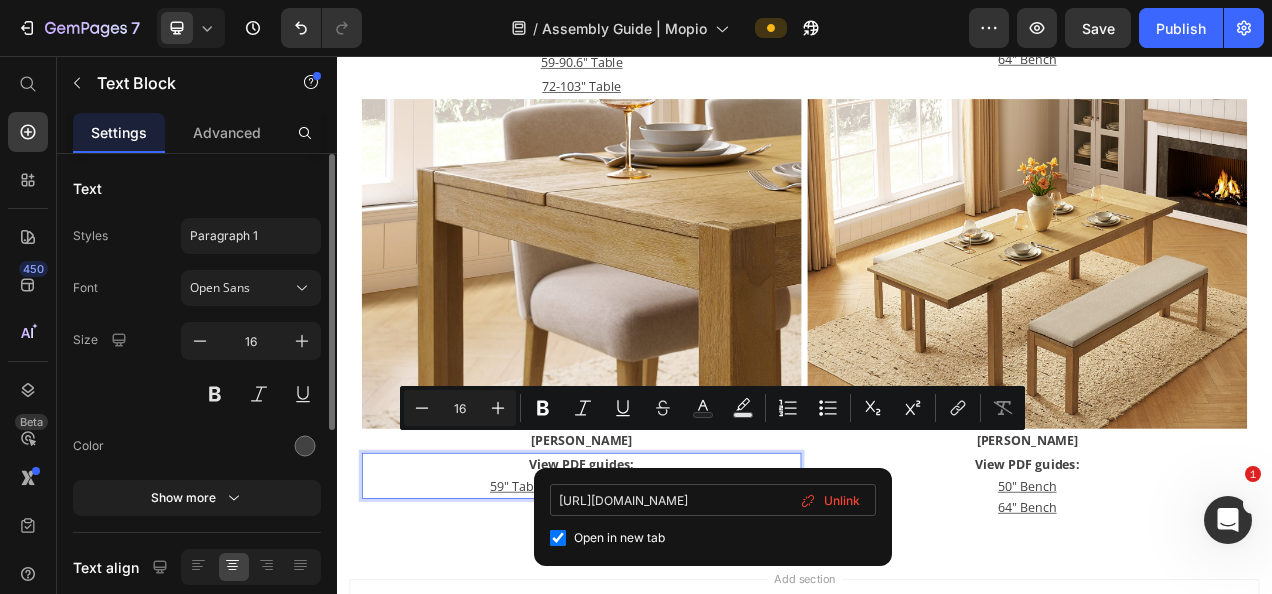 scroll, scrollTop: 0, scrollLeft: 0, axis: both 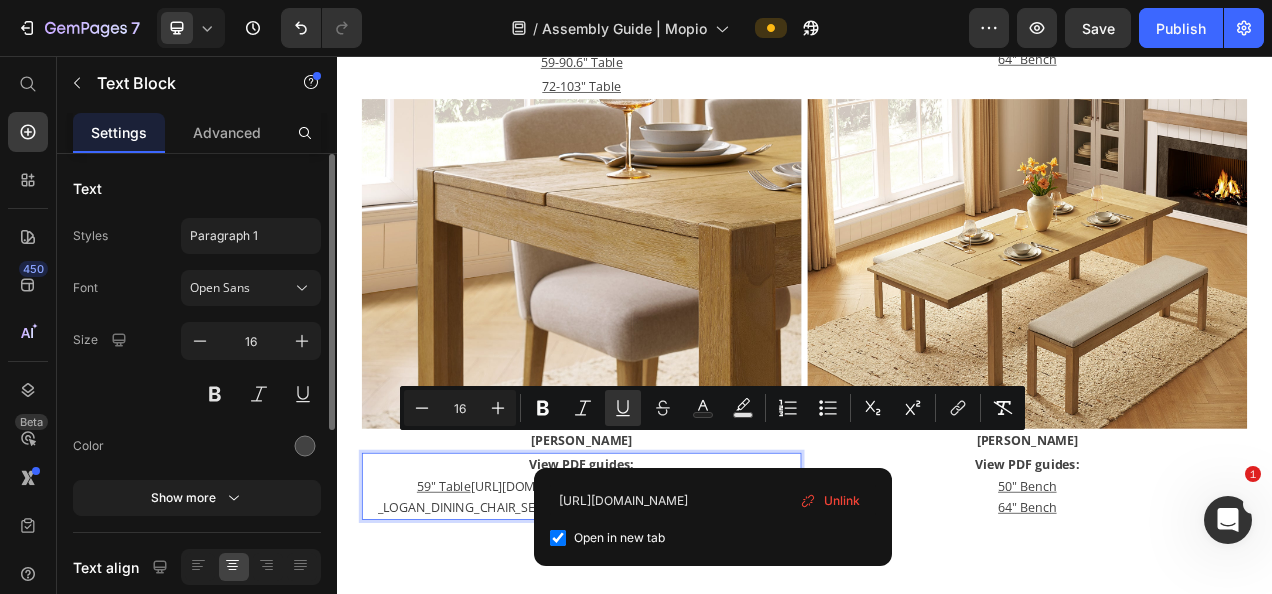 click on "Open in new tab" at bounding box center (713, 538) 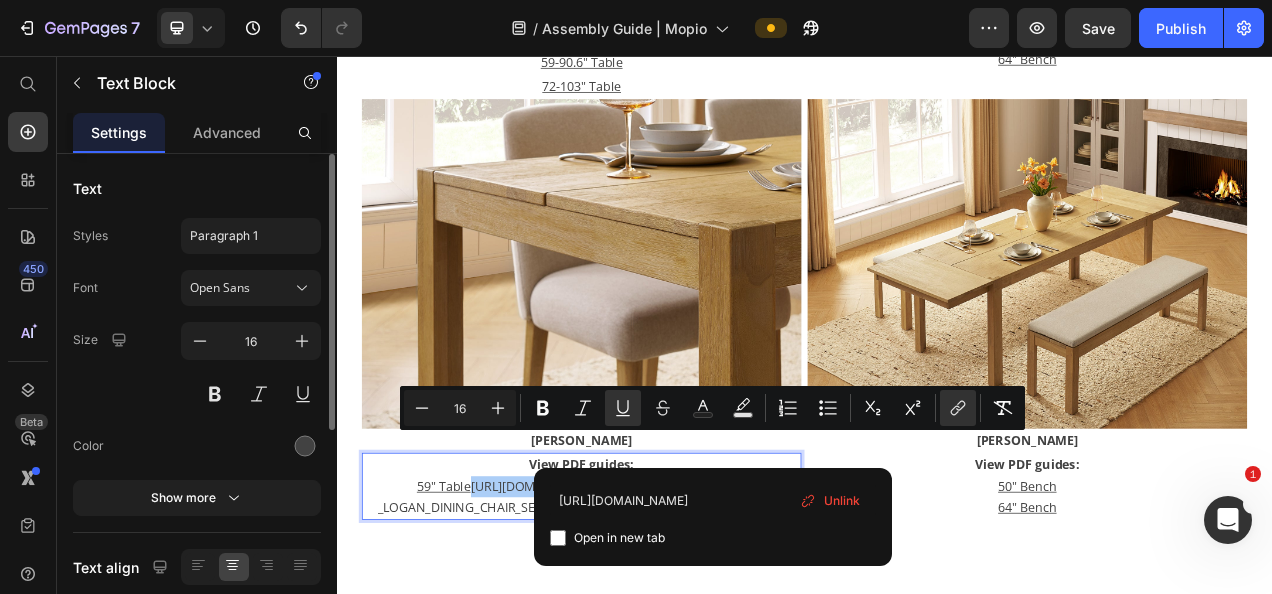 click at bounding box center (558, 538) 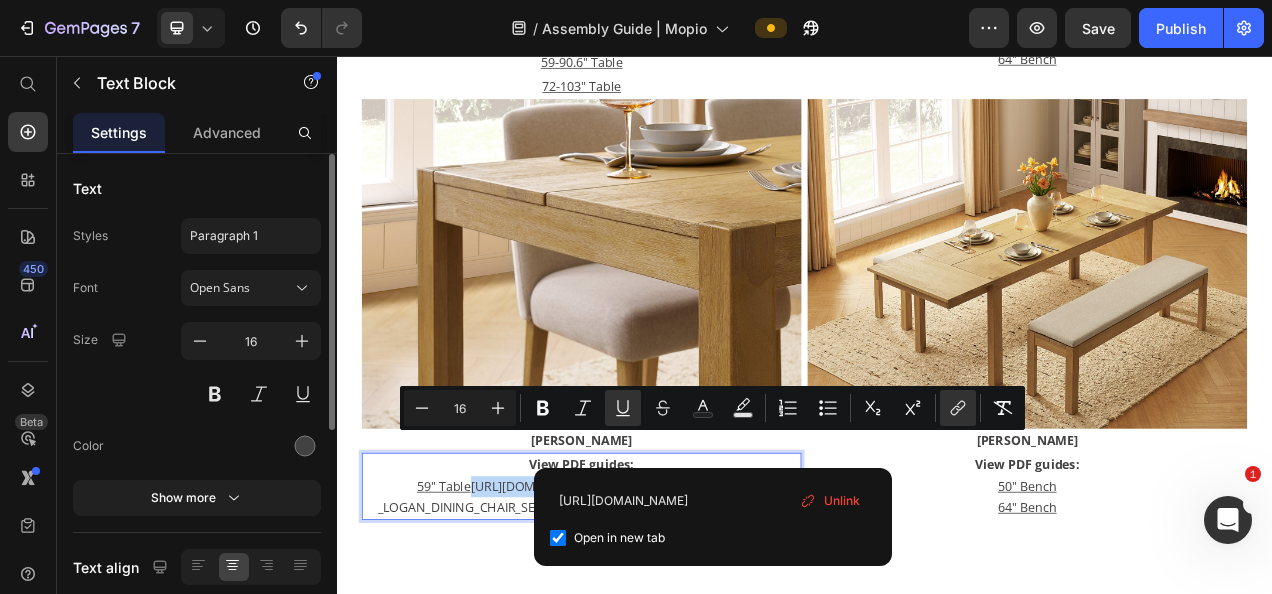checkbox on "true" 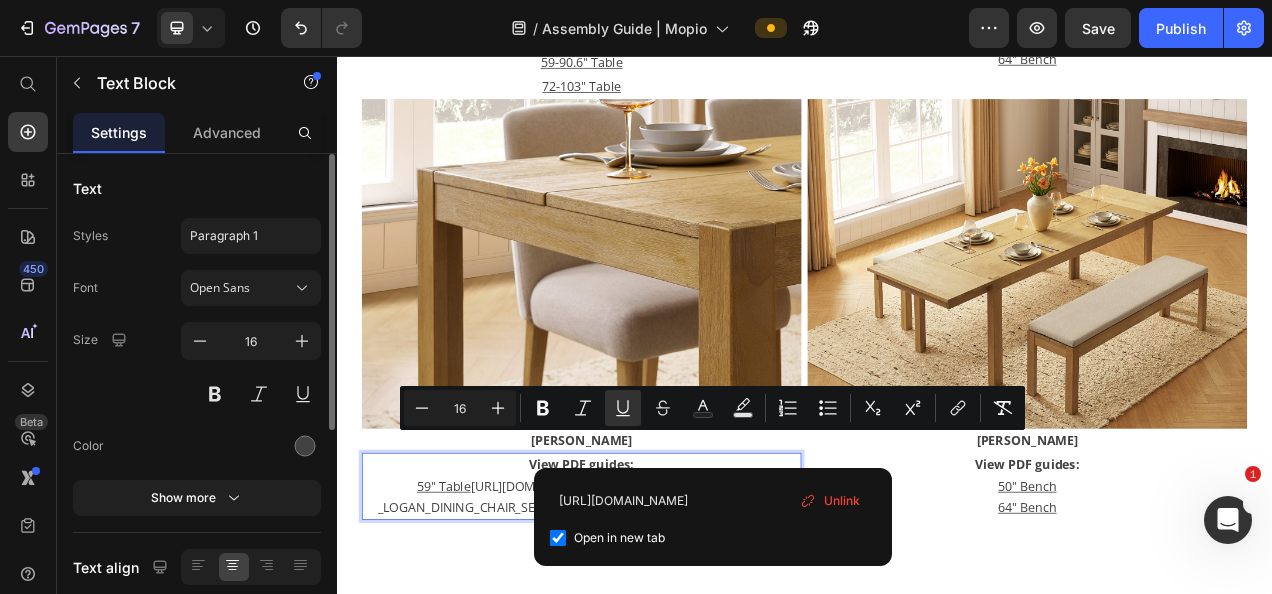 click on "Add section Choose templates inspired by CRO experts Generate layout from URL or image Add blank section then drag & drop elements" at bounding box center (937, 837) 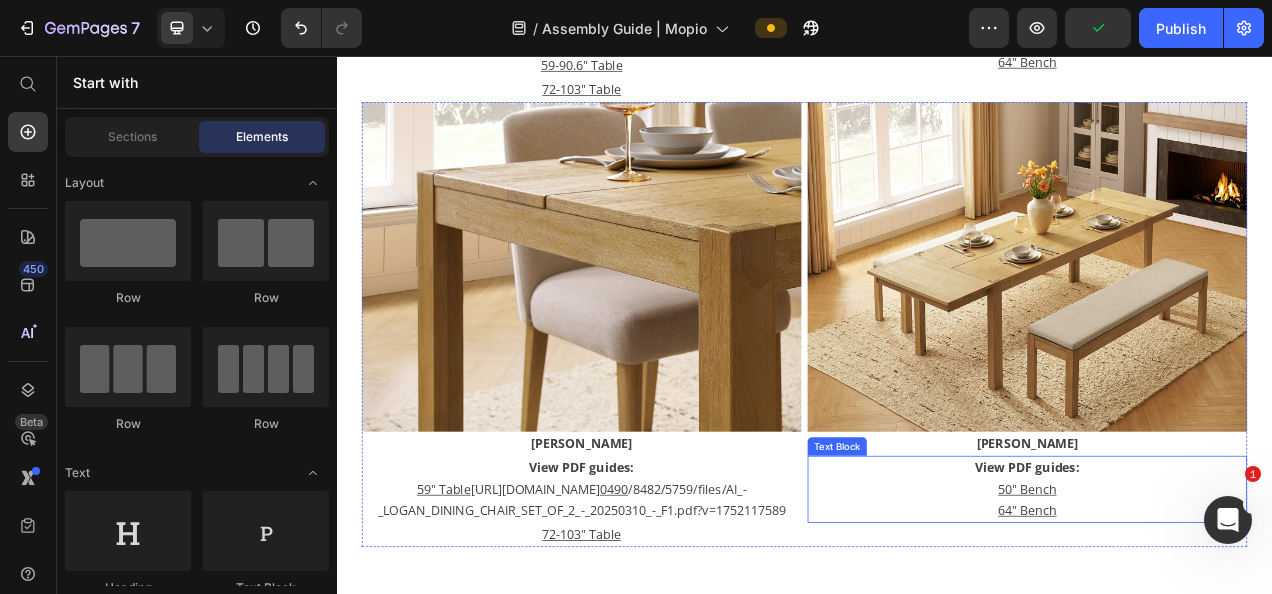 scroll, scrollTop: 900, scrollLeft: 0, axis: vertical 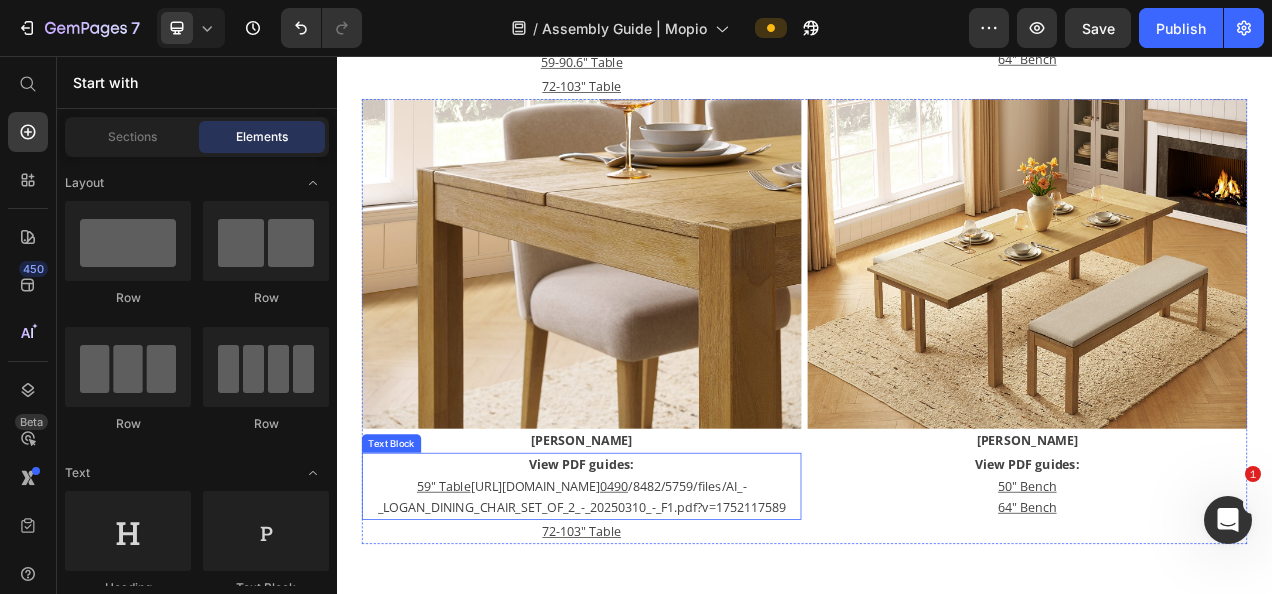 click on "[URL][DOMAIN_NAME] 0490 /8482/5759/files/AI_-_LOGAN_DINING_CHAIR_SET_OF_2_-_20250310_-_F1.pdf?v=1752117589" at bounding box center (651, 621) 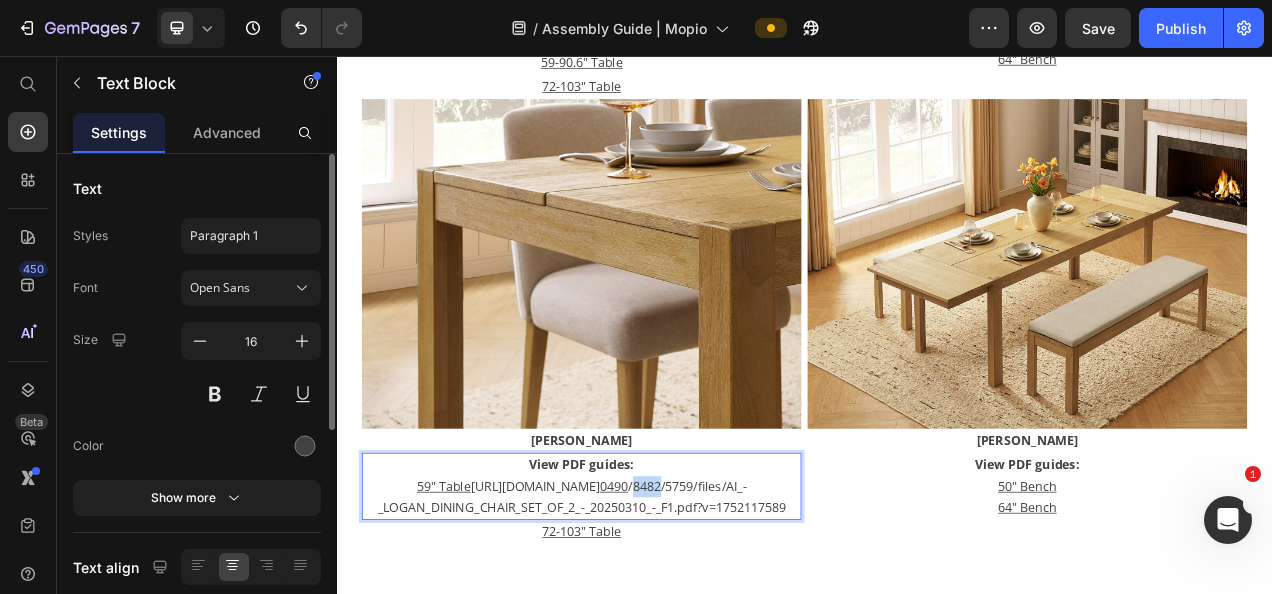 click on "59" Table [URL][DOMAIN_NAME] 0490 /8482/5759/files/AI_-_LOGAN_DINING_CHAIR_SET_OF_2_-_20250310_-_F1.pdf?v=1752117589" at bounding box center (651, 622) 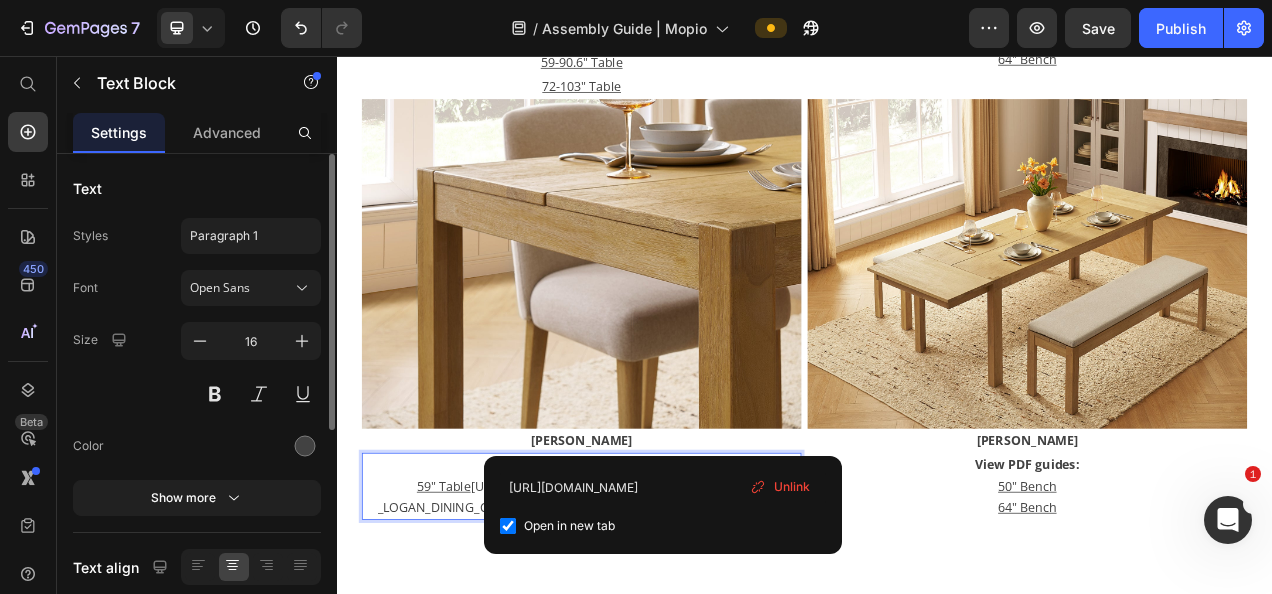 click on "[URL][DOMAIN_NAME] 0490 /8482/5759/files/AI_-_LOGAN_DINING_CHAIR_SET_OF_2_-_20250310_-_F1.pdf?v=1752117589" at bounding box center (651, 621) 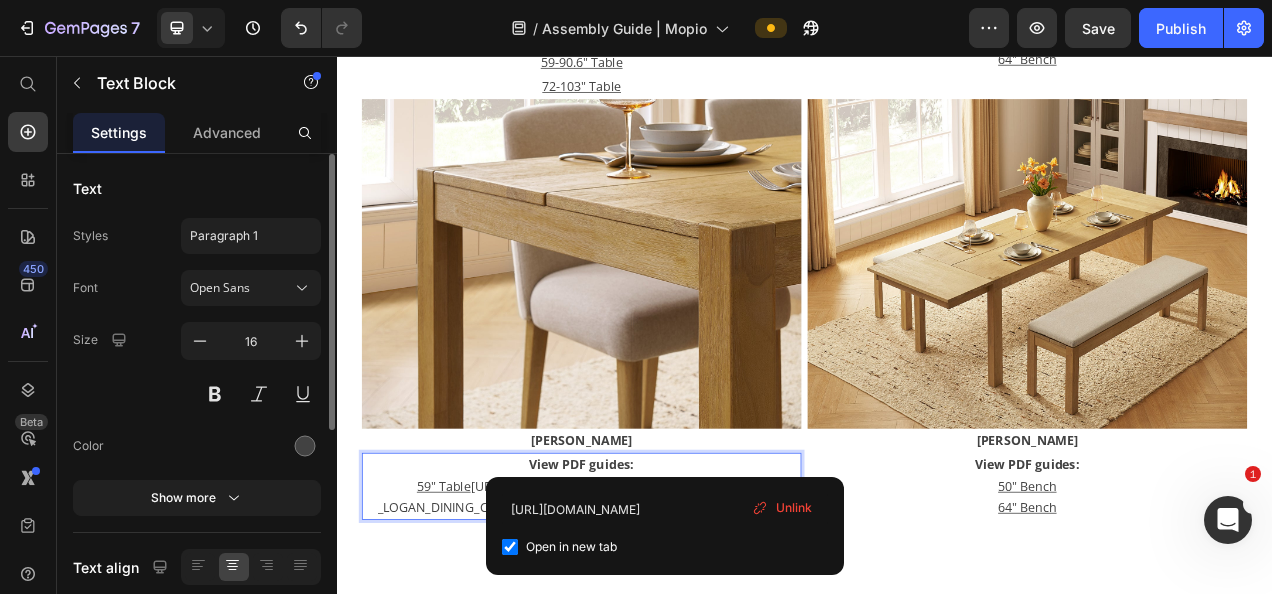 click on "[URL][DOMAIN_NAME] 0490 /8482/5759/files/AI_-_LOGAN_DINING_CHAIR_SET_OF_2_-_20250310_-_F1.pdf?v=1752117589" at bounding box center [651, 621] 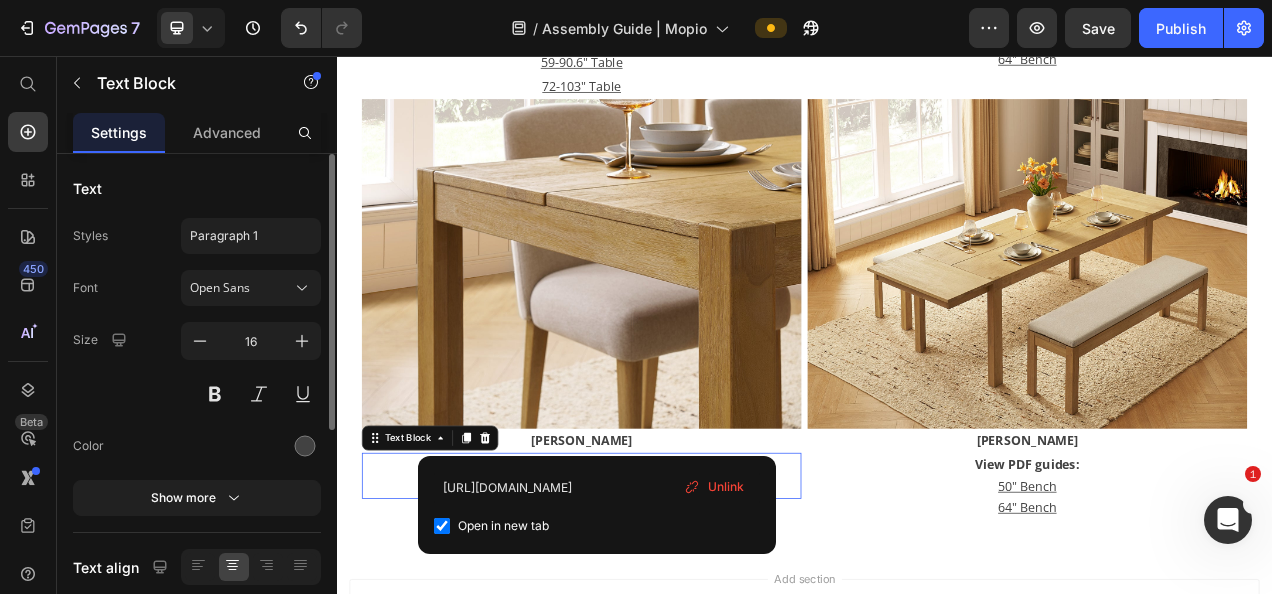 click on "59" Tablehttps://[DOMAIN_NAME][URL]" at bounding box center [651, 608] 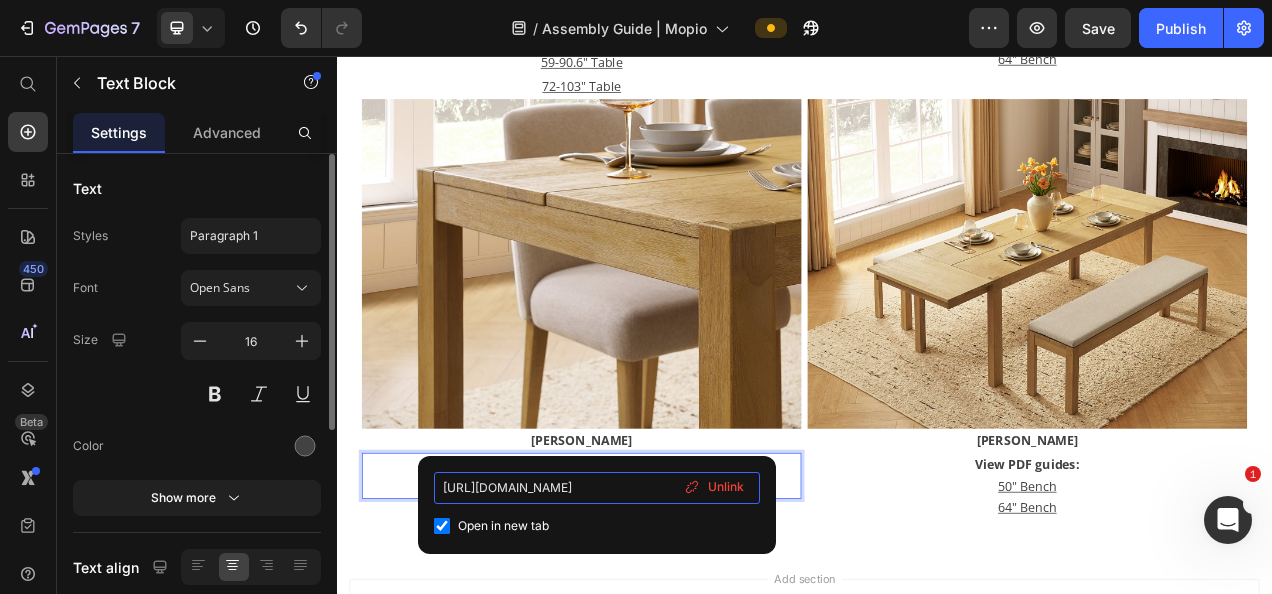 click on "[URL][DOMAIN_NAME]" at bounding box center (597, 488) 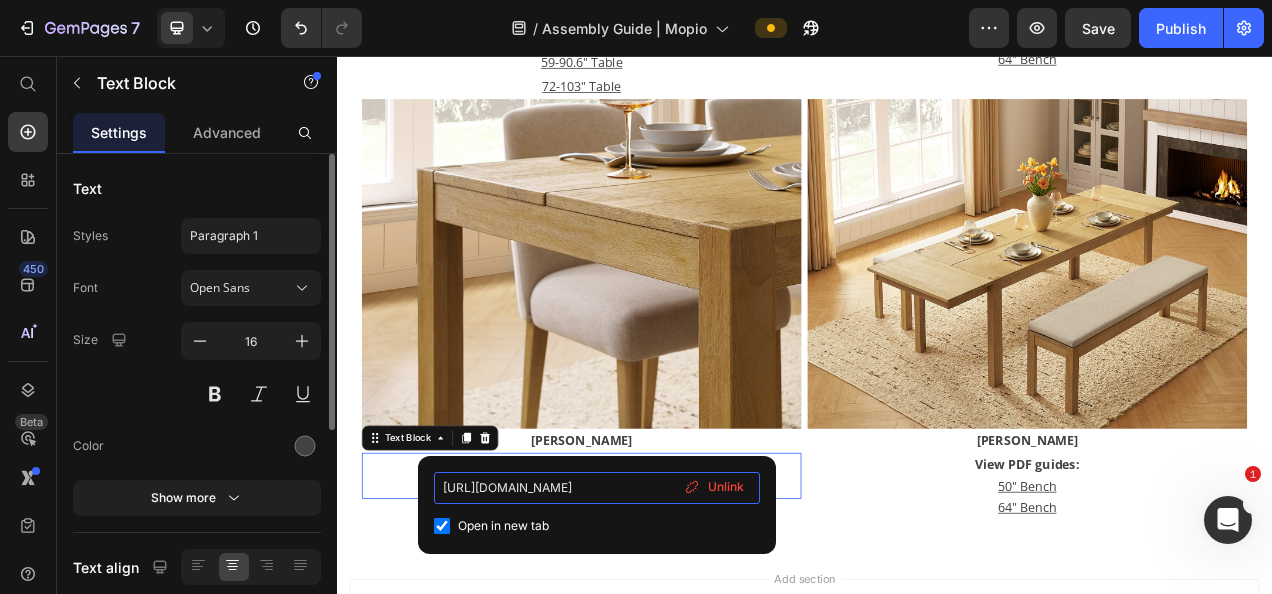 scroll, scrollTop: 0, scrollLeft: 521, axis: horizontal 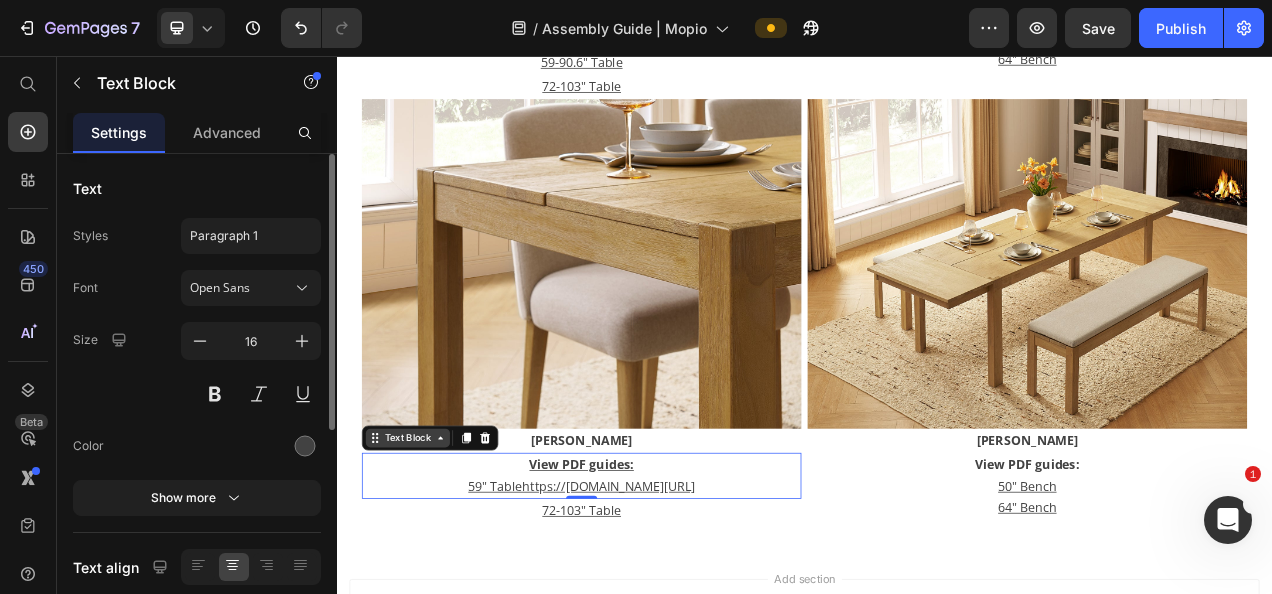 click on "Text Block" at bounding box center [428, 546] 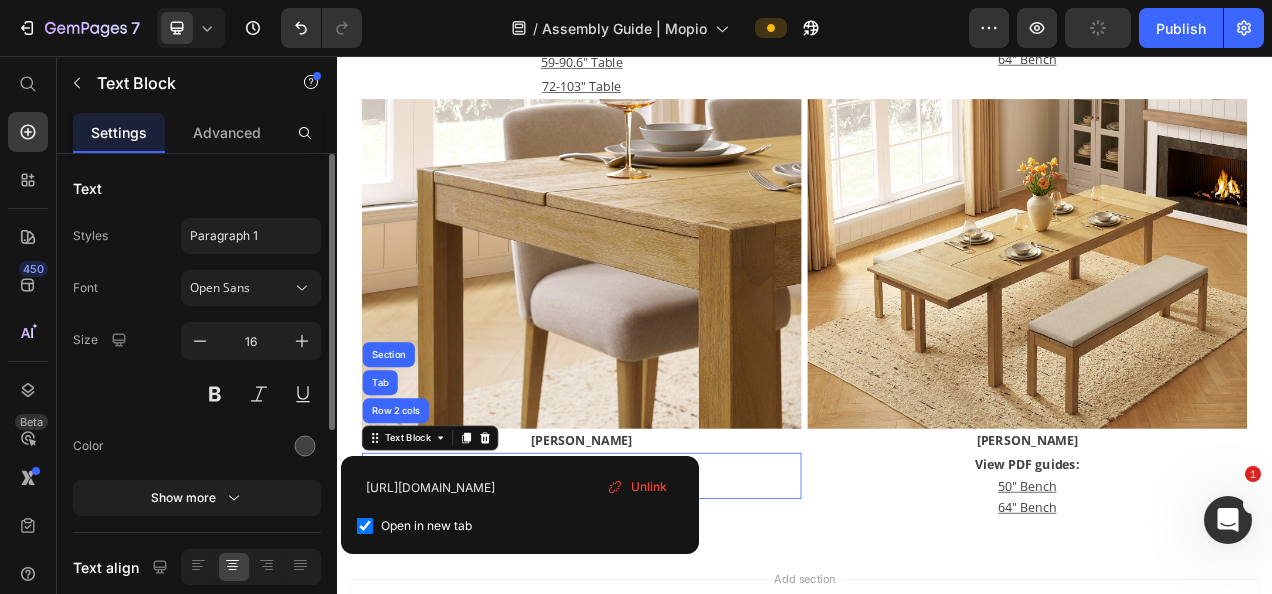 click on "59" Tablehttps://[DOMAIN_NAME][URL]" at bounding box center [651, 608] 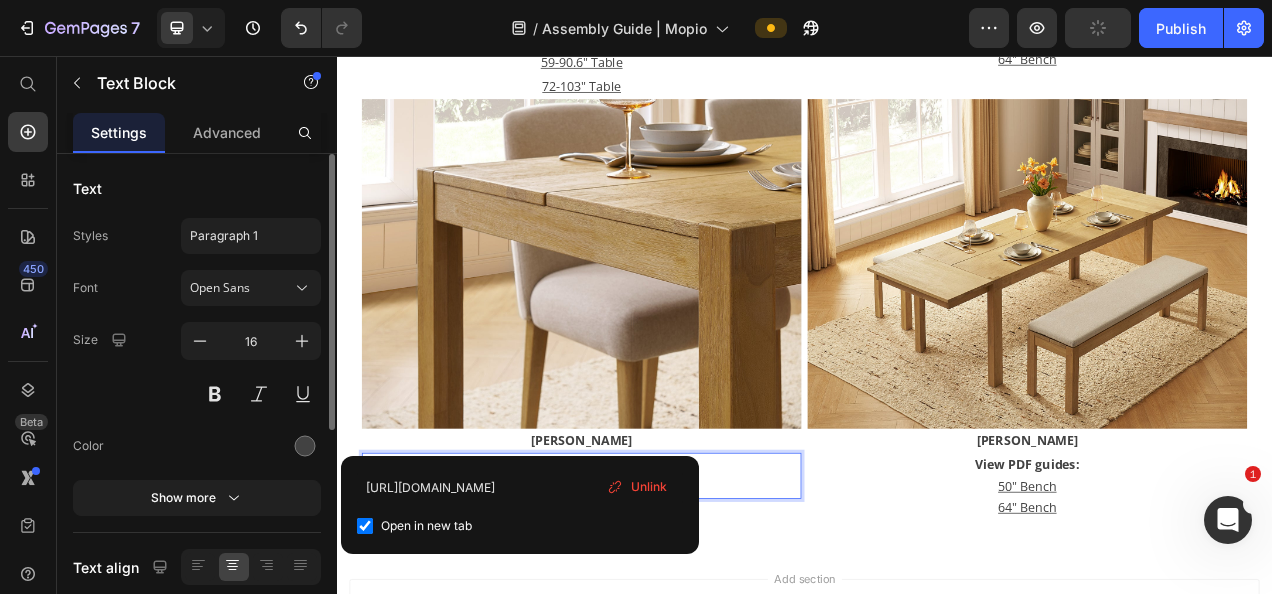 click on "59" Tablehttps://[DOMAIN_NAME][URL]" at bounding box center (651, 608) 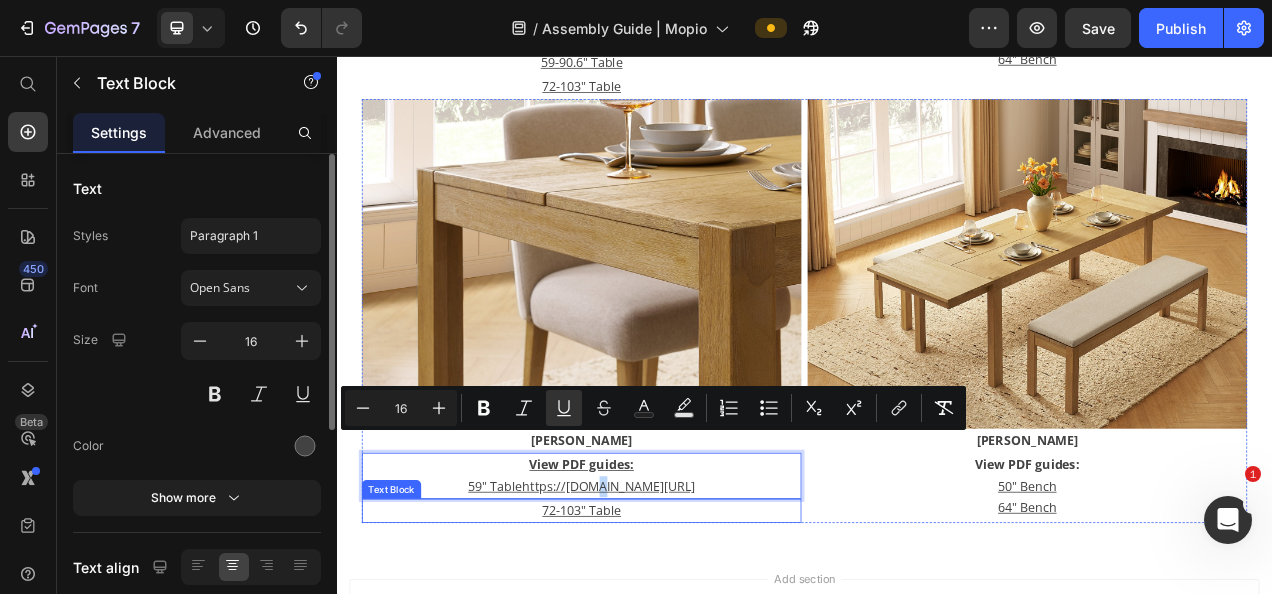 click on "72-103" Table" at bounding box center [651, 639] 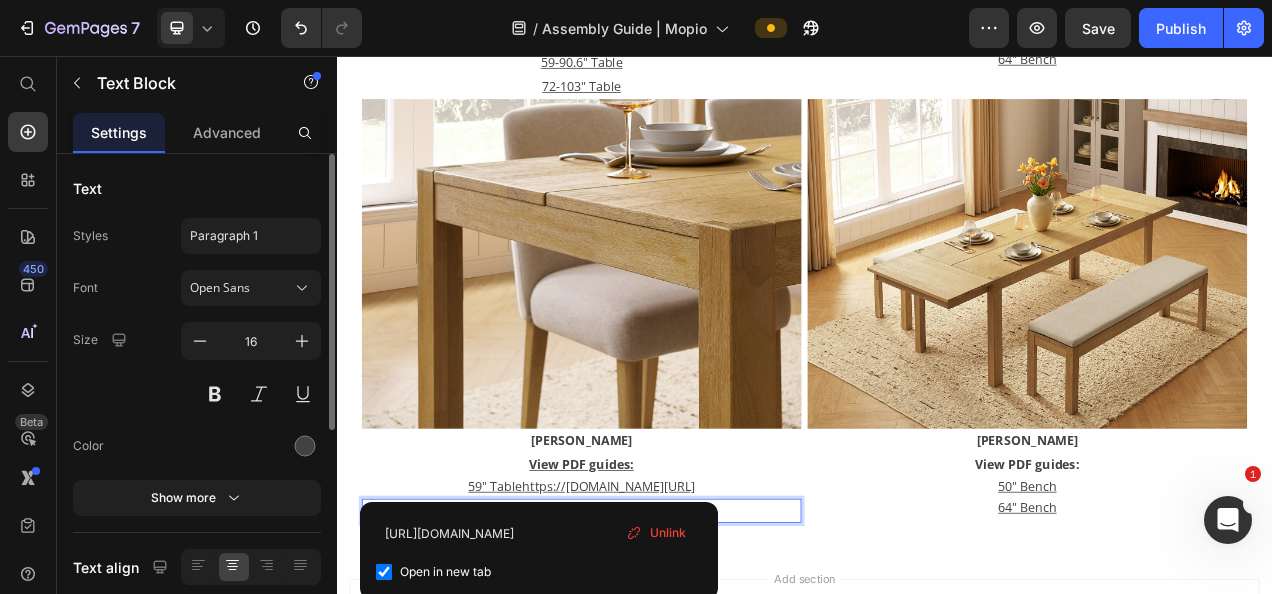scroll, scrollTop: 72, scrollLeft: 0, axis: vertical 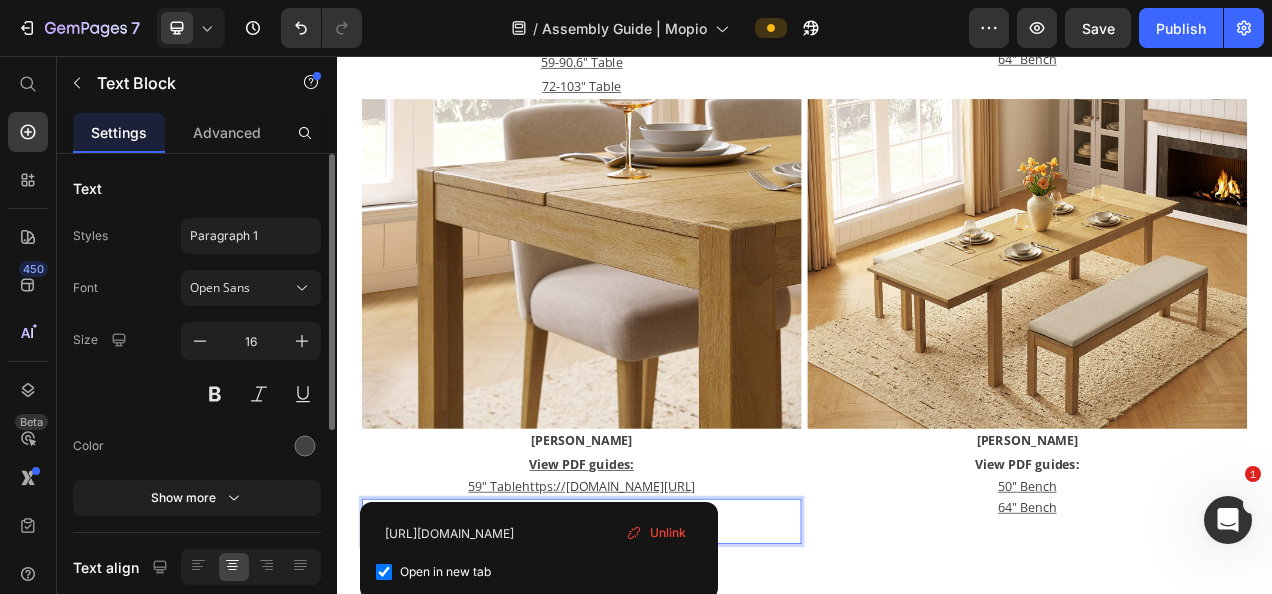 click on "⁠⁠⁠⁠⁠⁠⁠ 72-103" Table" at bounding box center [651, 653] 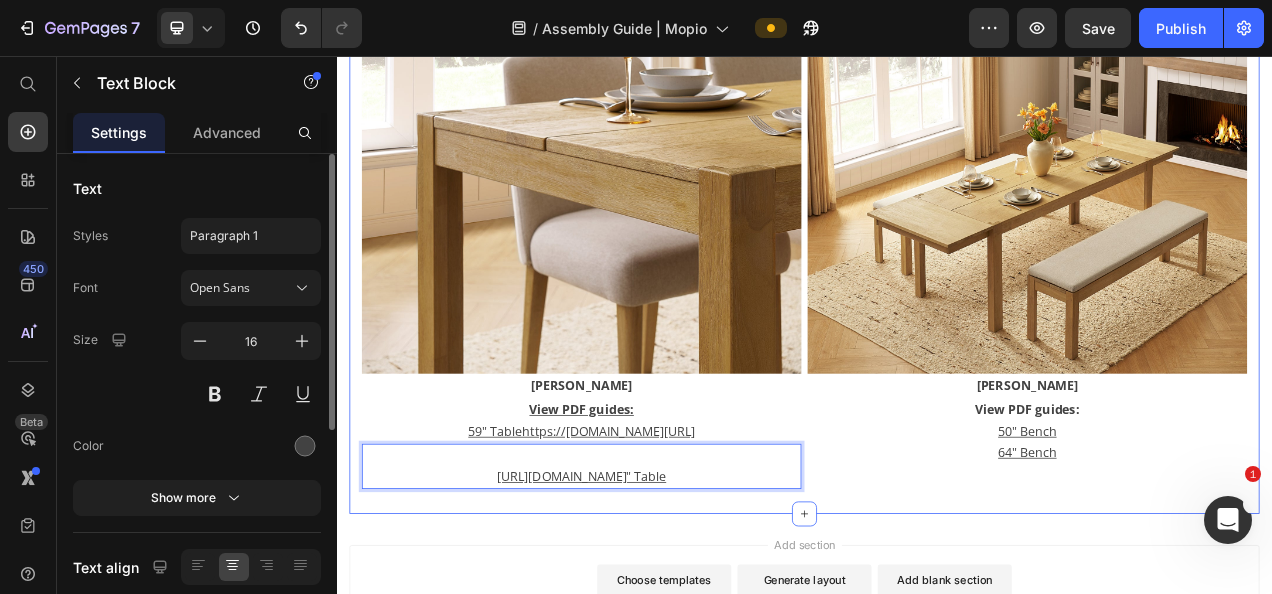 scroll, scrollTop: 1000, scrollLeft: 0, axis: vertical 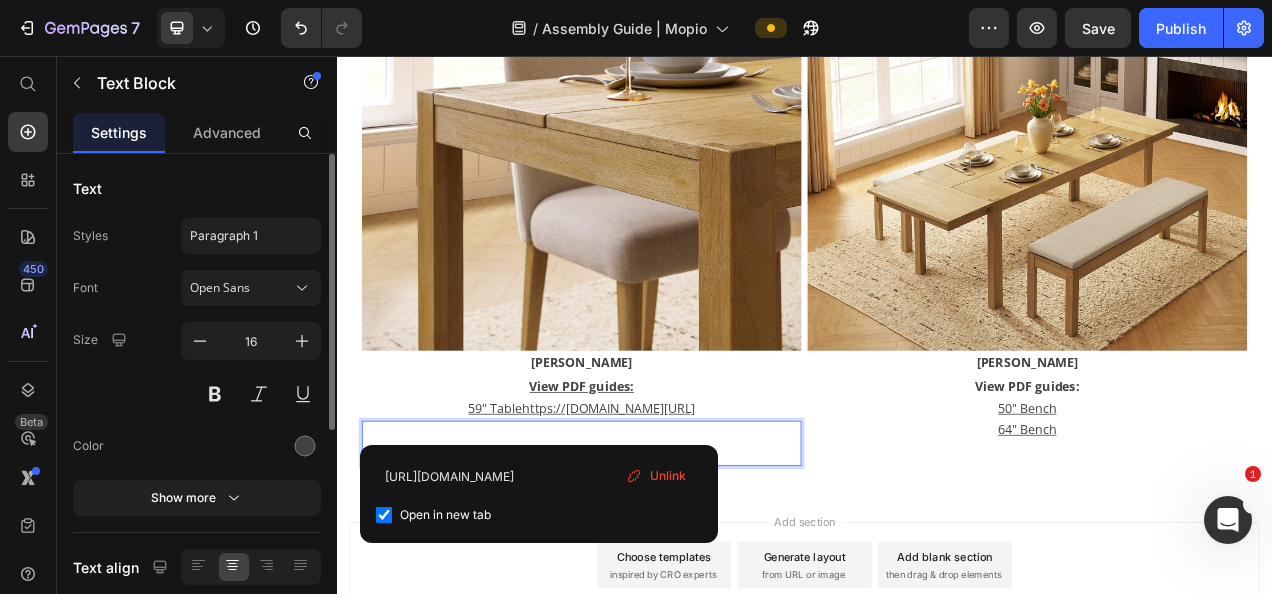 click on "72-103" Table" at bounding box center [651, 553] 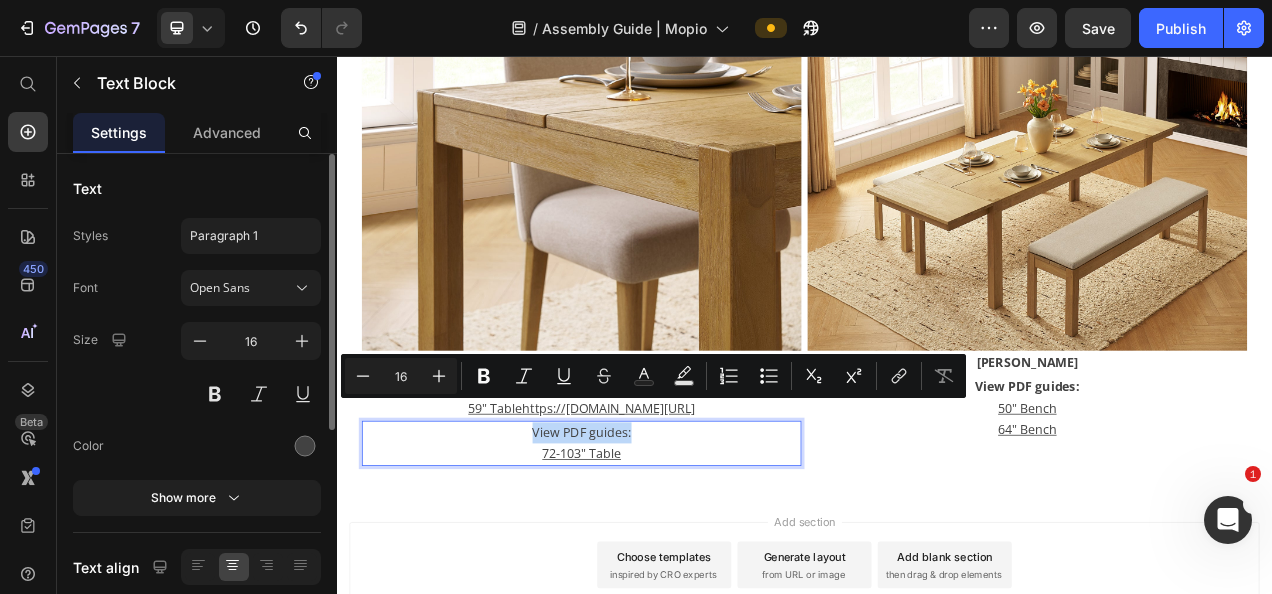 drag, startPoint x: 587, startPoint y: 507, endPoint x: 712, endPoint y: 505, distance: 125.016 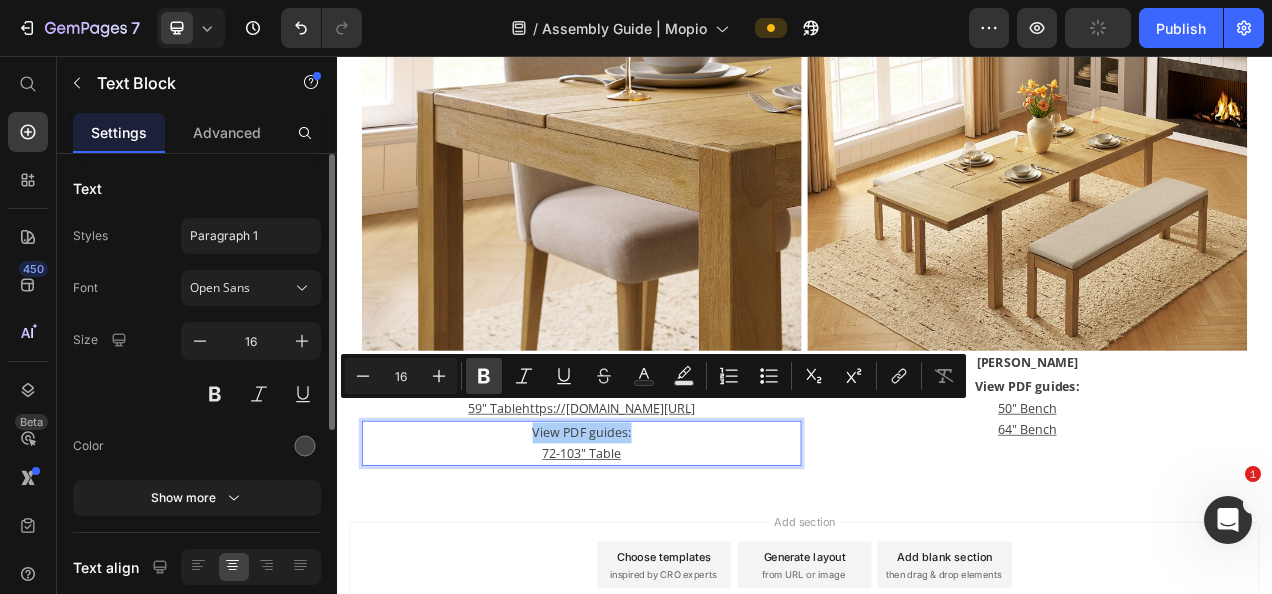 click on "Bold" at bounding box center [484, 376] 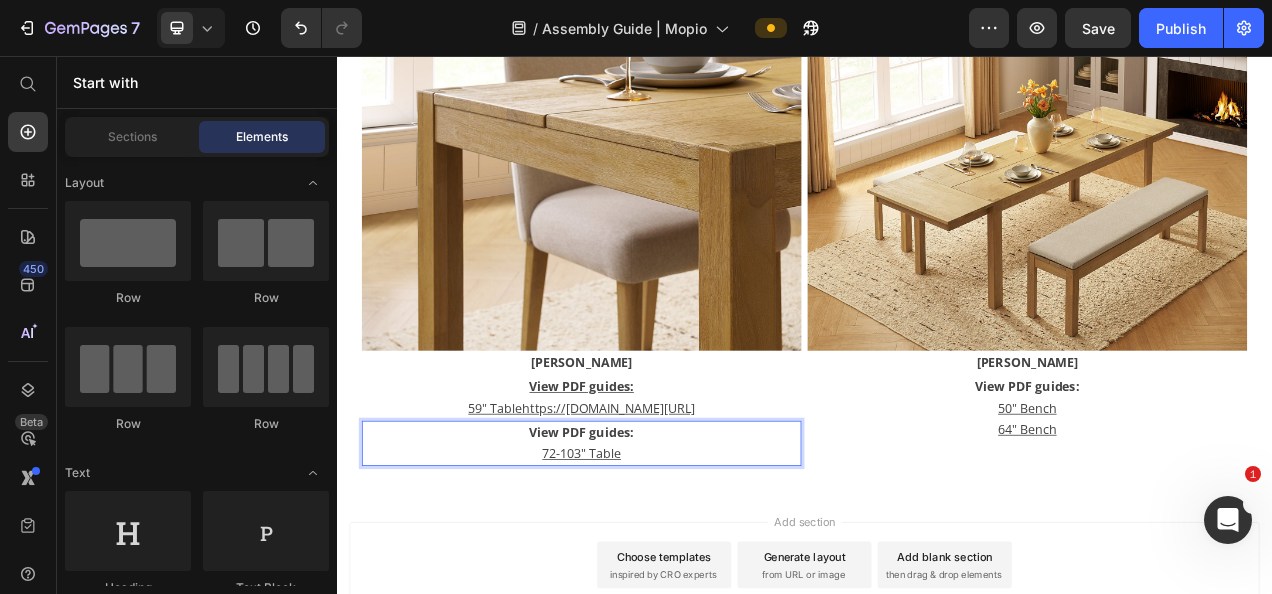 click on "Add section Choose templates inspired by CRO experts Generate layout from URL or image Add blank section then drag & drop elements" at bounding box center [937, 709] 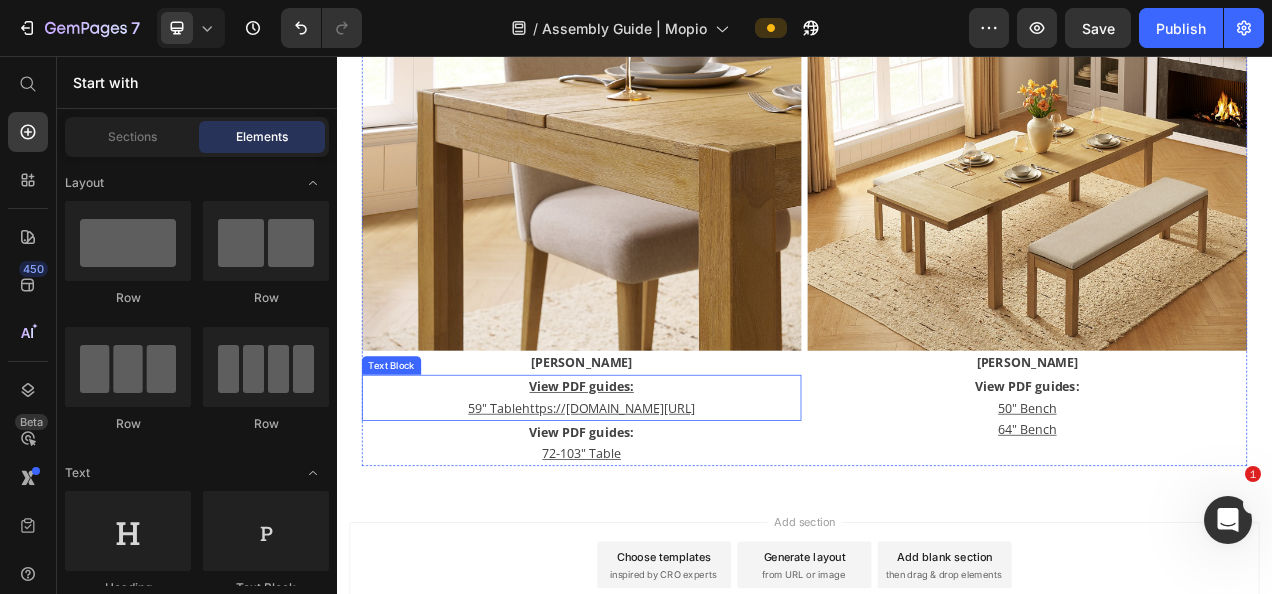 click on "59" Tablehttps://[DOMAIN_NAME][URL]" at bounding box center [651, 508] 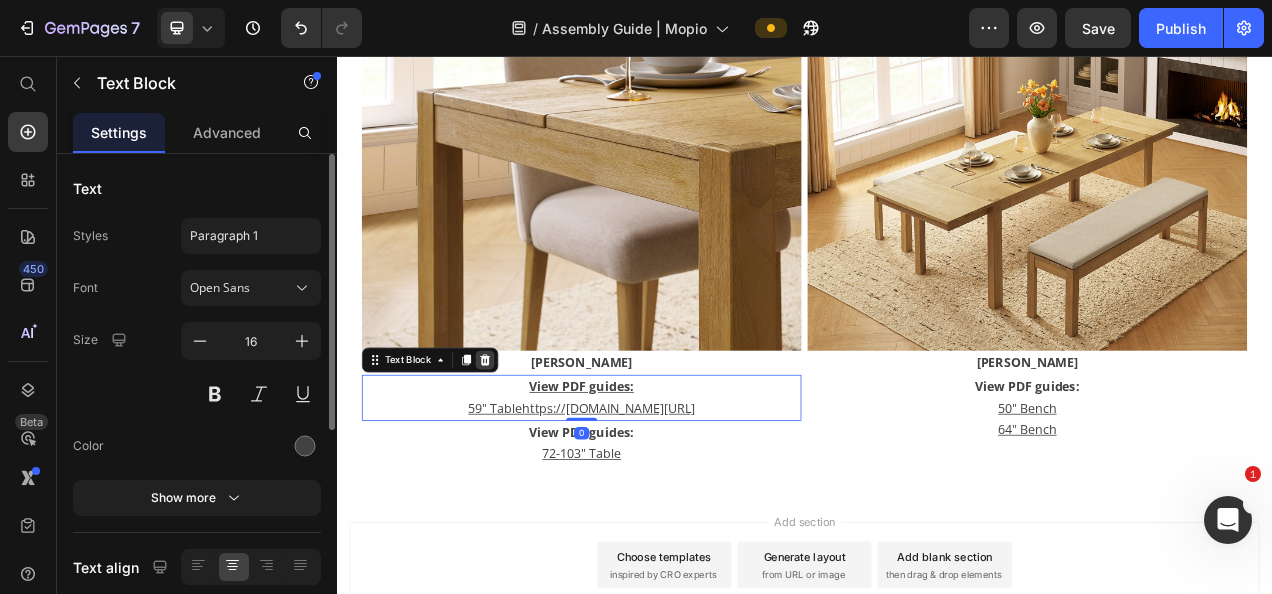click at bounding box center (527, 446) 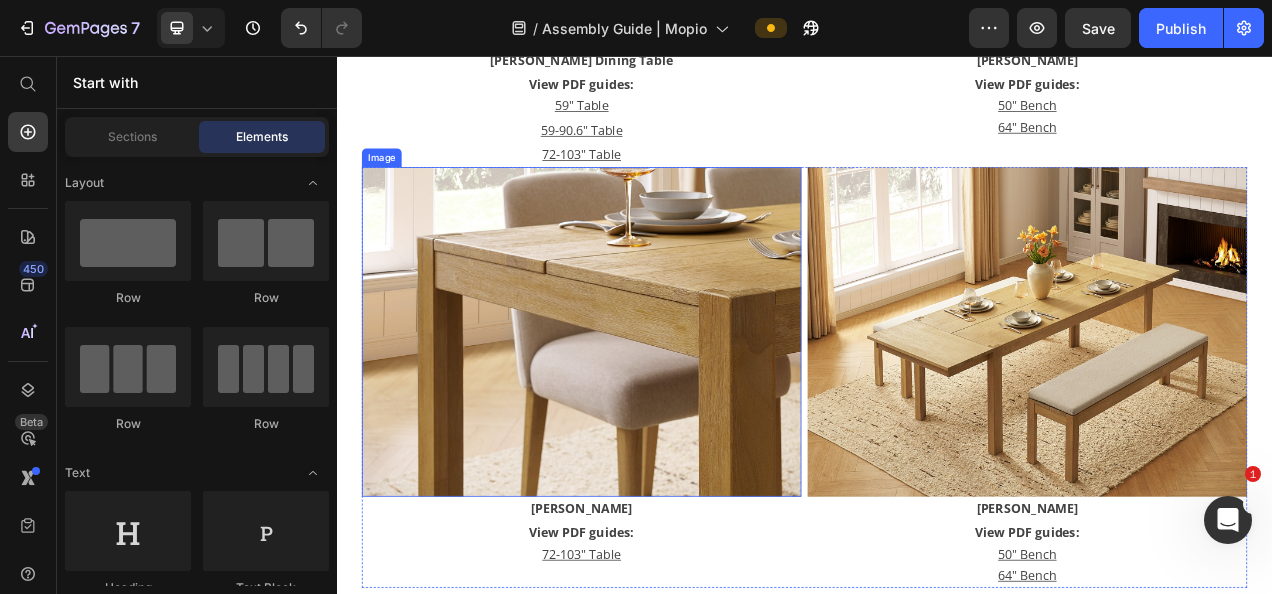 scroll, scrollTop: 800, scrollLeft: 0, axis: vertical 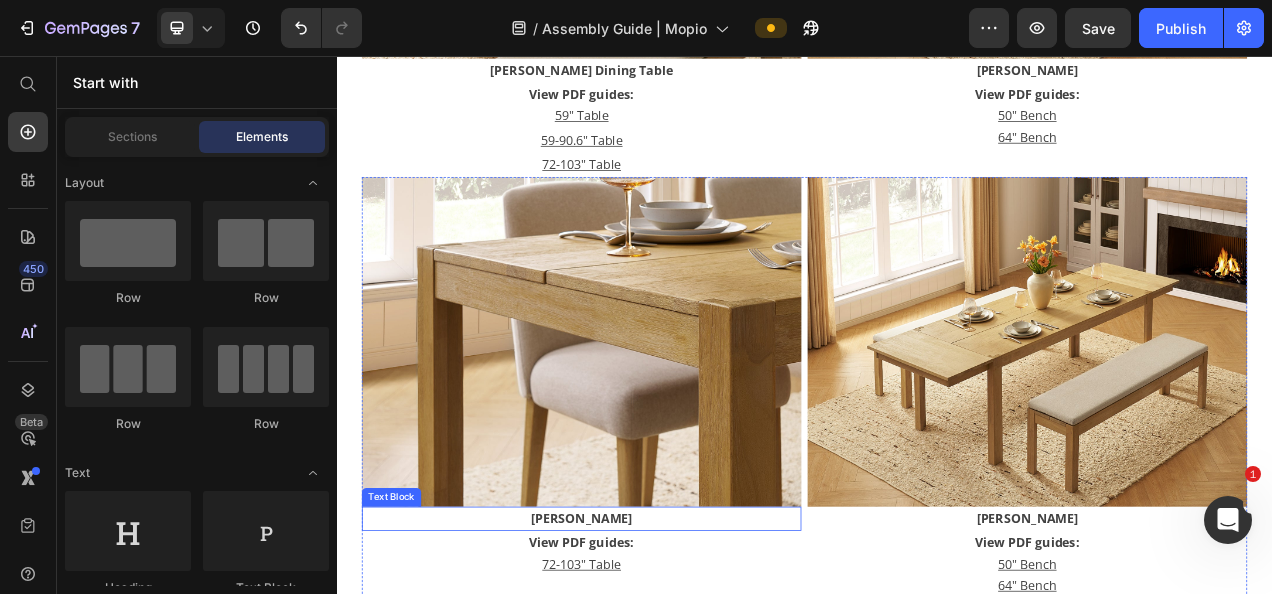 click on "[PERSON_NAME]" at bounding box center [651, 649] 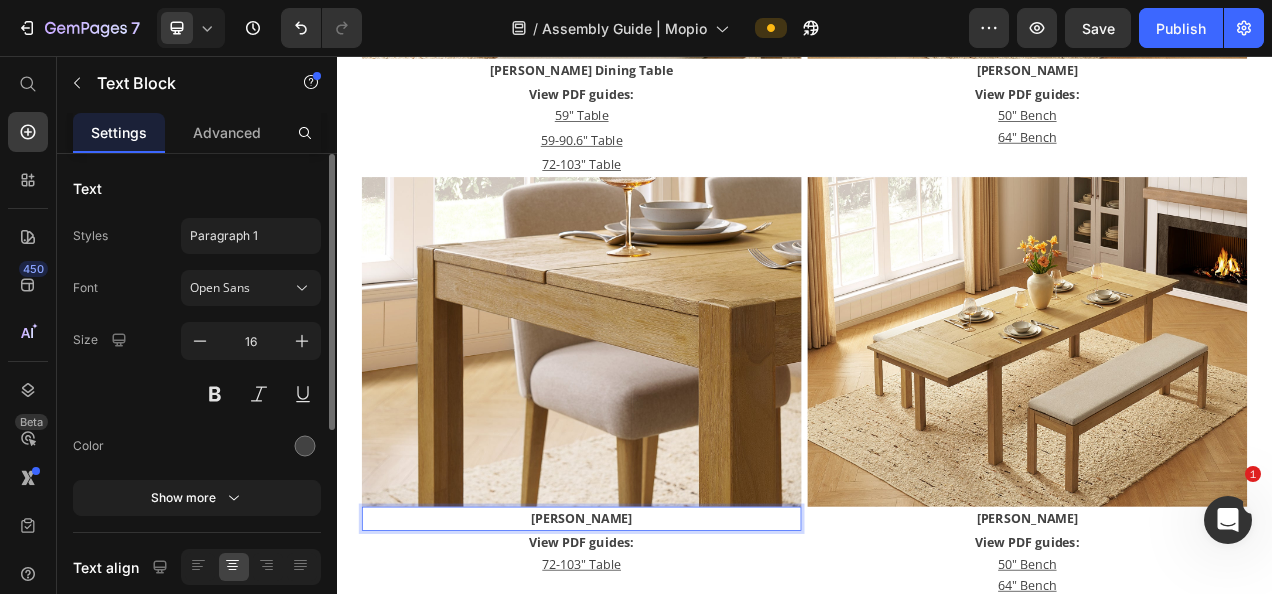click on "[PERSON_NAME]" at bounding box center (651, 649) 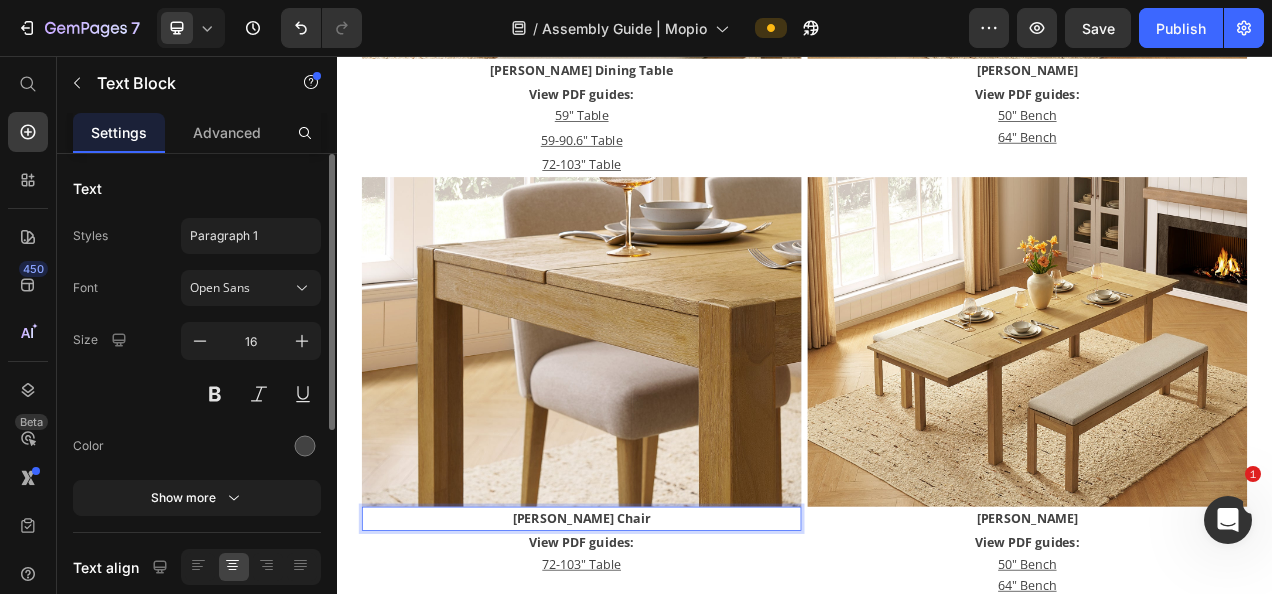 drag, startPoint x: 532, startPoint y: 721, endPoint x: 557, endPoint y: 711, distance: 26.925823 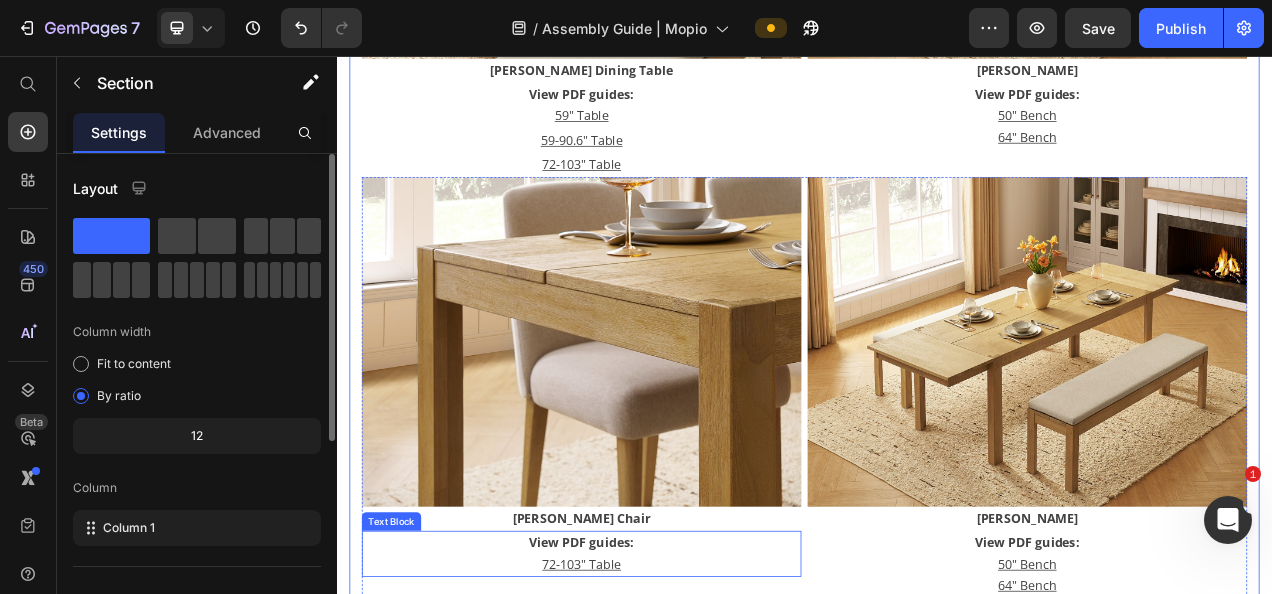 click on "View PDF guides: 72-103" Table" at bounding box center [651, 694] 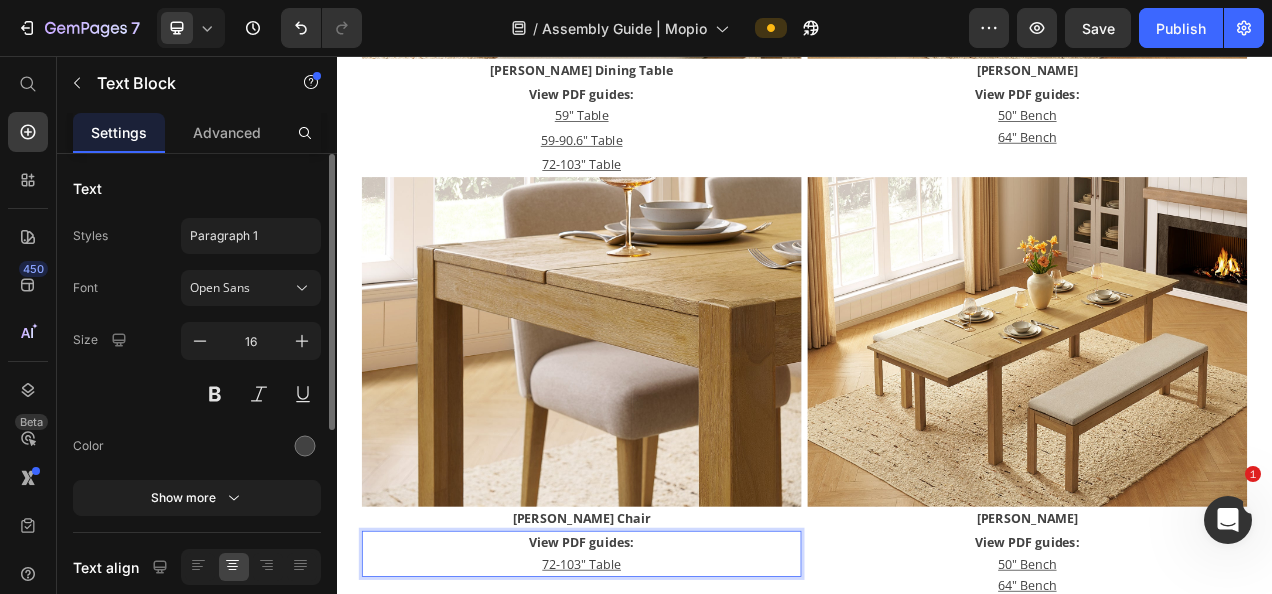 click on "72-103" Table" at bounding box center [651, 708] 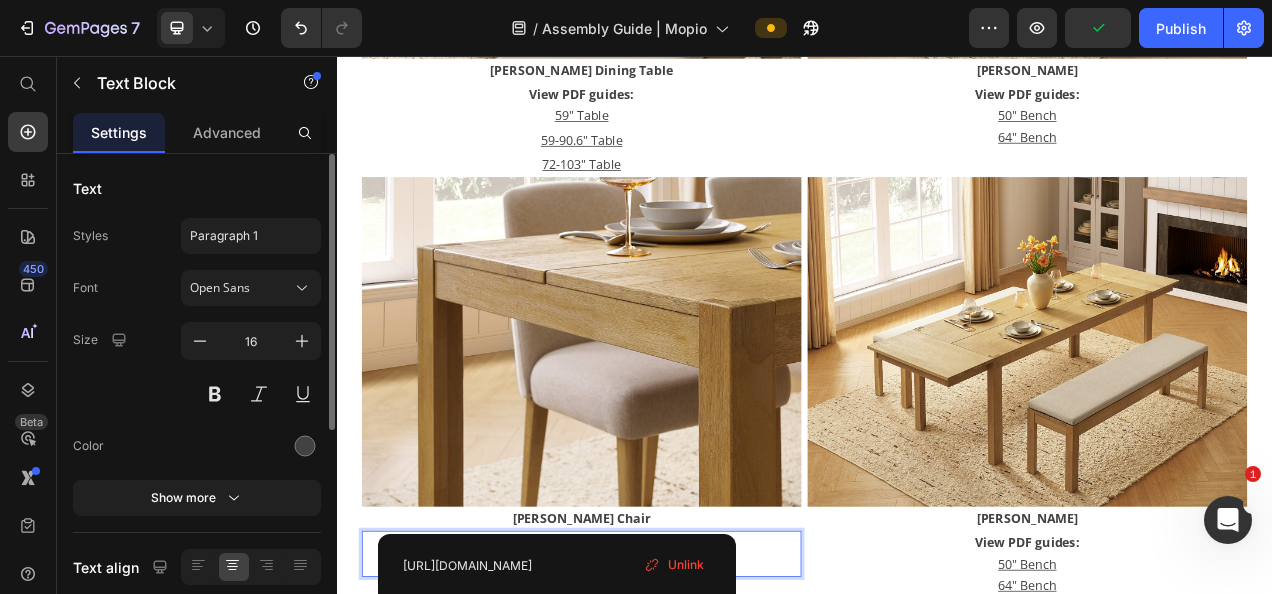 click on "72-103" Table" at bounding box center (651, 708) 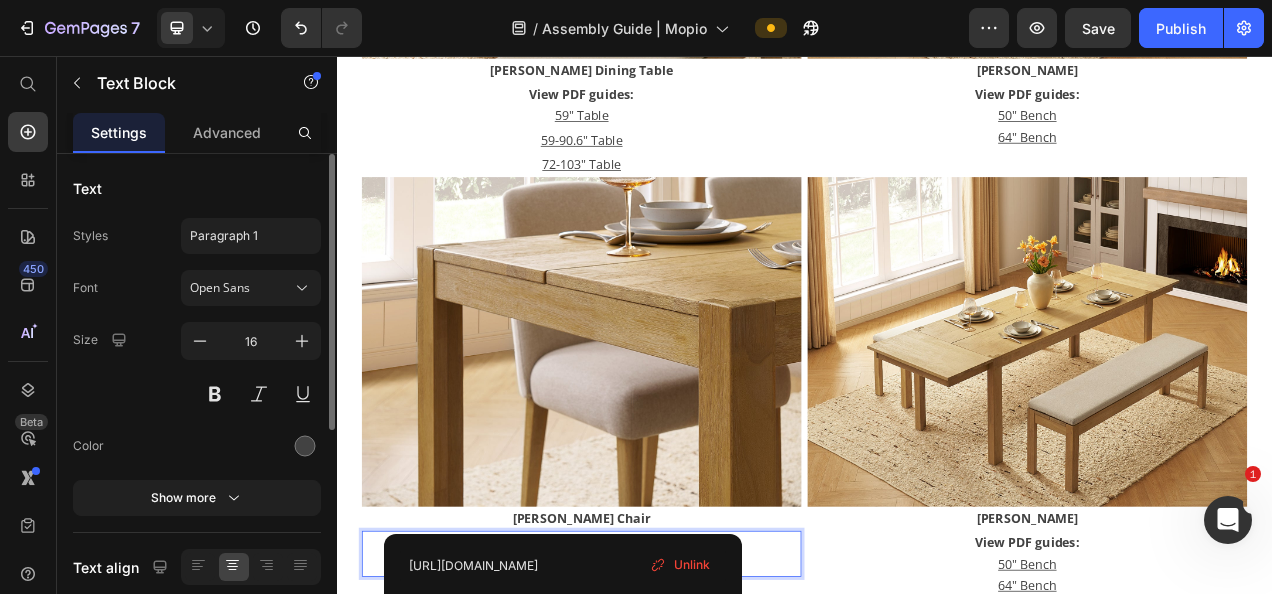 scroll, scrollTop: 1135, scrollLeft: 0, axis: vertical 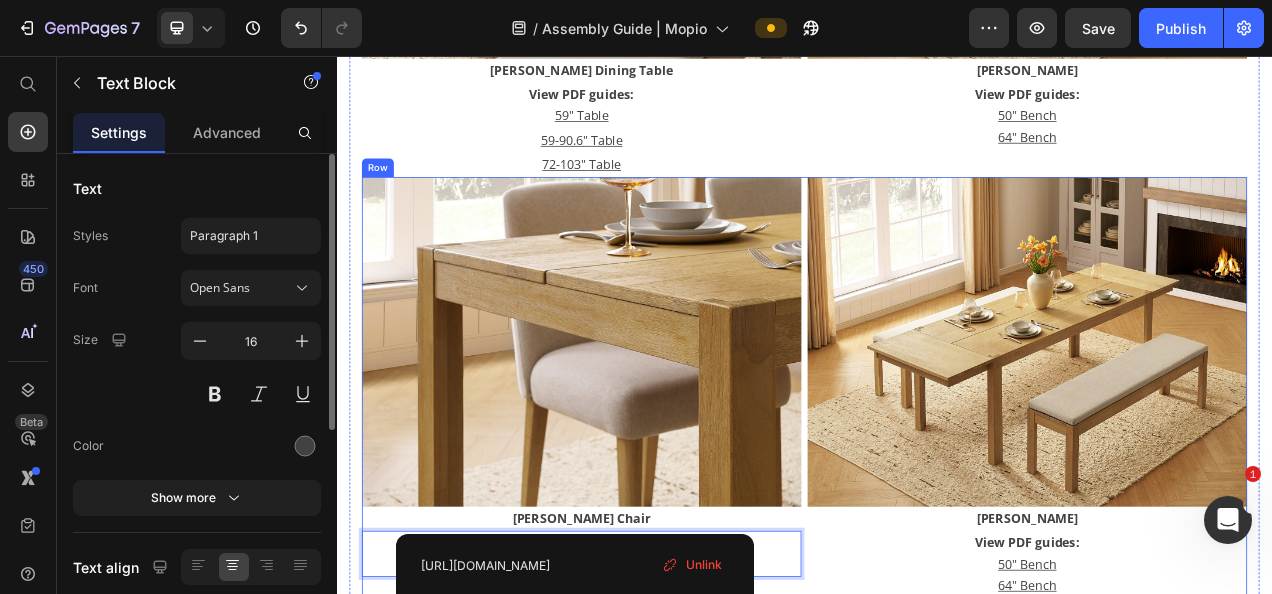 click on "Image [PERSON_NAME] Chair Text Block View PDF guides: 19" Chair Text Block   0 Image [PERSON_NAME] Text Block View PDF guides: 50" Bench 64" Bench Text Block Row" at bounding box center [937, 481] 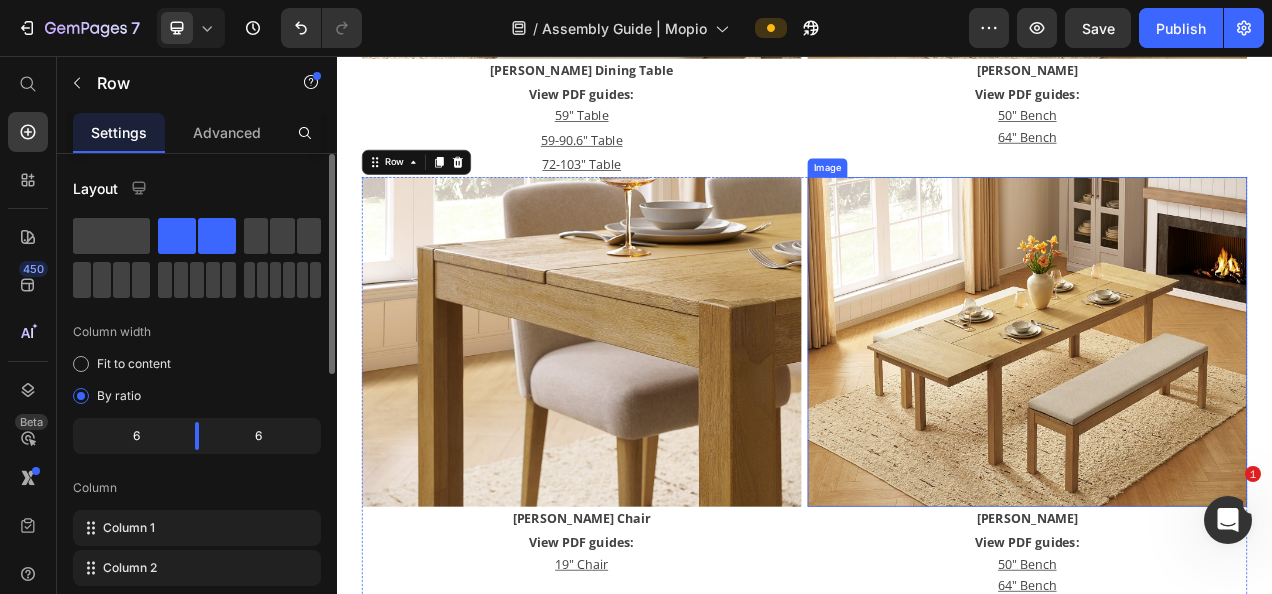 scroll, scrollTop: 900, scrollLeft: 0, axis: vertical 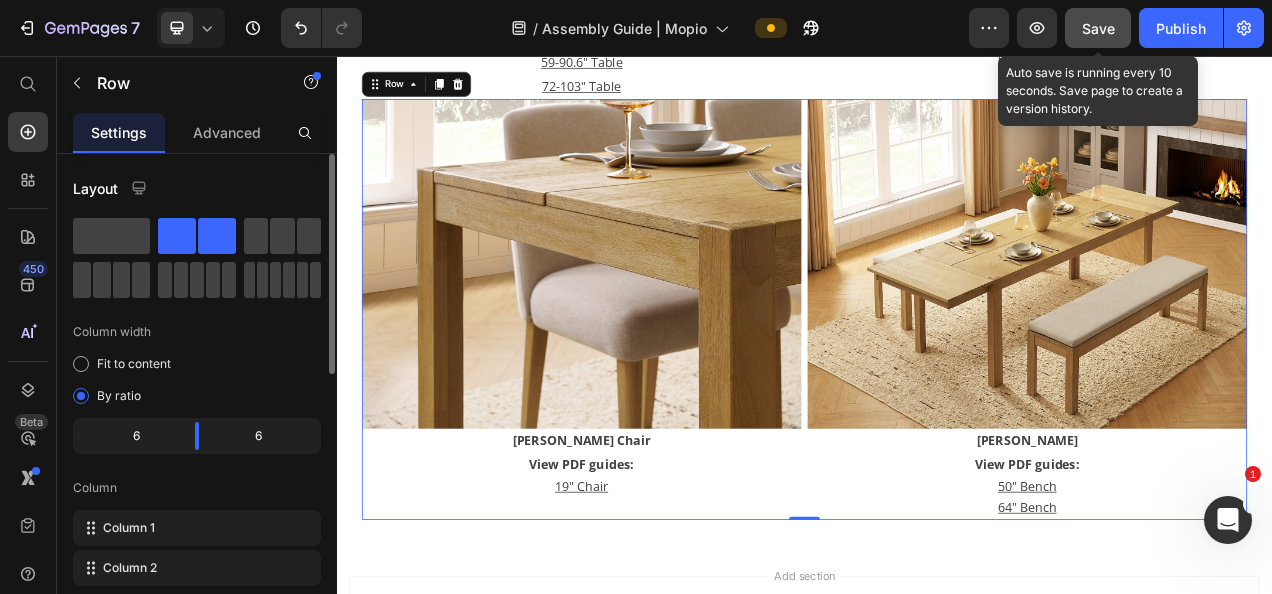click on "Save" 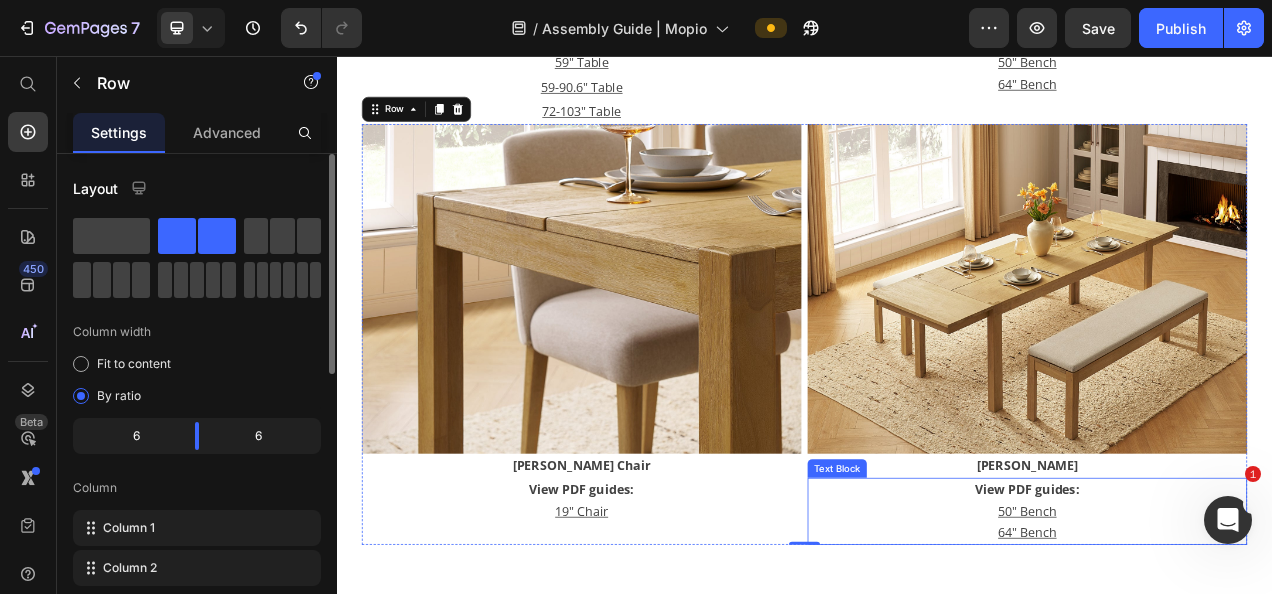 scroll, scrollTop: 900, scrollLeft: 0, axis: vertical 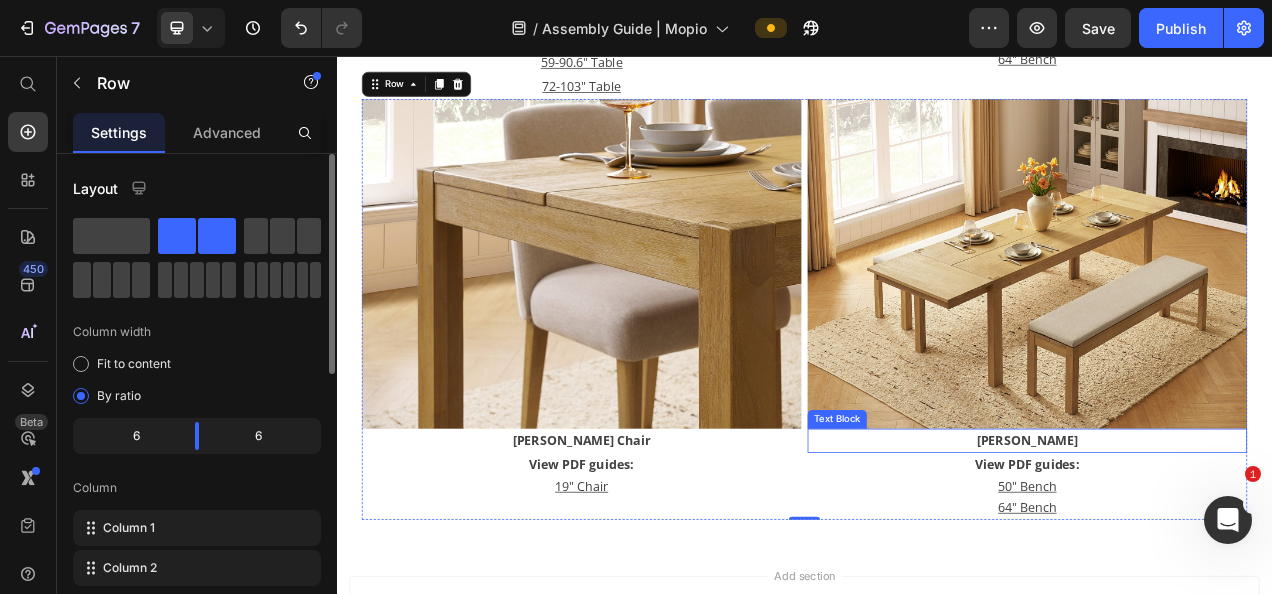 click on "[PERSON_NAME]" at bounding box center (1223, 549) 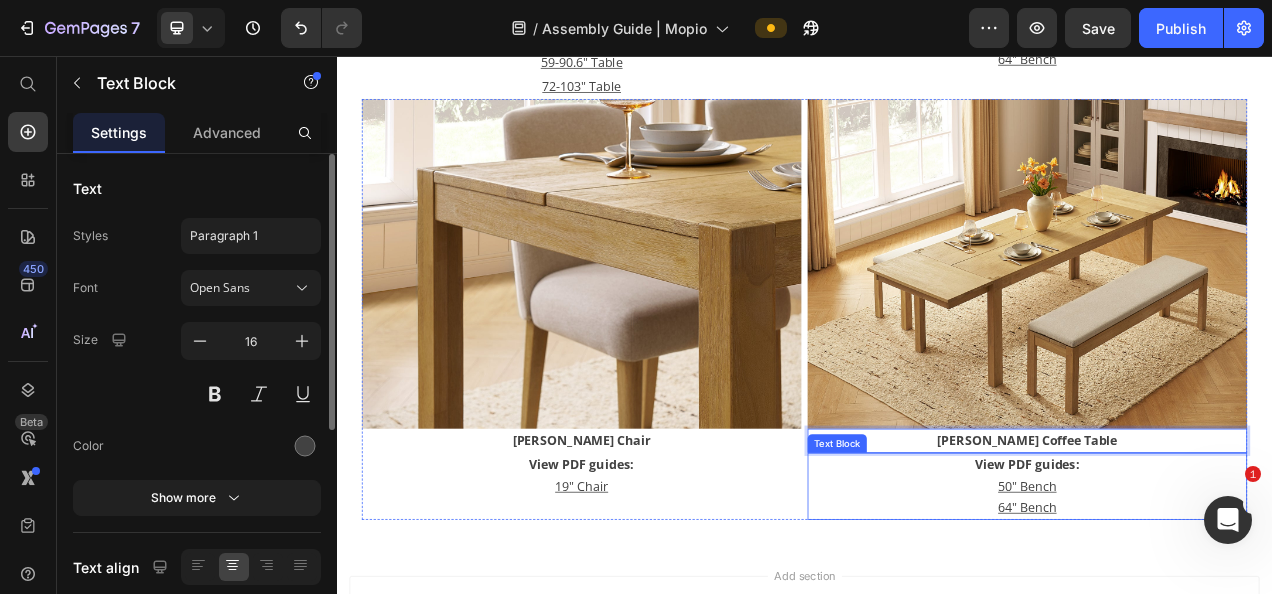 click on "View PDF guides:" at bounding box center (1223, 580) 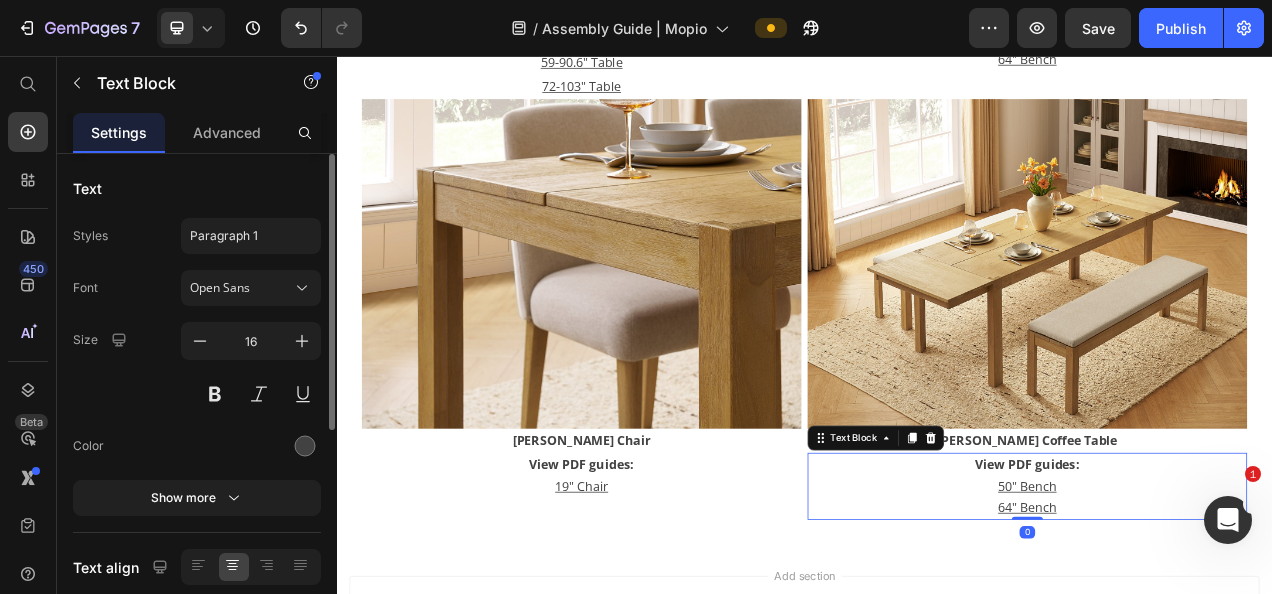click on "50" Bench" at bounding box center [1223, 608] 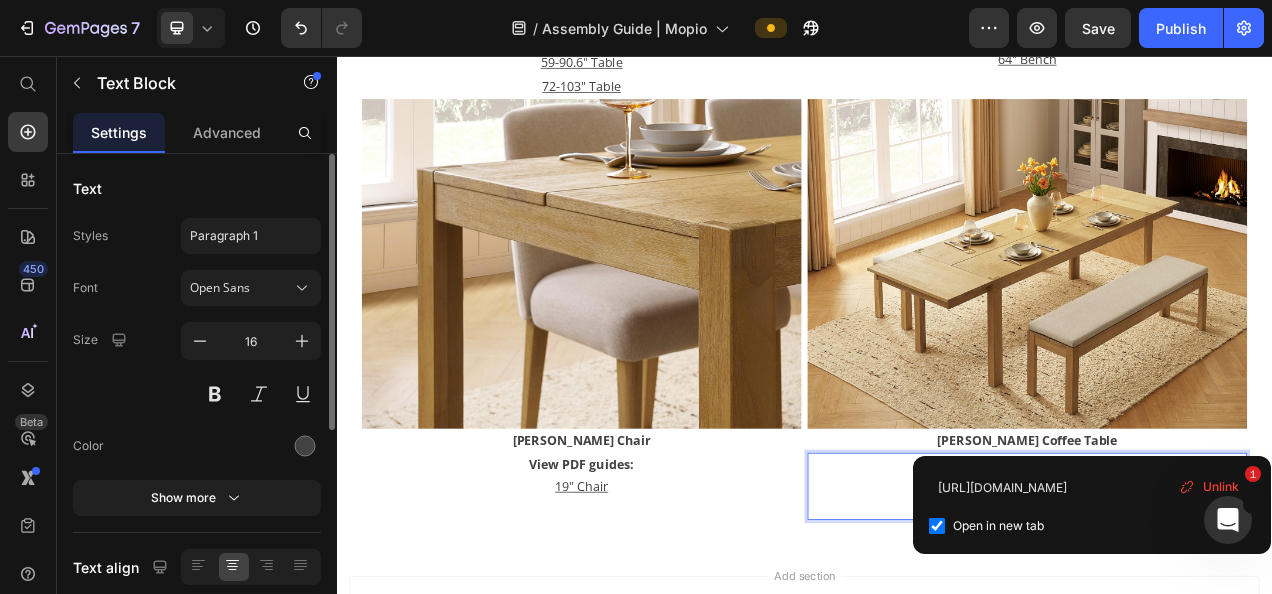 click on "5" Rectangle Coffee Table" at bounding box center [1223, 608] 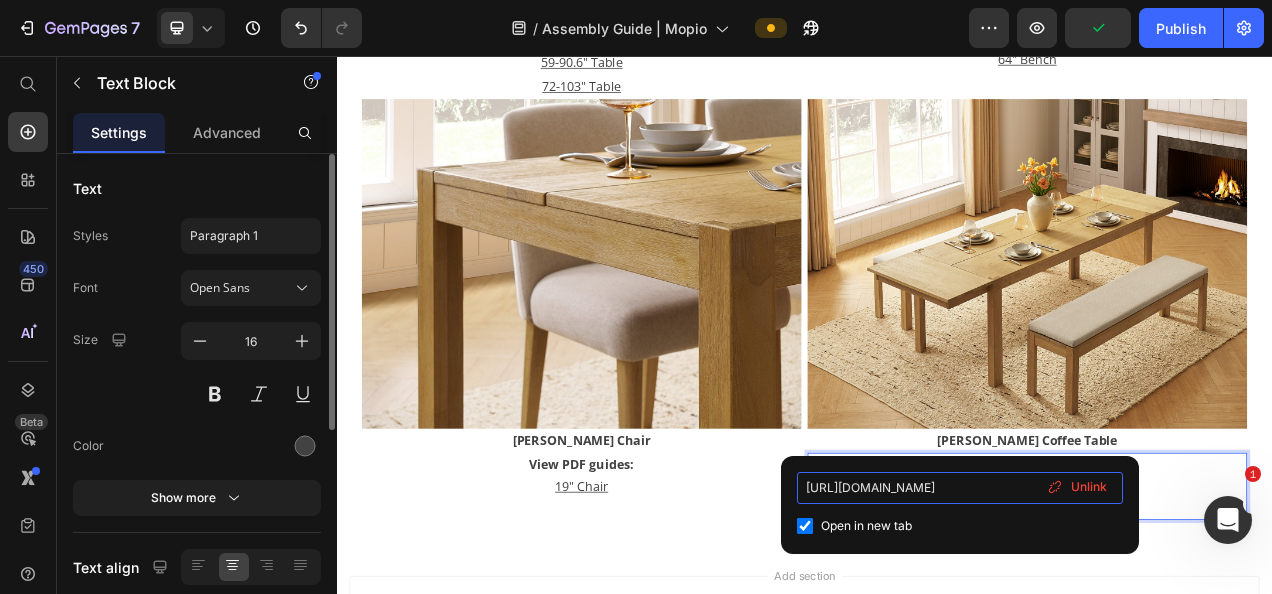 click on "[URL][DOMAIN_NAME]" at bounding box center (960, 488) 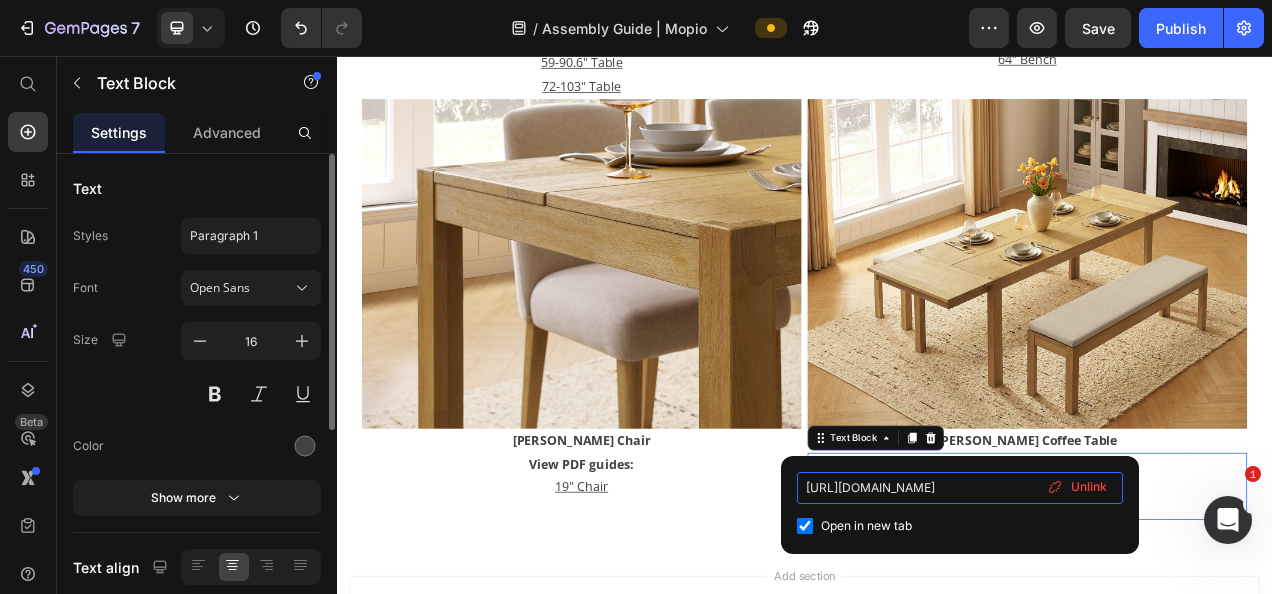 paste on "COFFEE_TABLE_RECTANGLE_-_20250310_-_F1.pdf?v=1752117601" 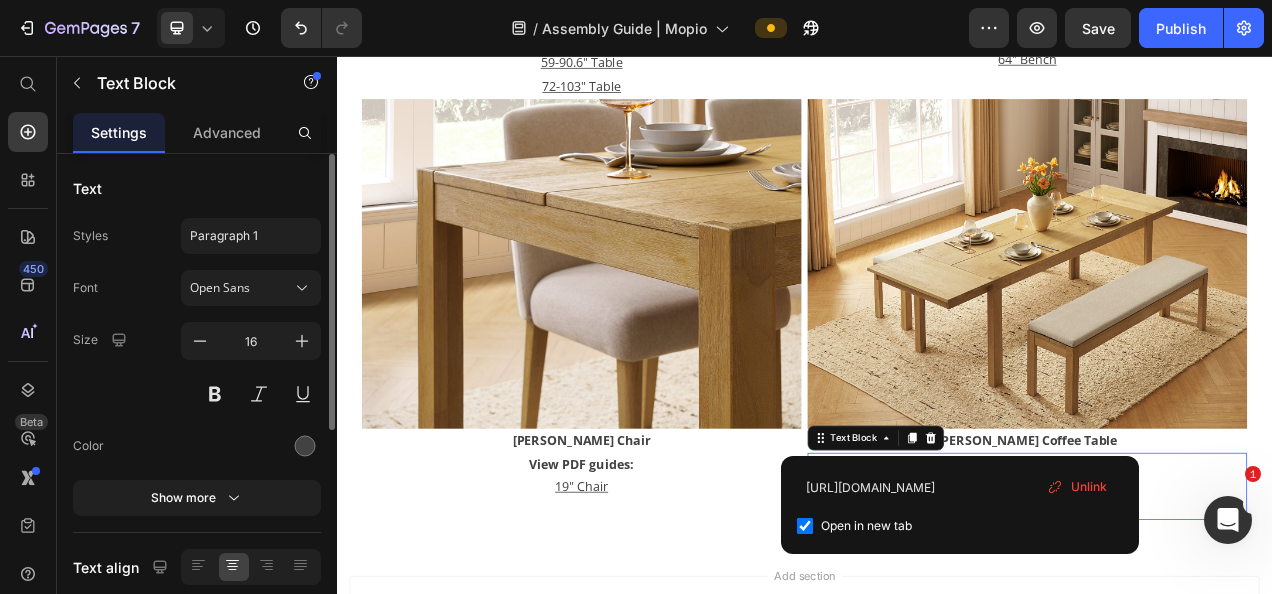 click on "View PDF guides:" at bounding box center (1223, 580) 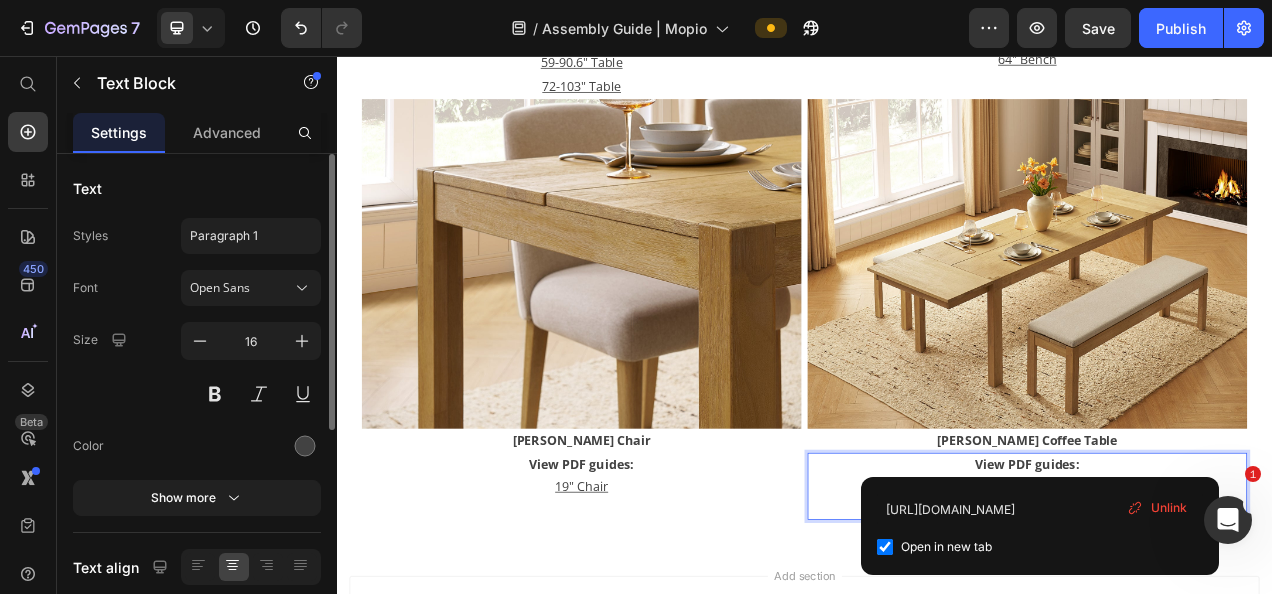 click on "64" Bench" at bounding box center [1223, 635] 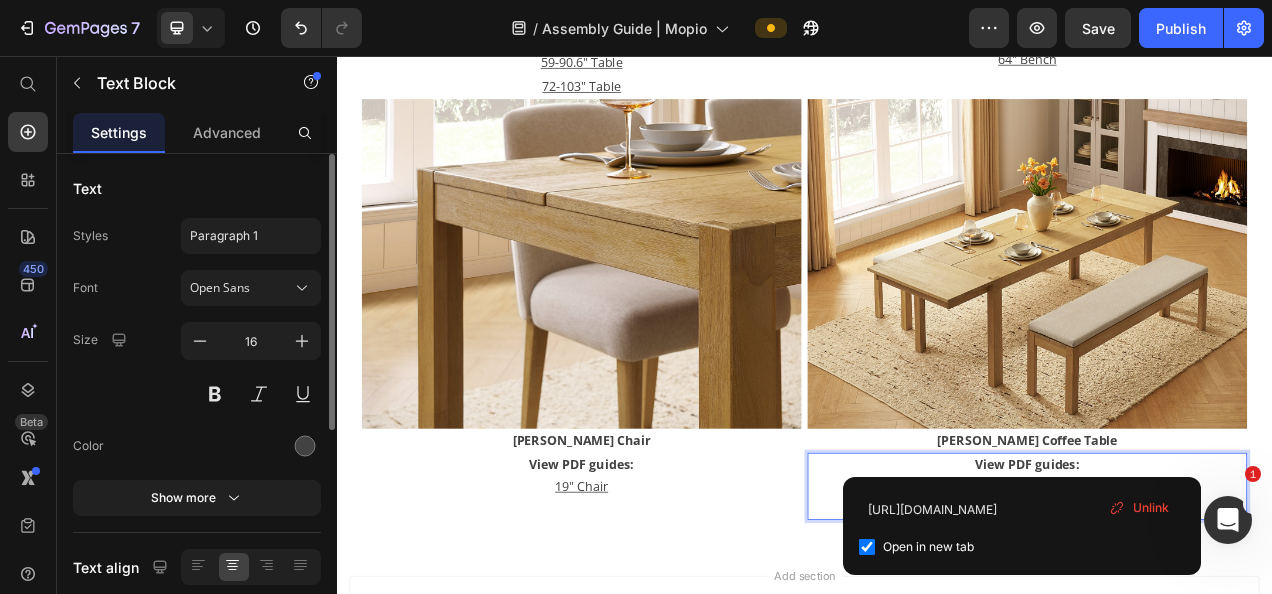 scroll, scrollTop: 117, scrollLeft: 0, axis: vertical 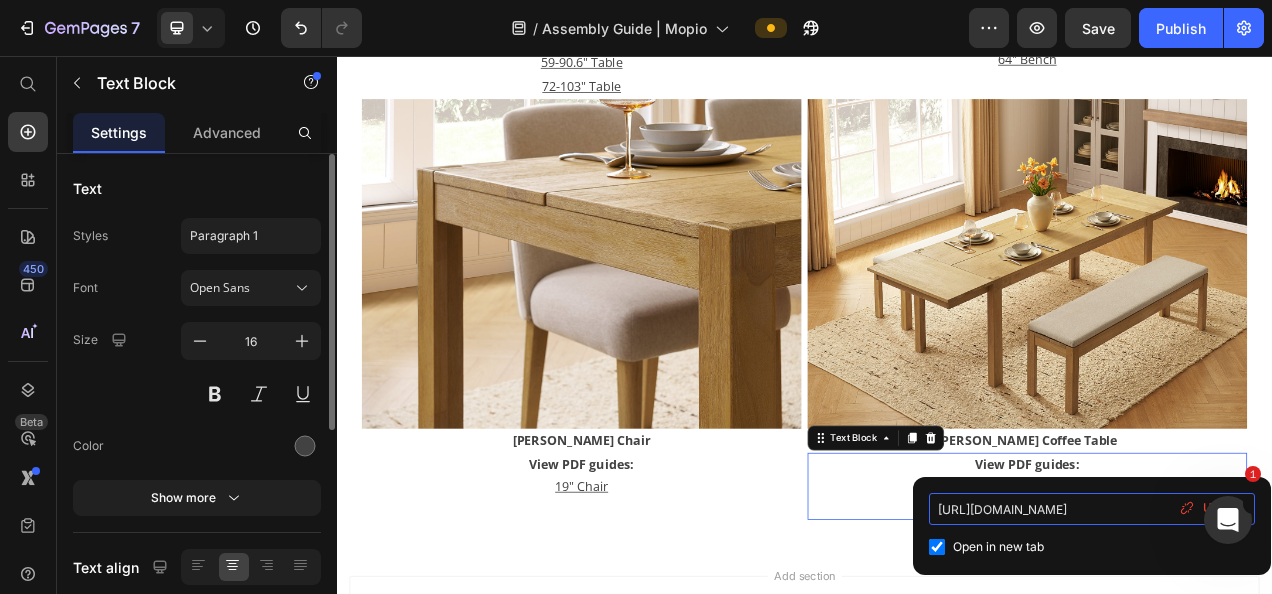click on "[URL][DOMAIN_NAME]" at bounding box center (1092, 509) 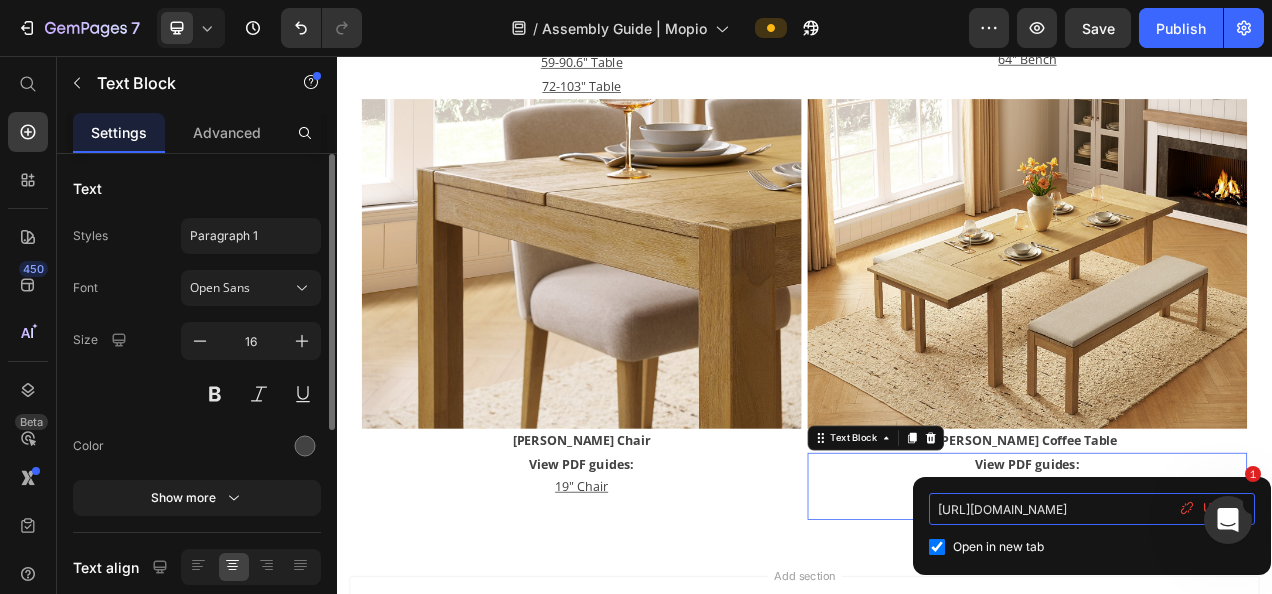 paste on "COFFEE_TABLE_ROUND_-_20250310_-_F1.pdf?v=175211755" 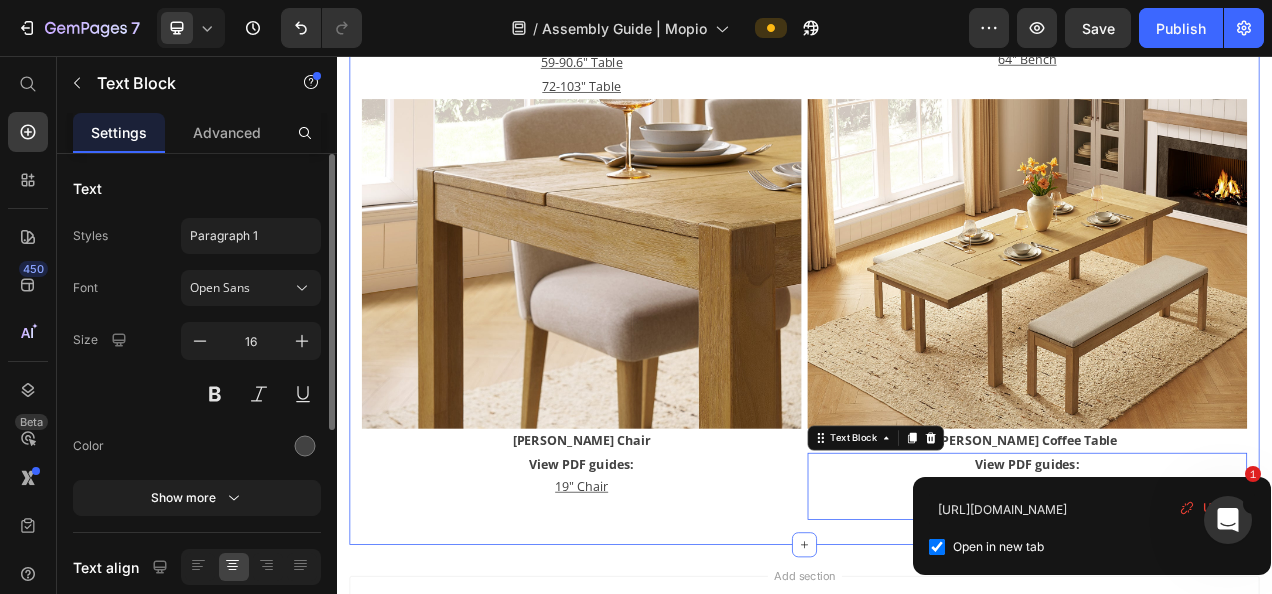 click on "[PERSON_NAME] / [PERSON_NAME] Brooklyn [PERSON_NAME] [PERSON_NAME] [PERSON_NAME] [PERSON_NAME] [PERSON_NAME] [PERSON_NAME] [PERSON_NAME] [PERSON_NAME] & [PERSON_NAME] Image [PERSON_NAME] Text block View PDF guide  |  Watch video Text Block Image [PERSON_NAME] Text block View PDF guide  |  Watch video Text block Row [PERSON_NAME] Heading Image [PERSON_NAME] Recliner Chair Text Block View PDF guide  |  Watch video Text Block
Row Blake Heading Image [PERSON_NAME] 3-Drawer Dresser Text block View PDF guide  |  Watch video Text block Image [PERSON_NAME] Arched Cabinet Text block View PDF guide  |  Watch video Text Block Image [PERSON_NAME] Shelf Text block View PDF guide  |  Watch video Text Block Image [PERSON_NAME]-top Coffee Table Text block View PDF guide  |  Watch video Text Block Image [PERSON_NAME] Cabinet Text block View PDF guide  |  Watch video Text block Image B lake Fireplace Mantel TV Stand Text block View PDF guide  |  Watch video Text Block Image [PERSON_NAME] Tall Acrylic Cabinet Text block View PDF guide  |  Watch video Text Block Row [GEOGRAPHIC_DATA]" at bounding box center (937, 10) 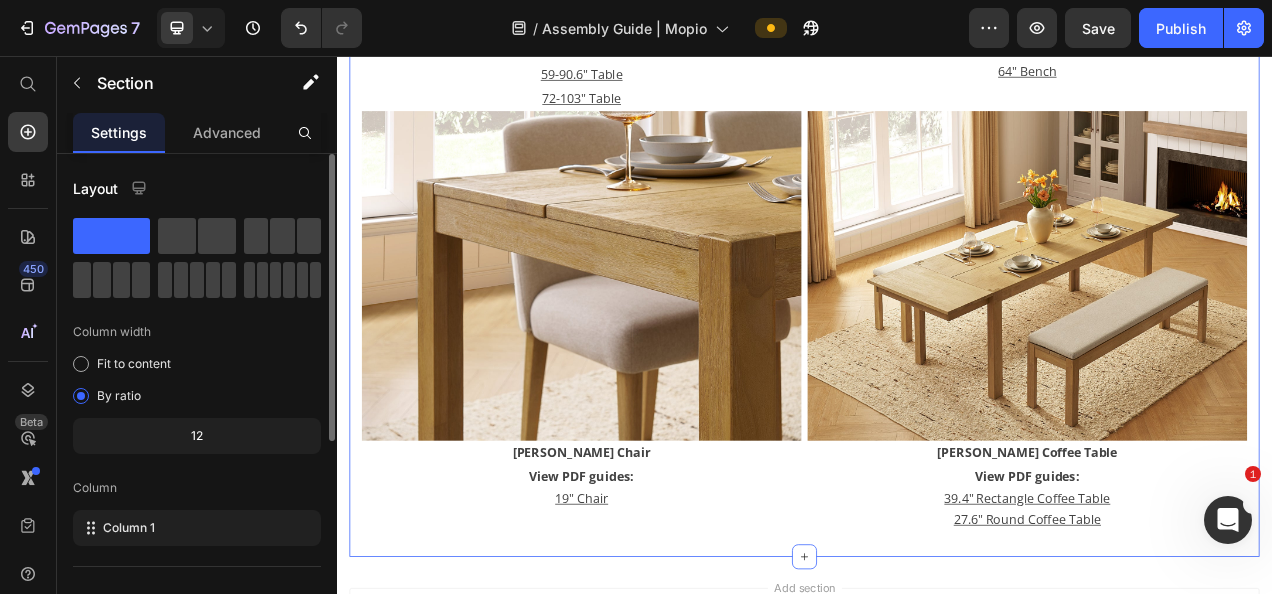scroll, scrollTop: 800, scrollLeft: 0, axis: vertical 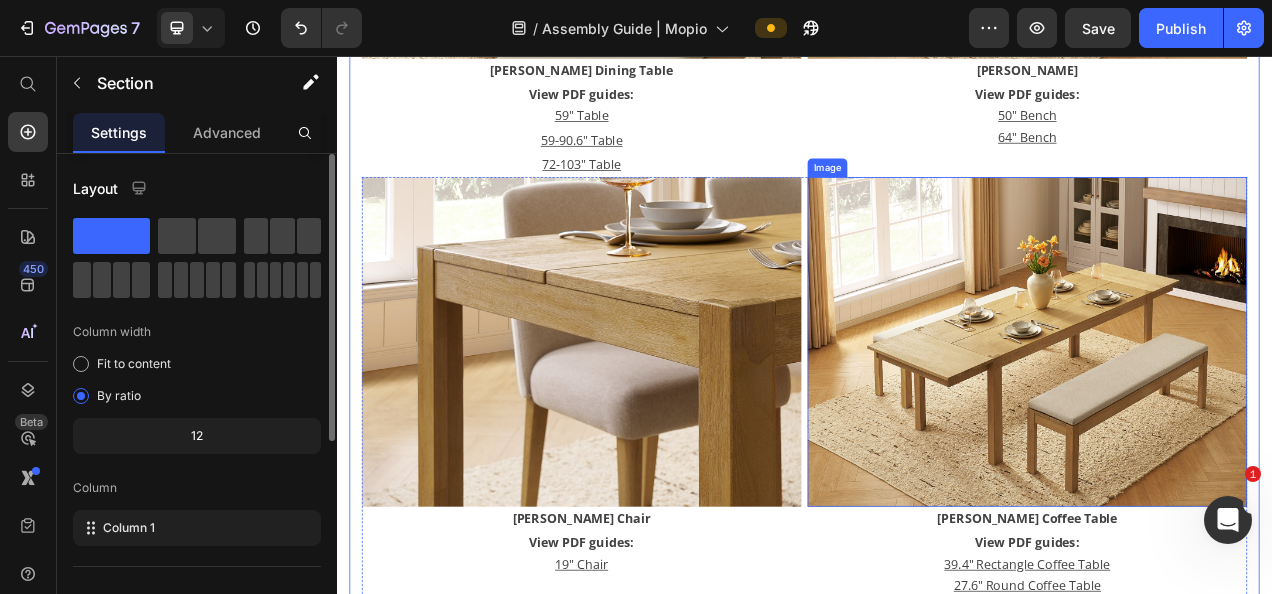 click at bounding box center [1223, 422] 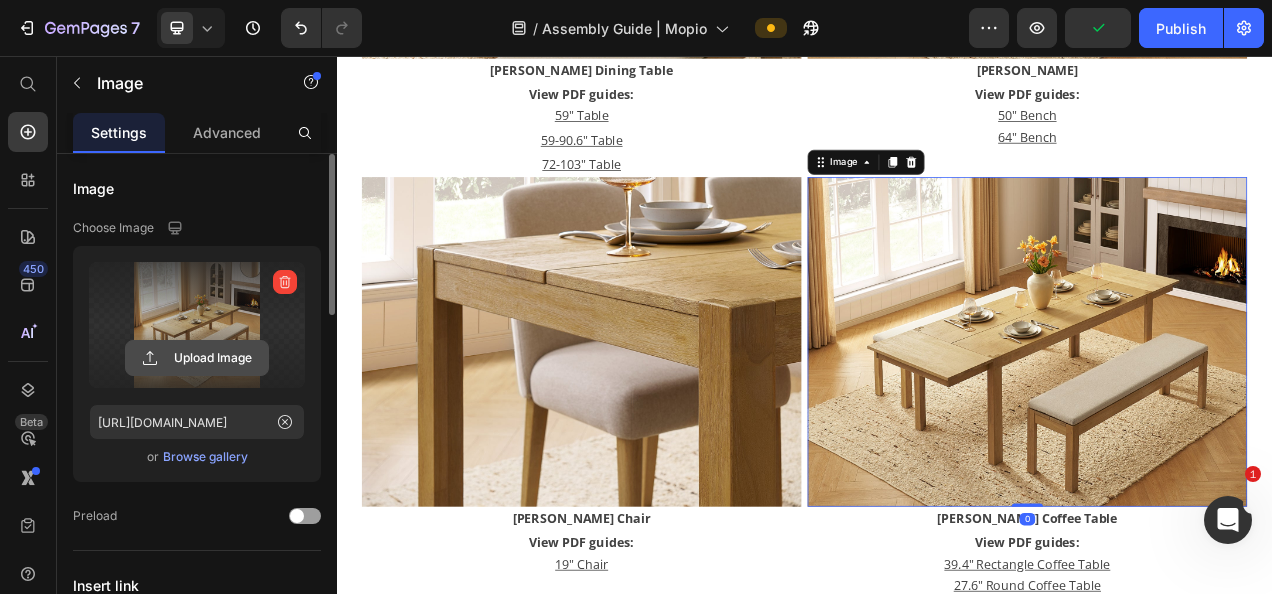 click 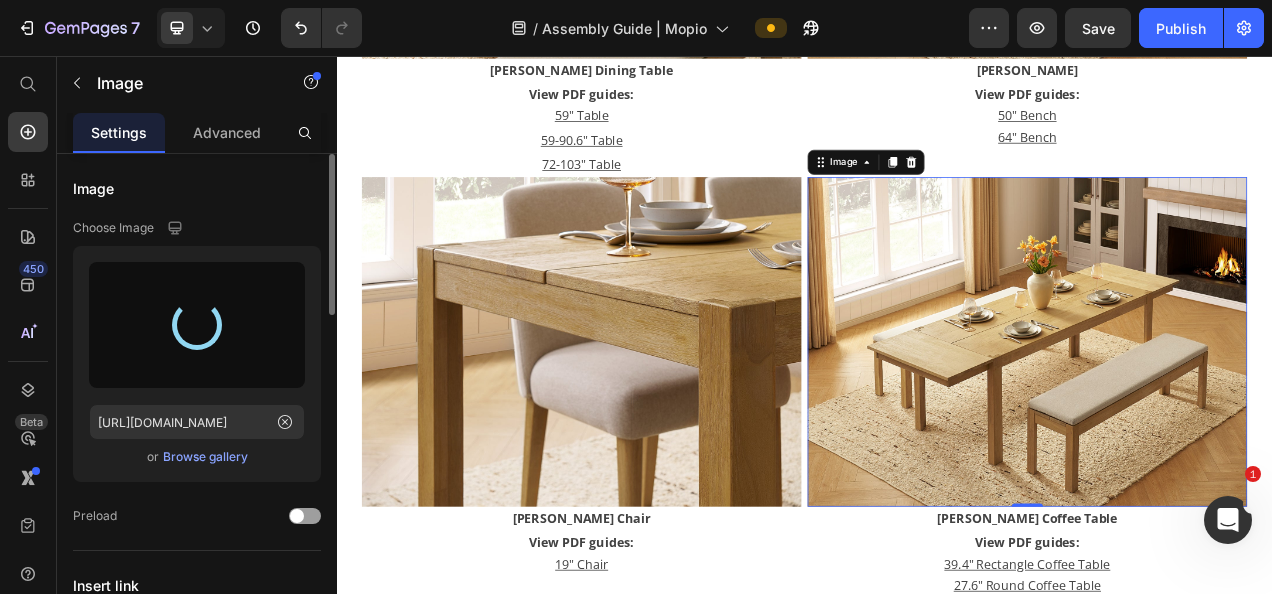 type on "[URL][DOMAIN_NAME]" 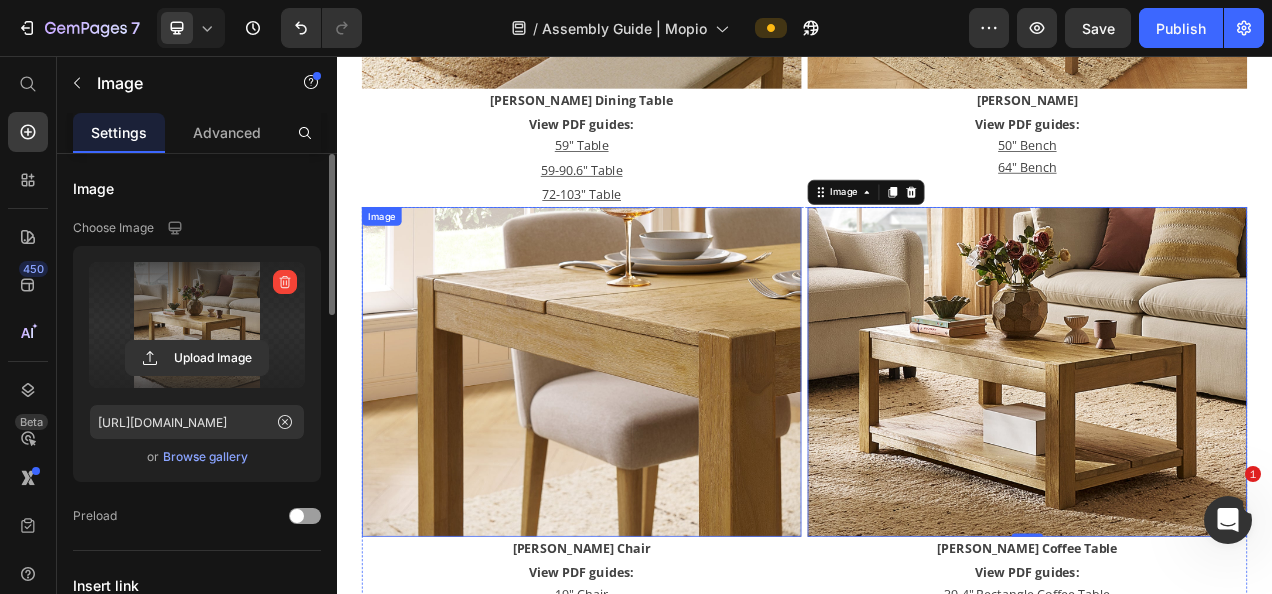 scroll, scrollTop: 665, scrollLeft: 0, axis: vertical 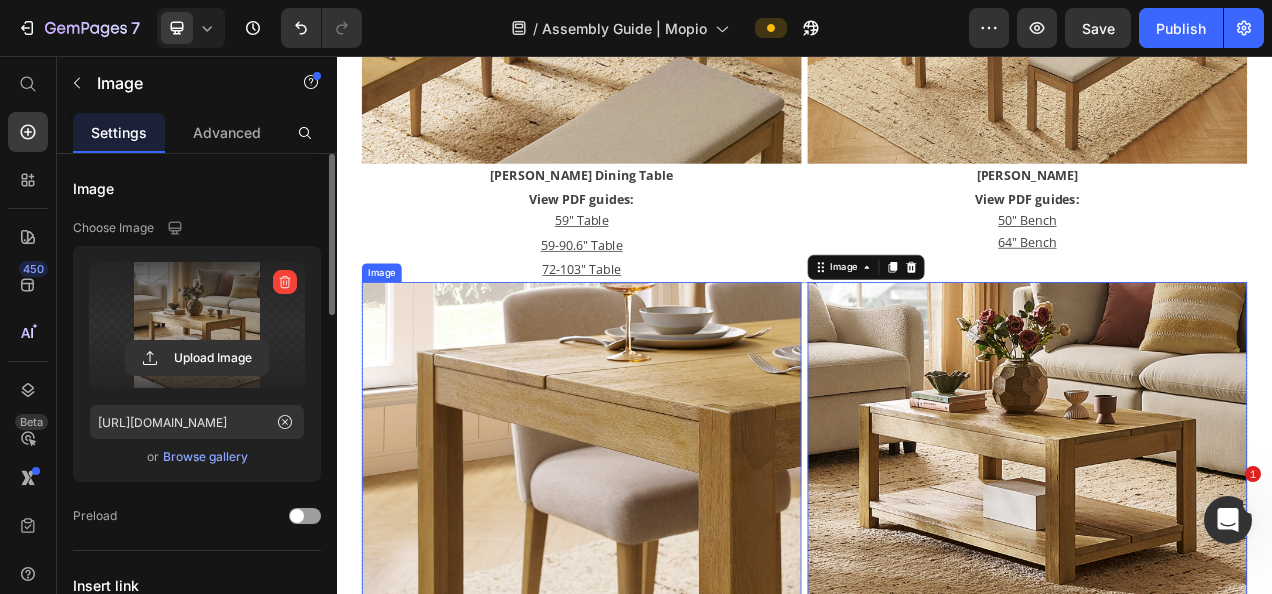 click at bounding box center [651, 557] 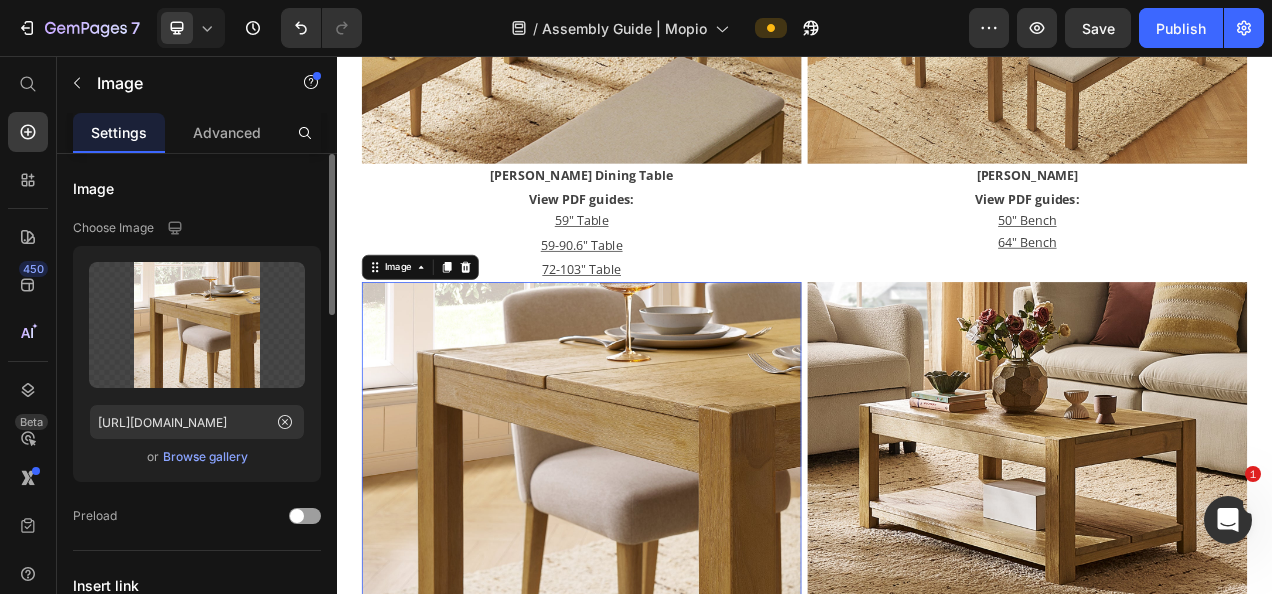scroll, scrollTop: 865, scrollLeft: 0, axis: vertical 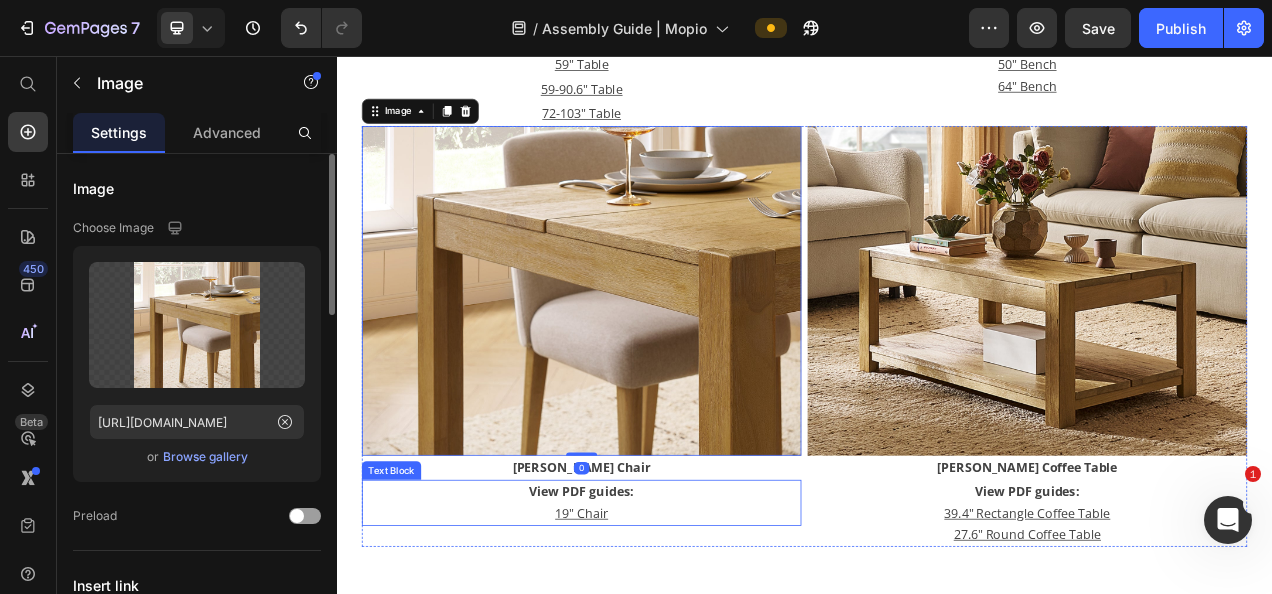 click on "View PDF guides: 19" Chair" at bounding box center [651, 629] 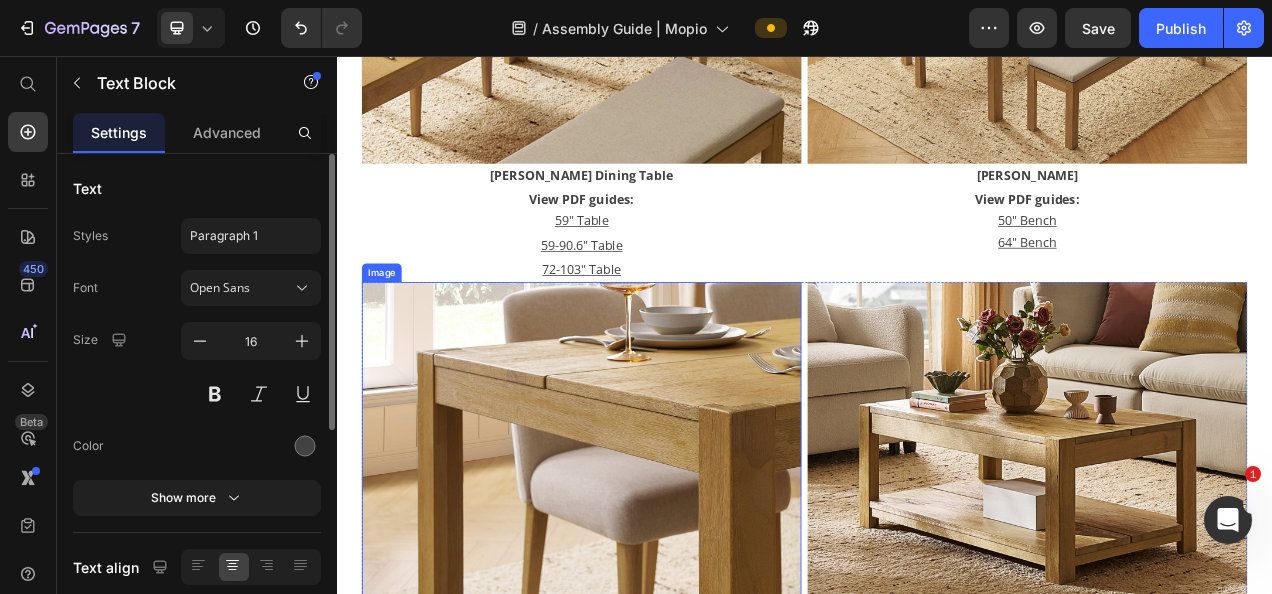 scroll, scrollTop: 965, scrollLeft: 0, axis: vertical 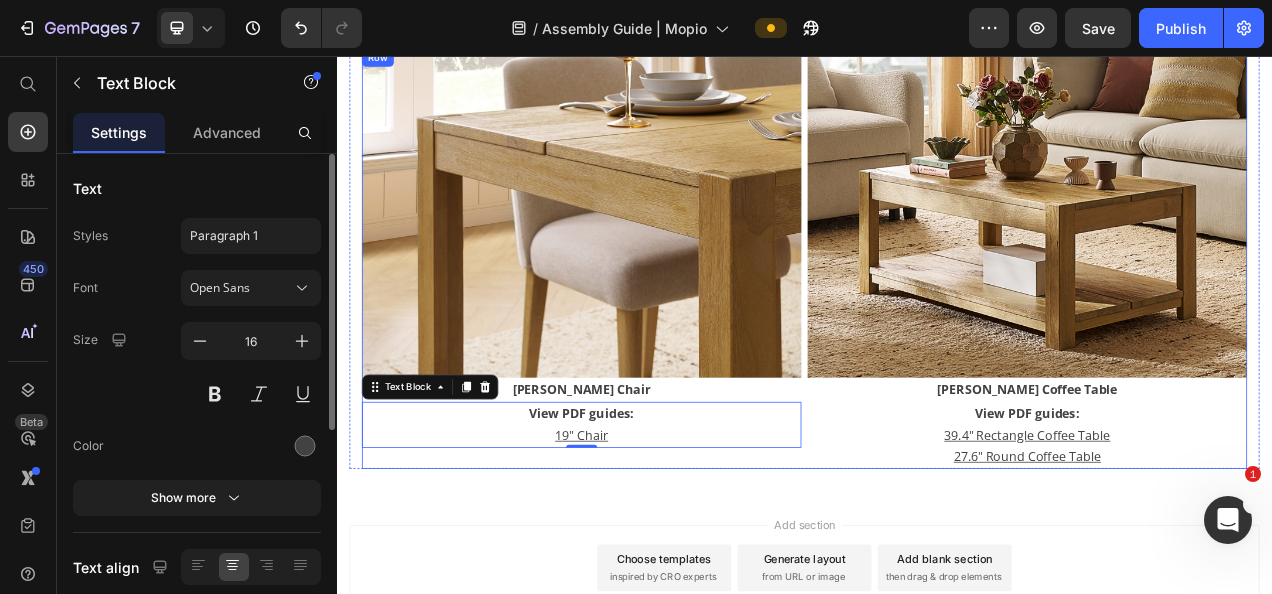 click on "Image [PERSON_NAME] Chair Text Block View PDF guides: 19" Chair Text Block   0 Image [PERSON_NAME] Coffee Table Text Block View PDF guides: 39.4" Rectangle Coffee Table 27.6" Round Coffee Table Text Block Row" at bounding box center (937, 316) 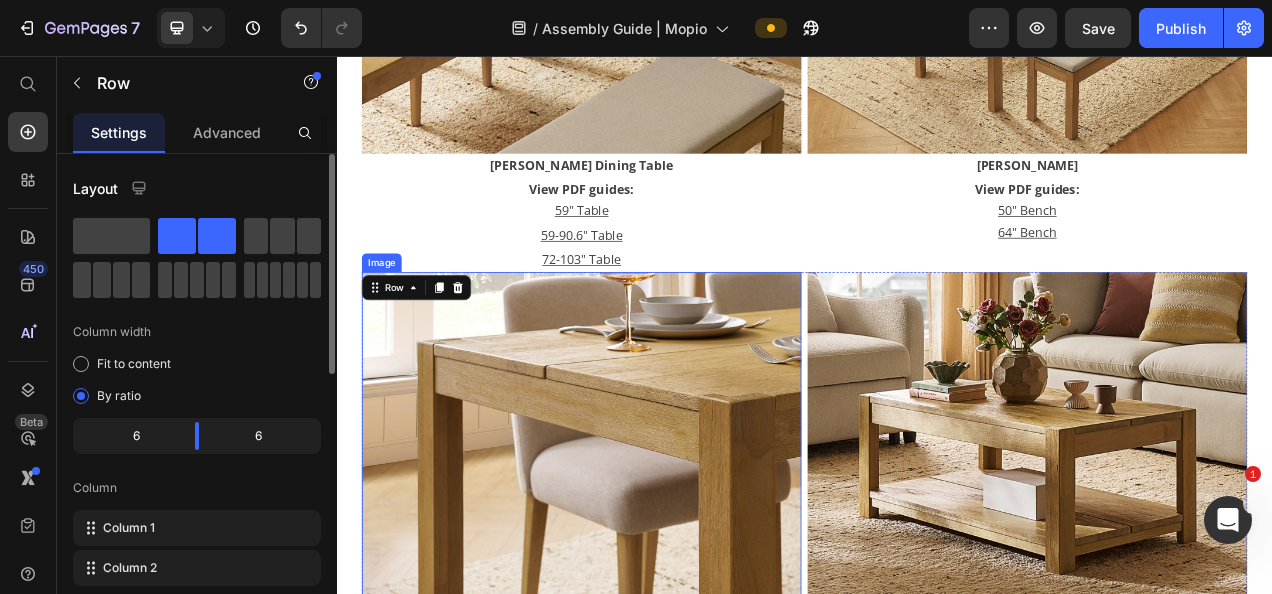 scroll, scrollTop: 665, scrollLeft: 0, axis: vertical 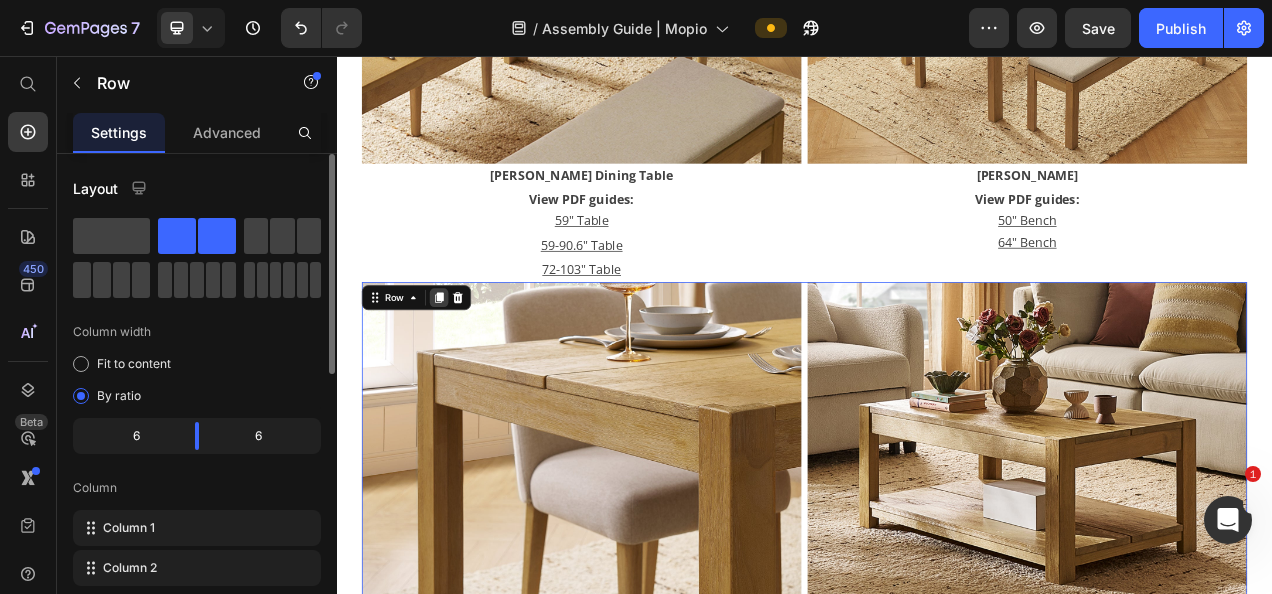click 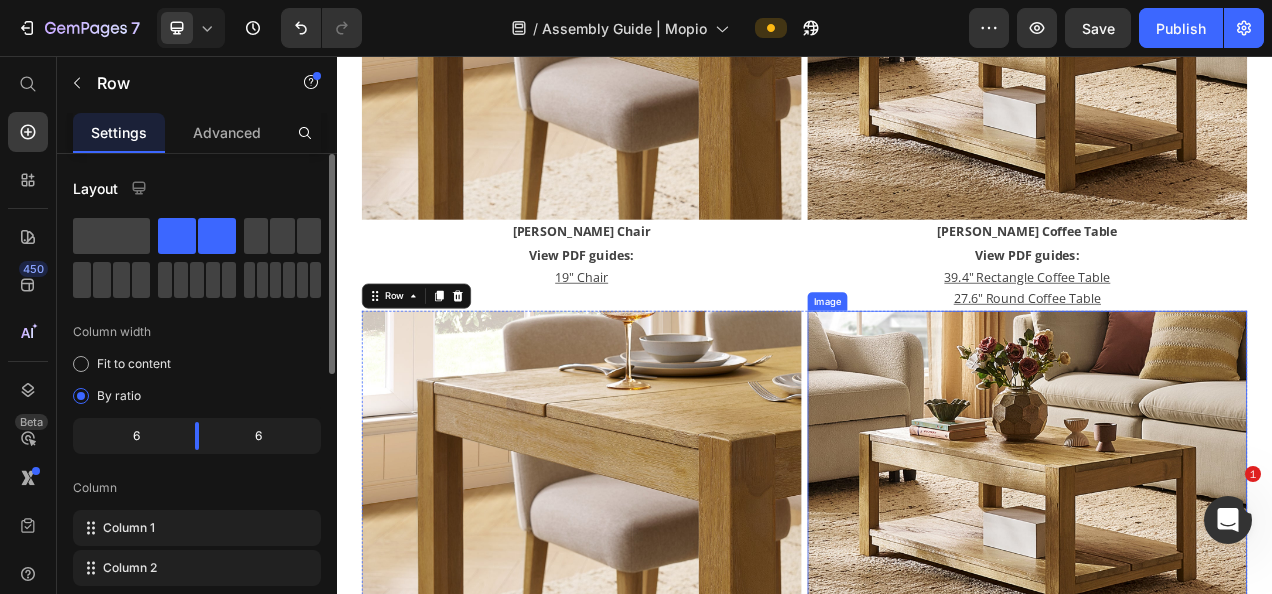 scroll, scrollTop: 1167, scrollLeft: 0, axis: vertical 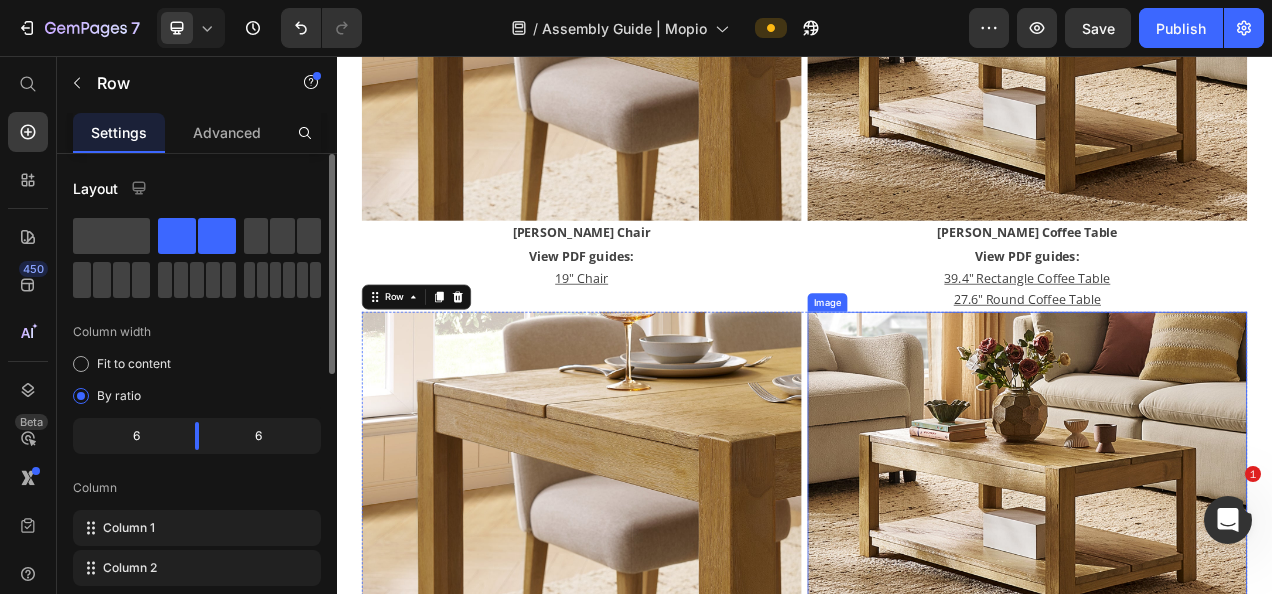 click at bounding box center (1223, 595) 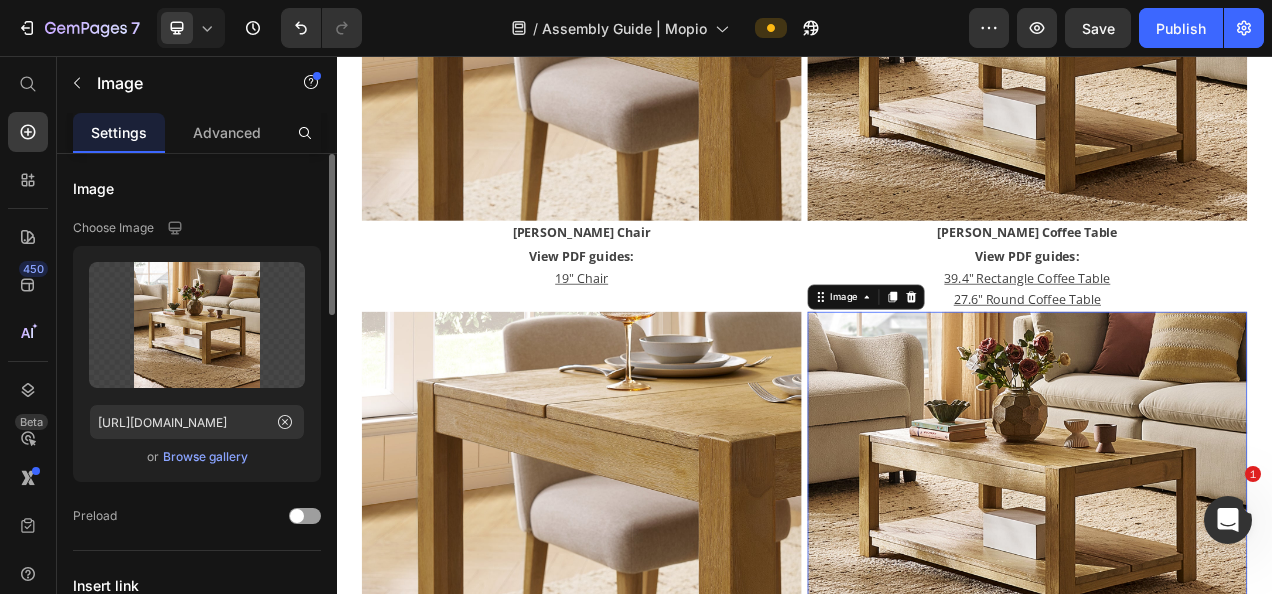 click at bounding box center [1074, 365] 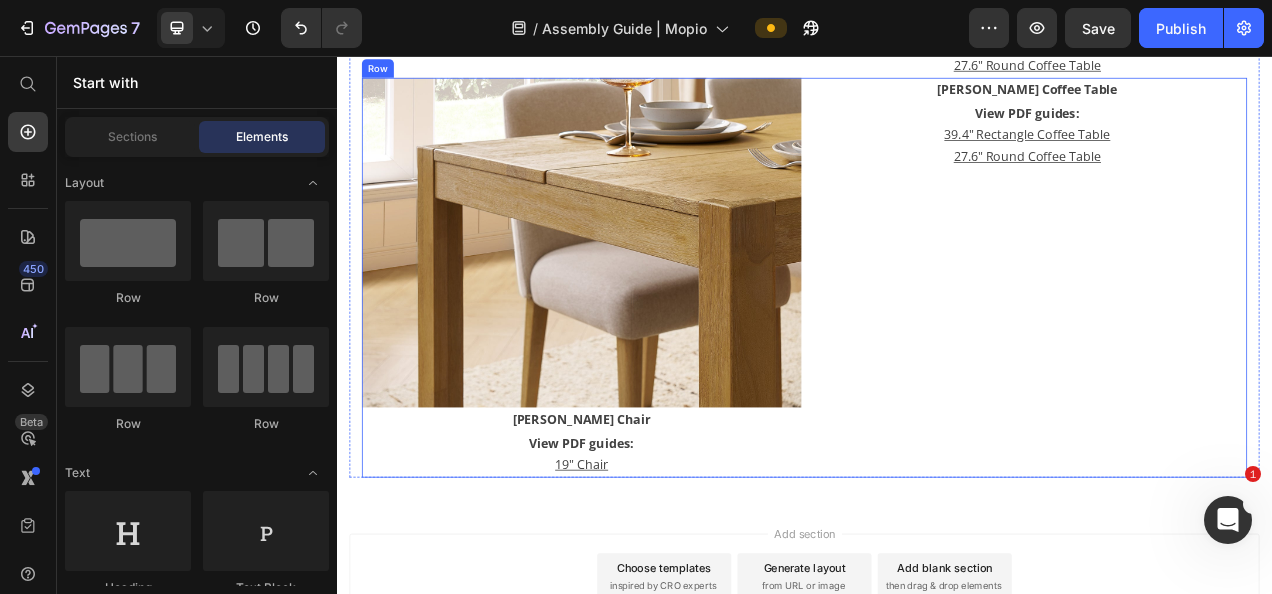 scroll, scrollTop: 1267, scrollLeft: 0, axis: vertical 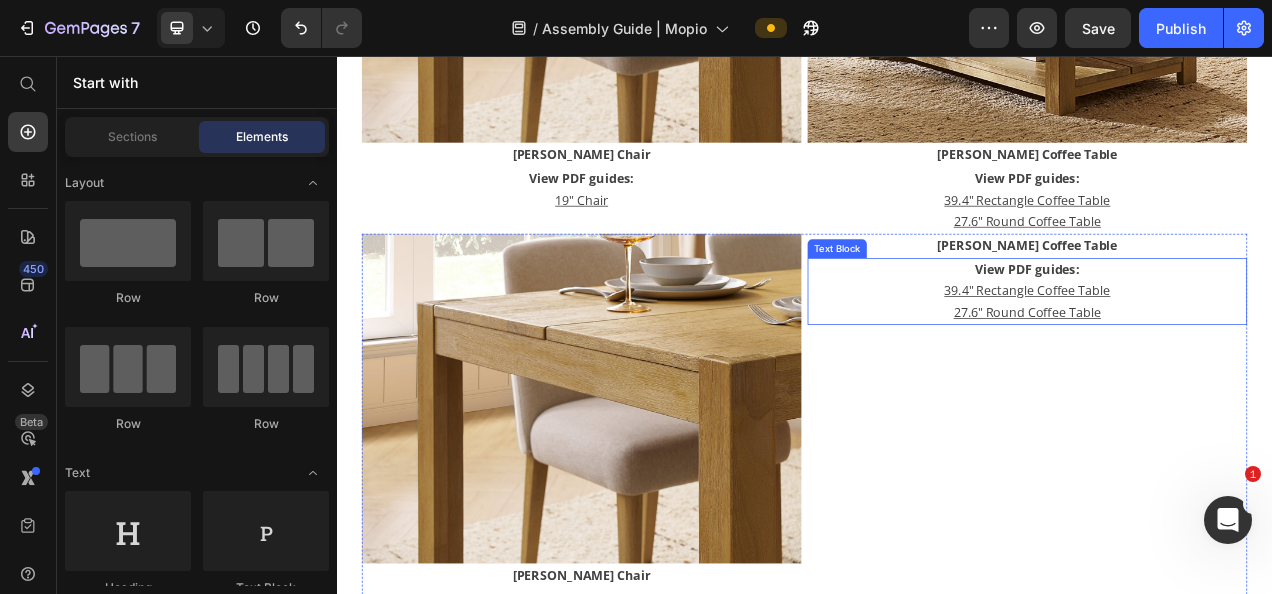 click on "View PDF guides:" at bounding box center [1223, 330] 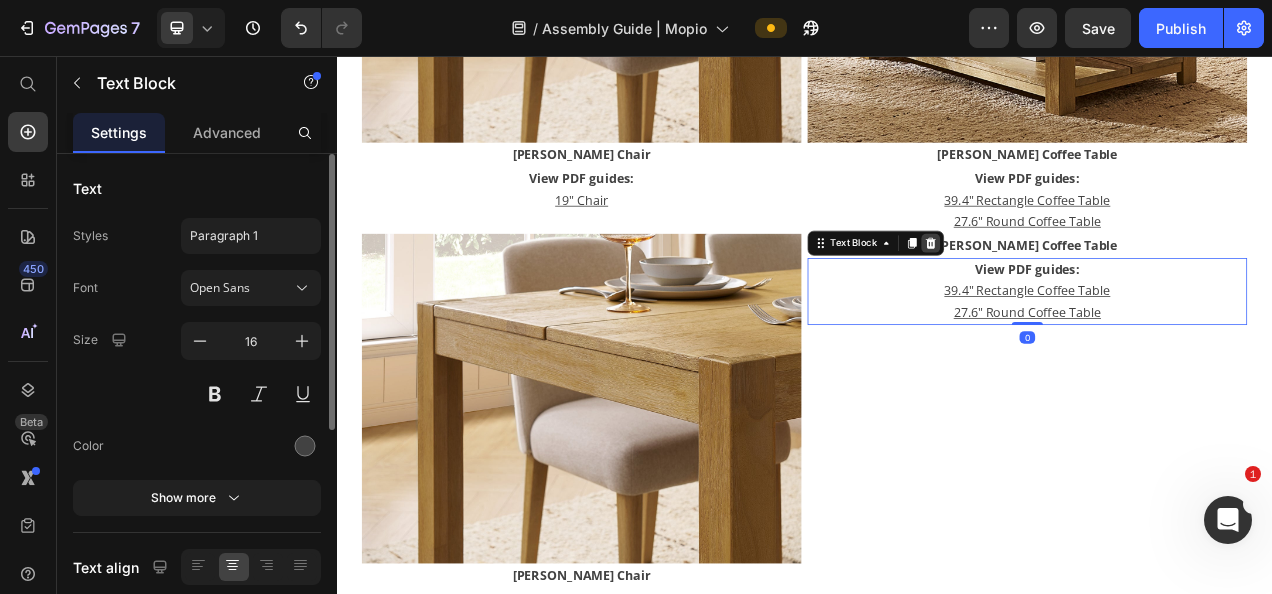 click 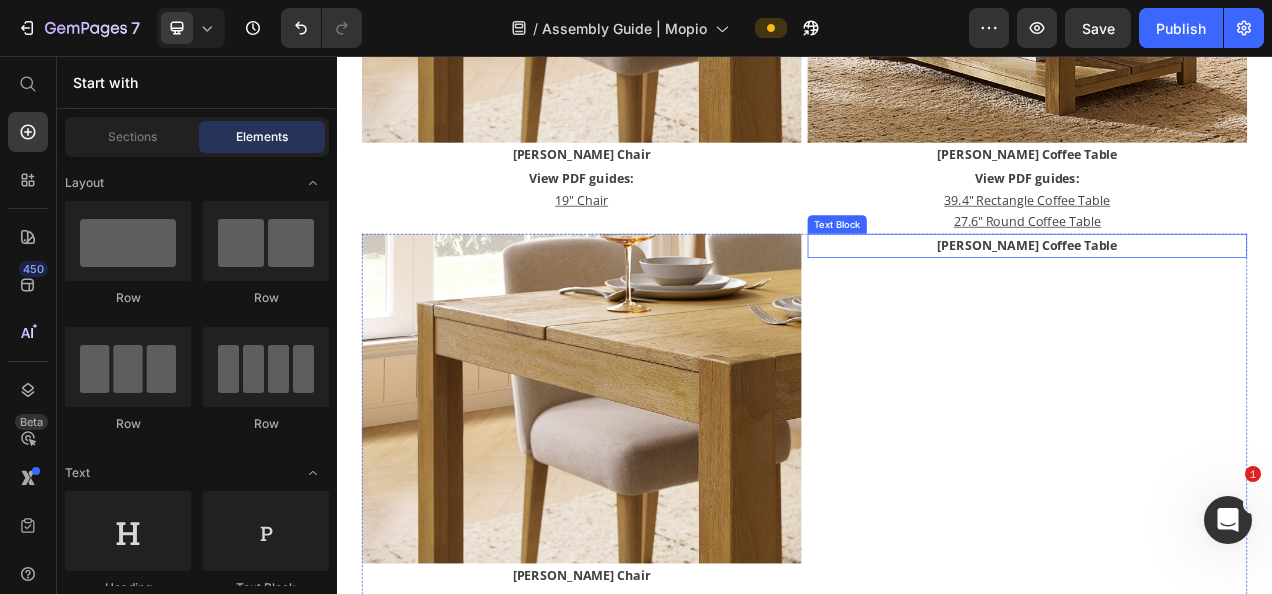 click on "[PERSON_NAME] Coffee Table" at bounding box center [1223, 299] 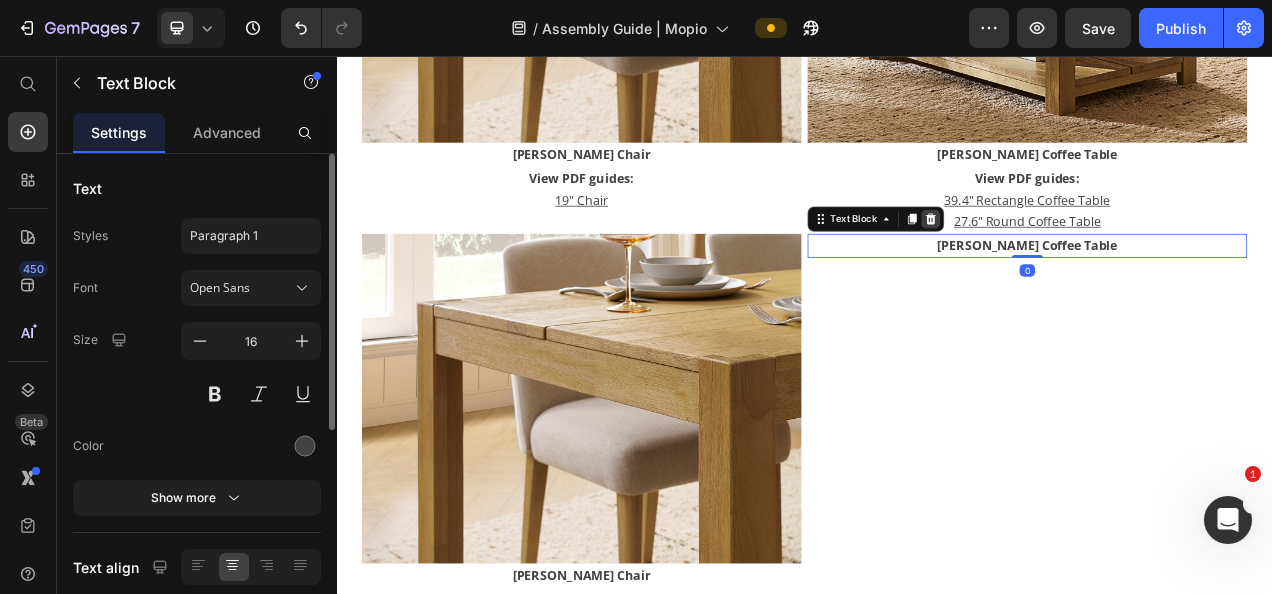 click 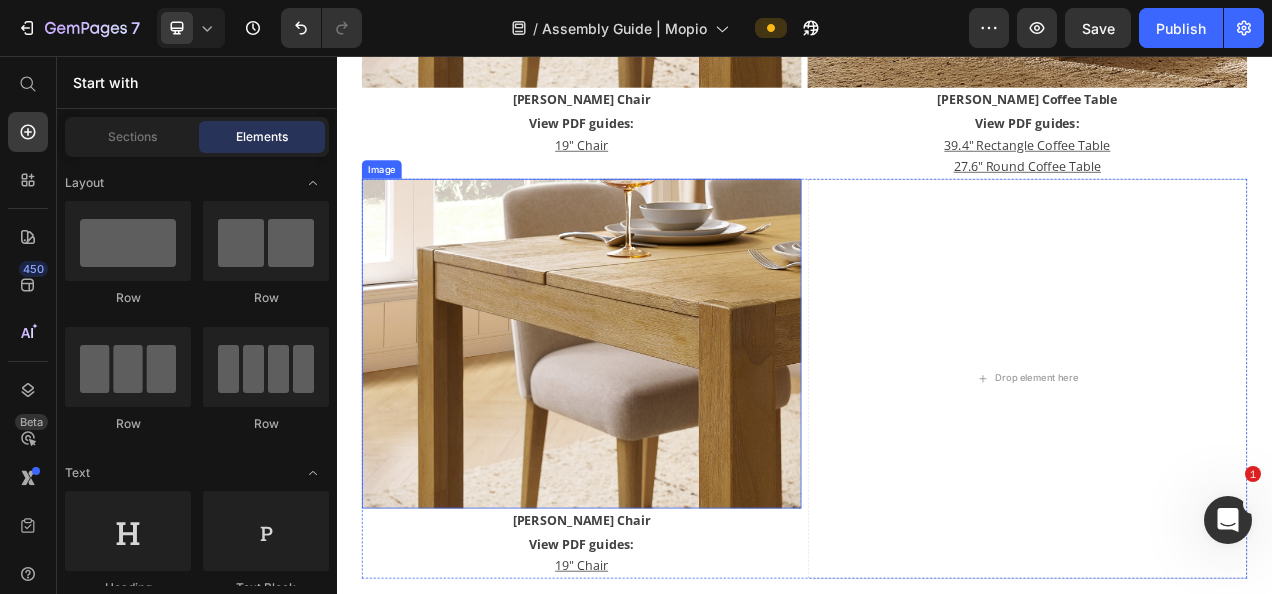 scroll, scrollTop: 1367, scrollLeft: 0, axis: vertical 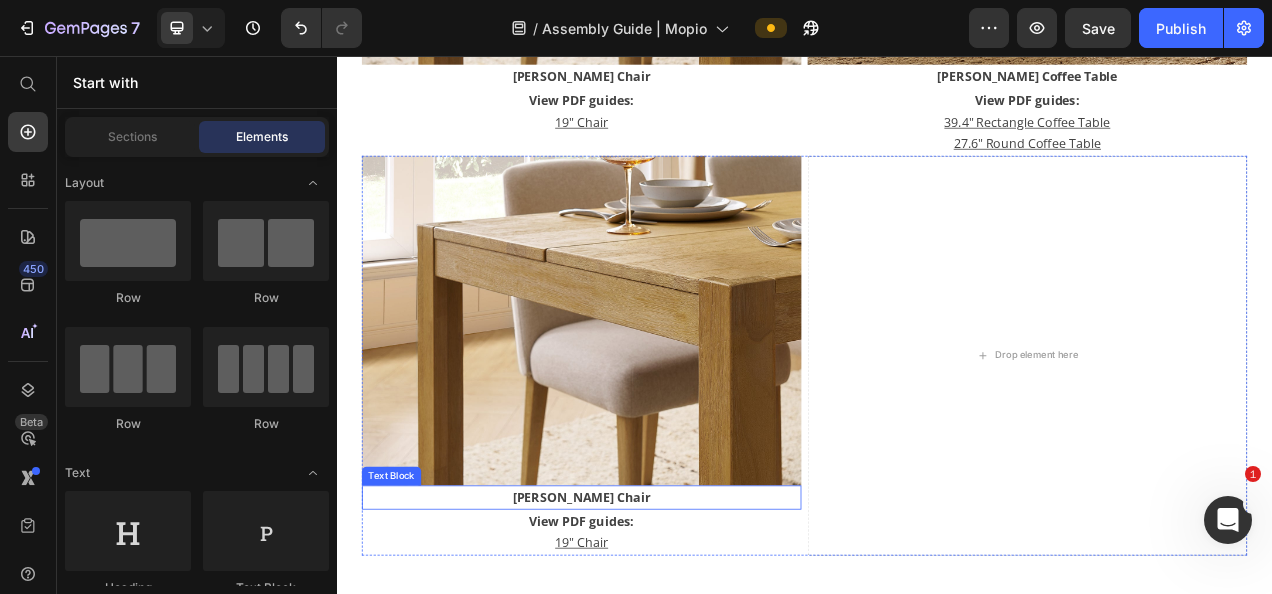 click on "[PERSON_NAME] Chair" at bounding box center (651, 622) 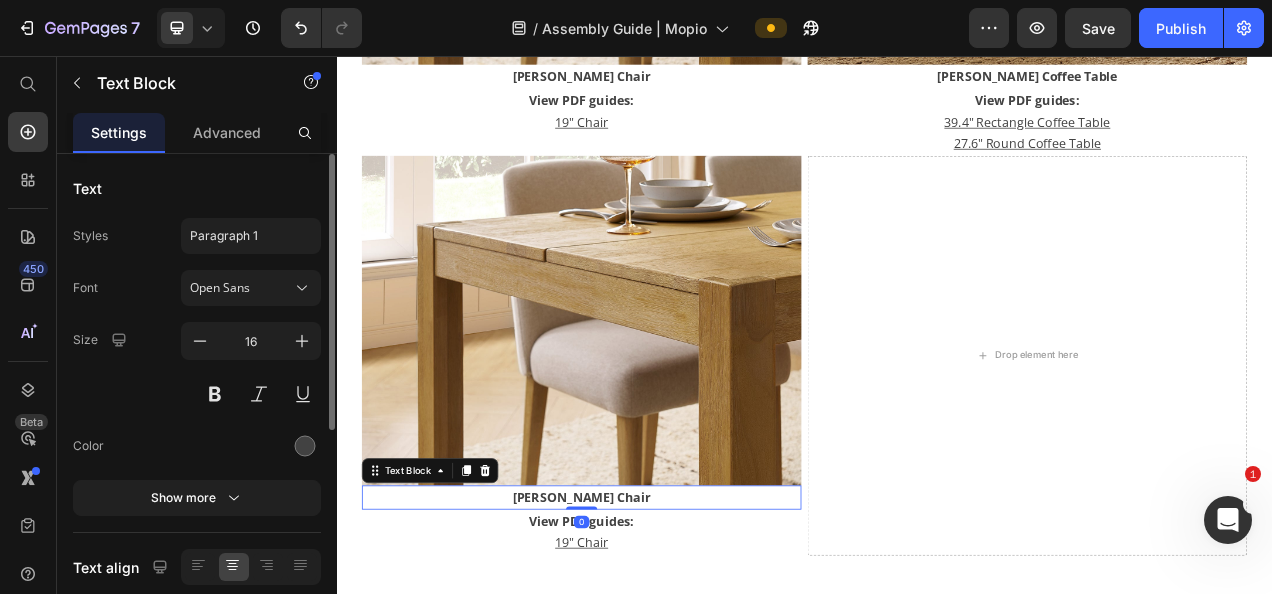 click on "[PERSON_NAME] Chair" at bounding box center (651, 622) 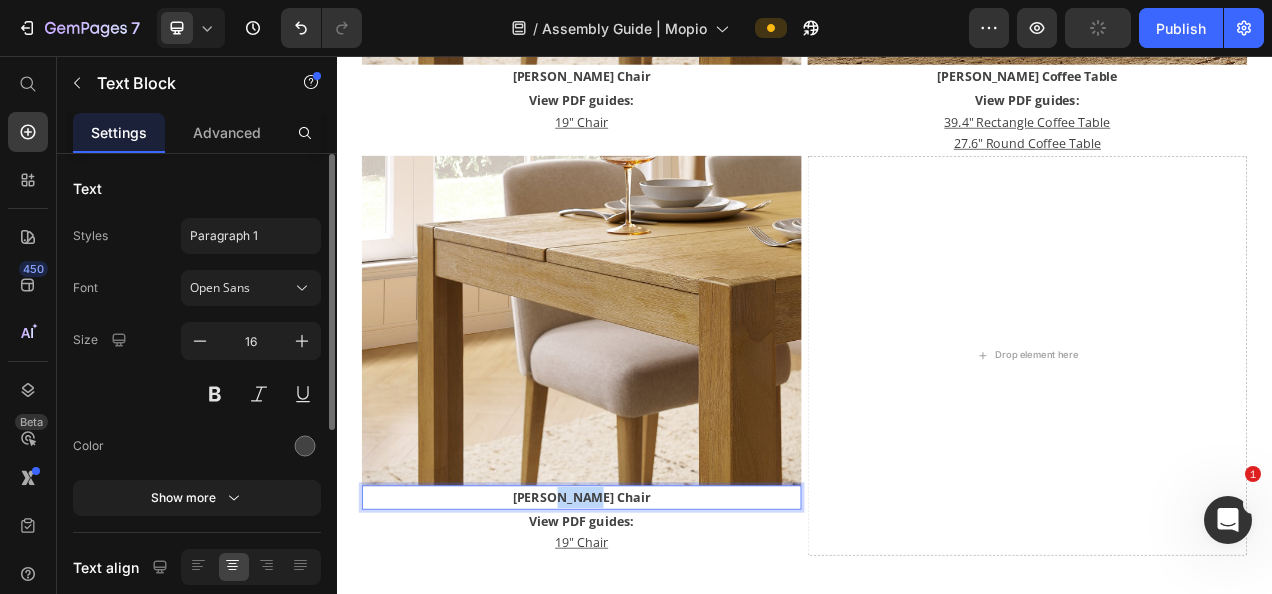 drag, startPoint x: 654, startPoint y: 555, endPoint x: 694, endPoint y: 563, distance: 40.792156 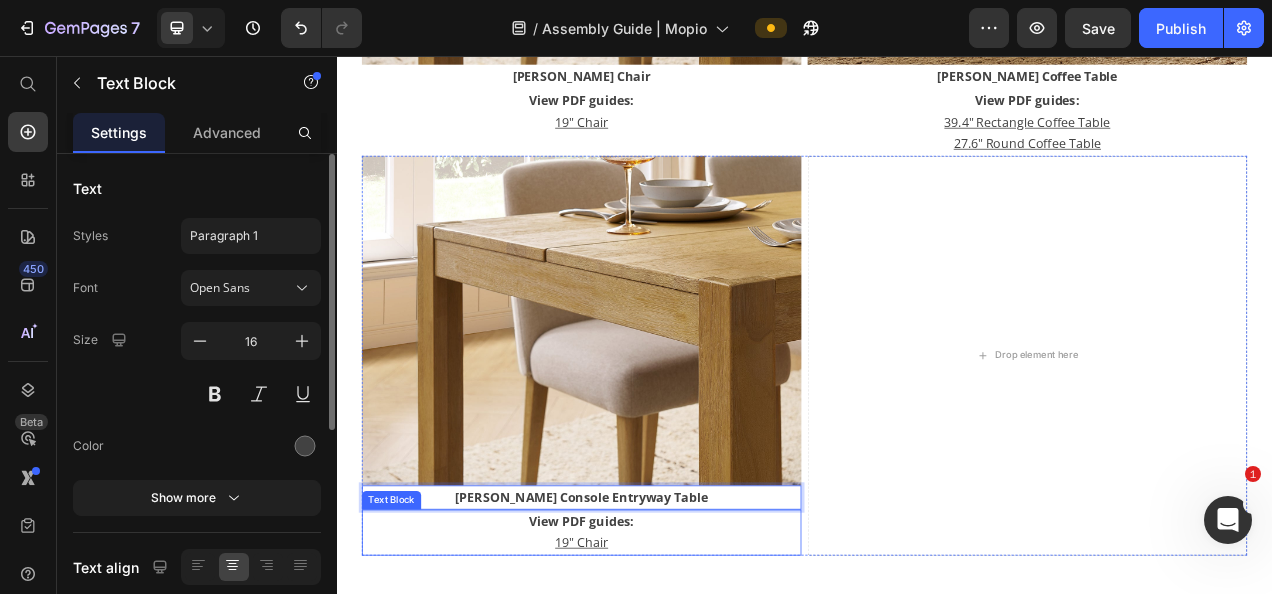 click on "19" Chair" at bounding box center [651, 680] 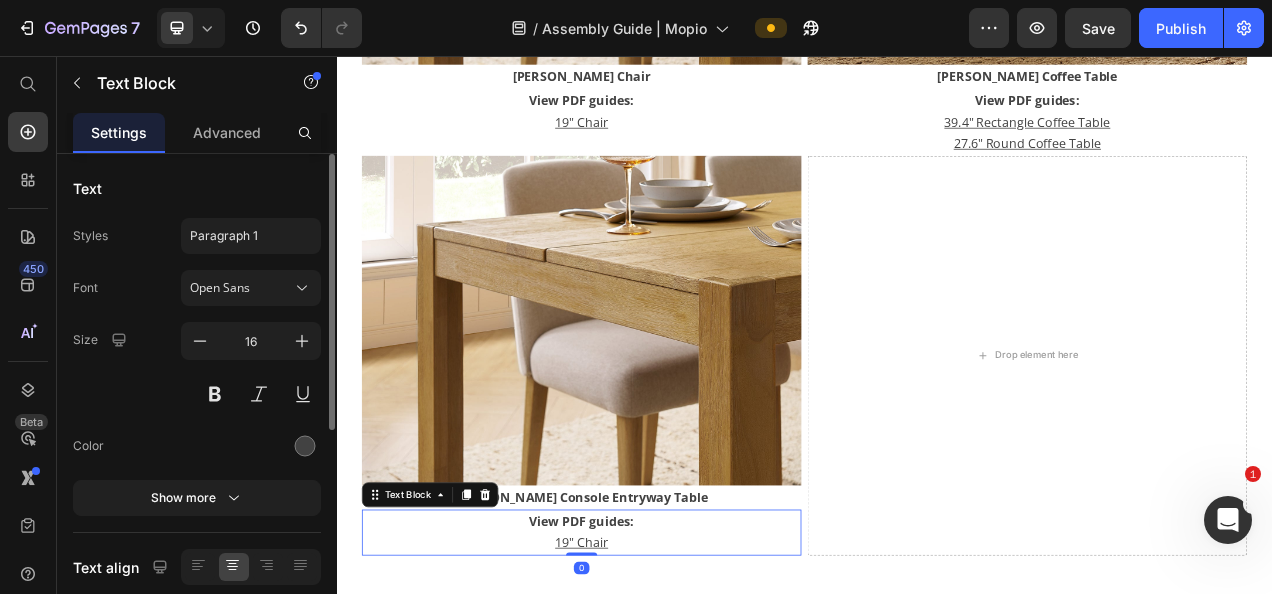 click on "View PDF guides: 19" Chair" at bounding box center [651, 667] 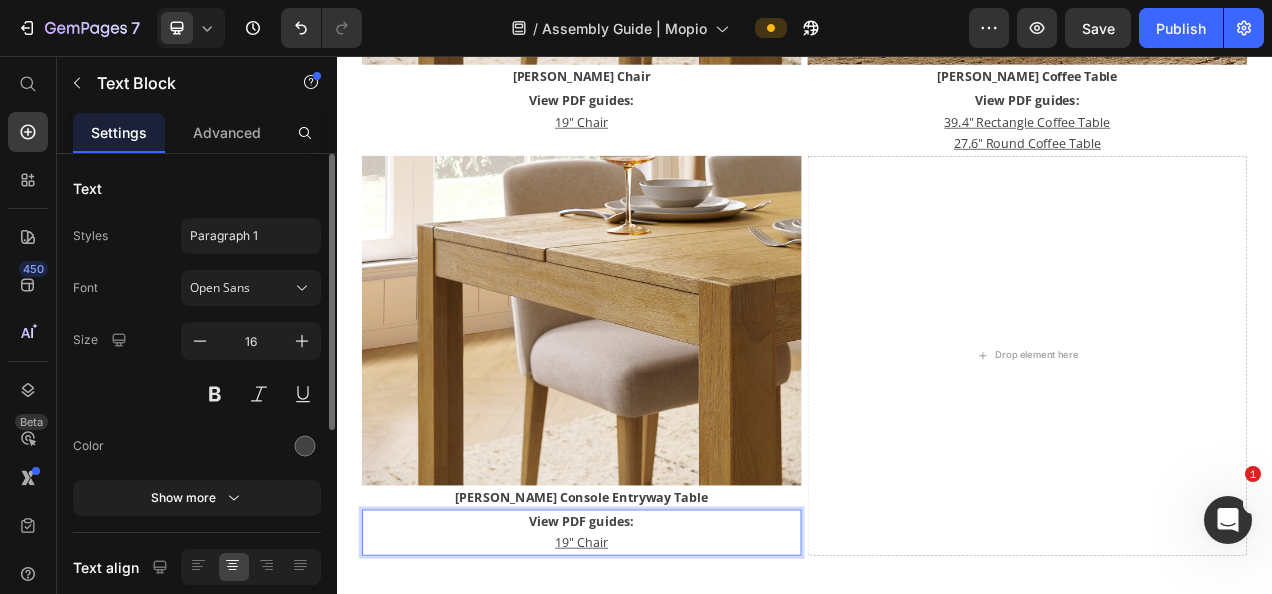 click on "19" Chair" at bounding box center (651, 680) 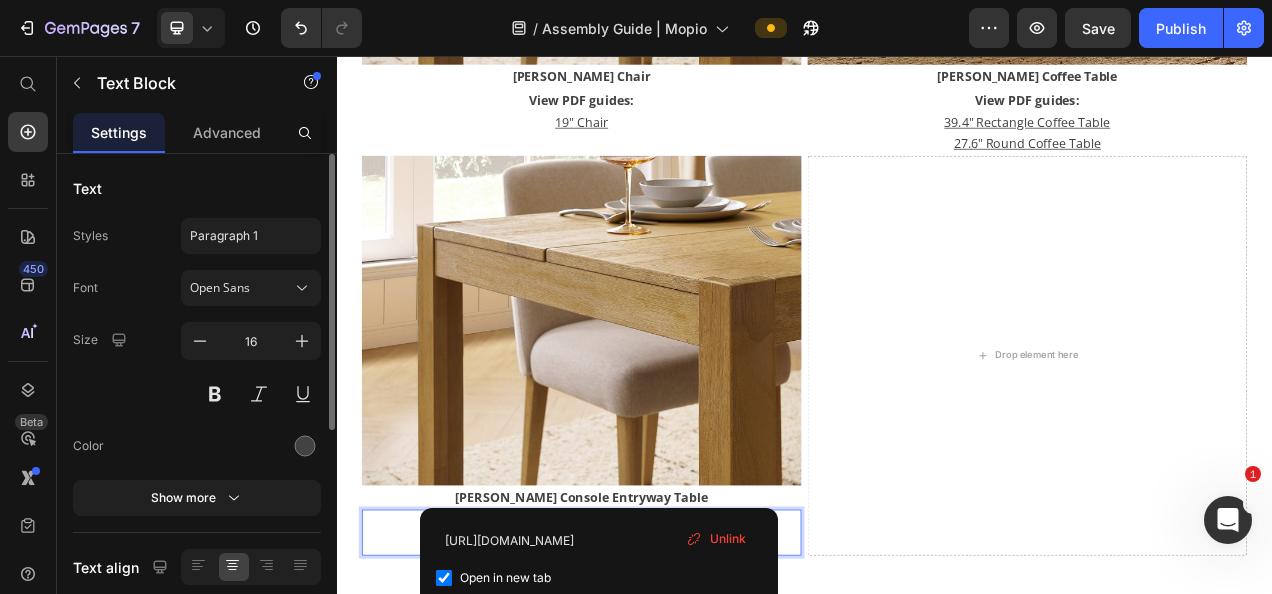 scroll, scrollTop: 378, scrollLeft: 0, axis: vertical 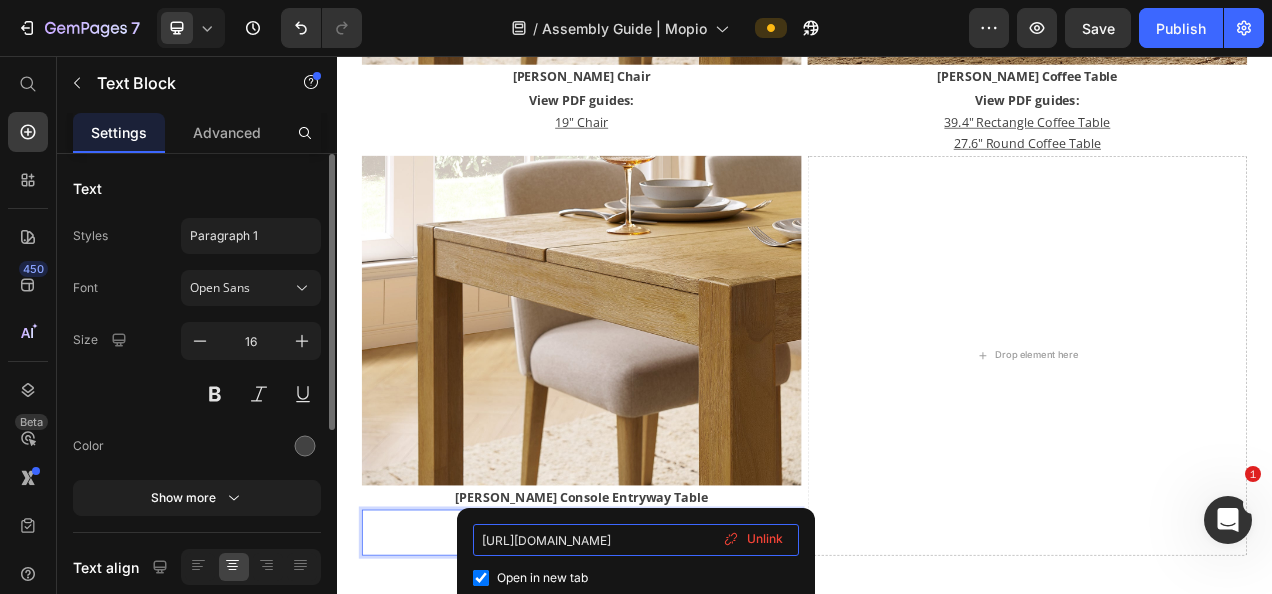 click on "[URL][DOMAIN_NAME]" at bounding box center (636, 540) 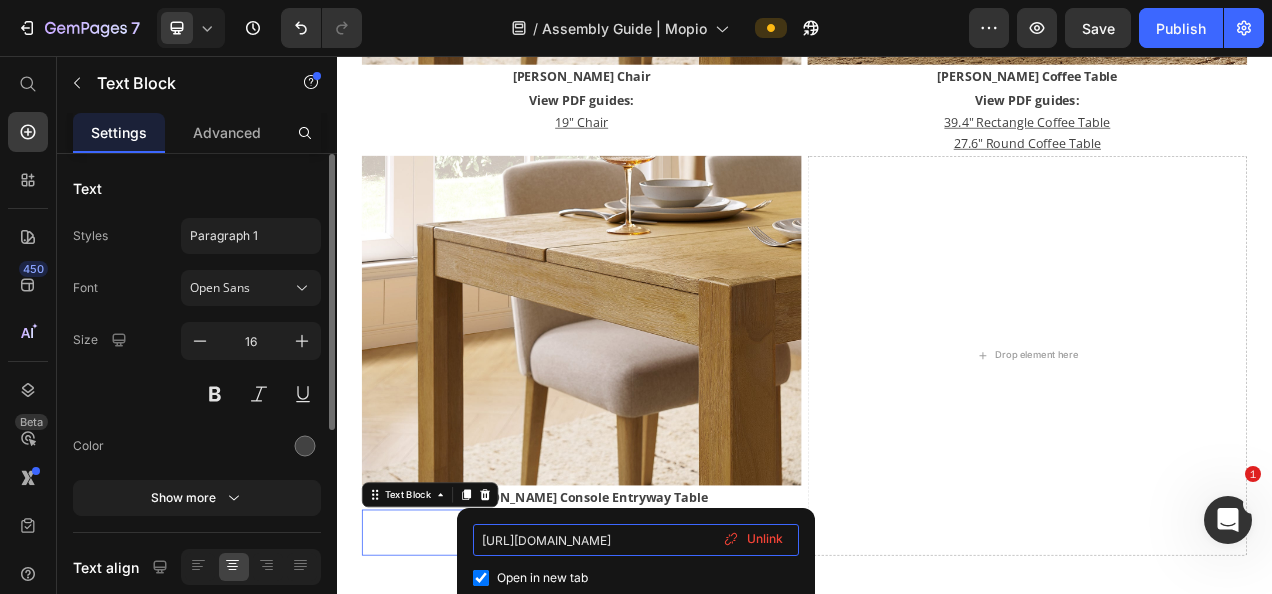 type on "[URL][DOMAIN_NAME]" 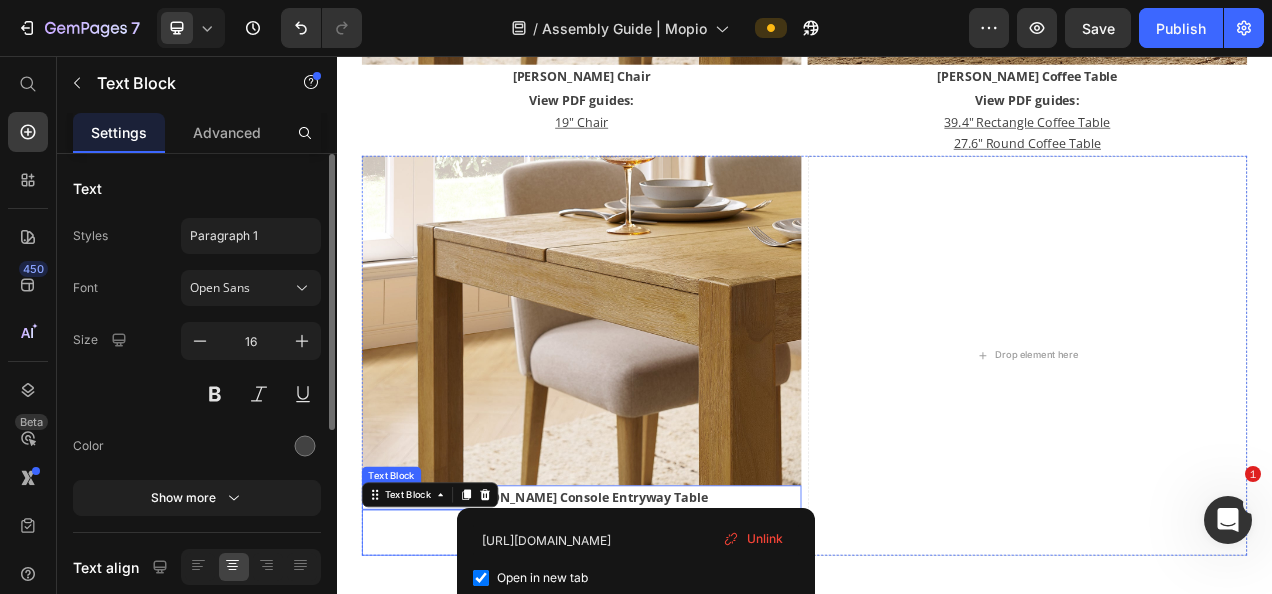 click on "[PERSON_NAME] Console Entryway Table" at bounding box center (651, 622) 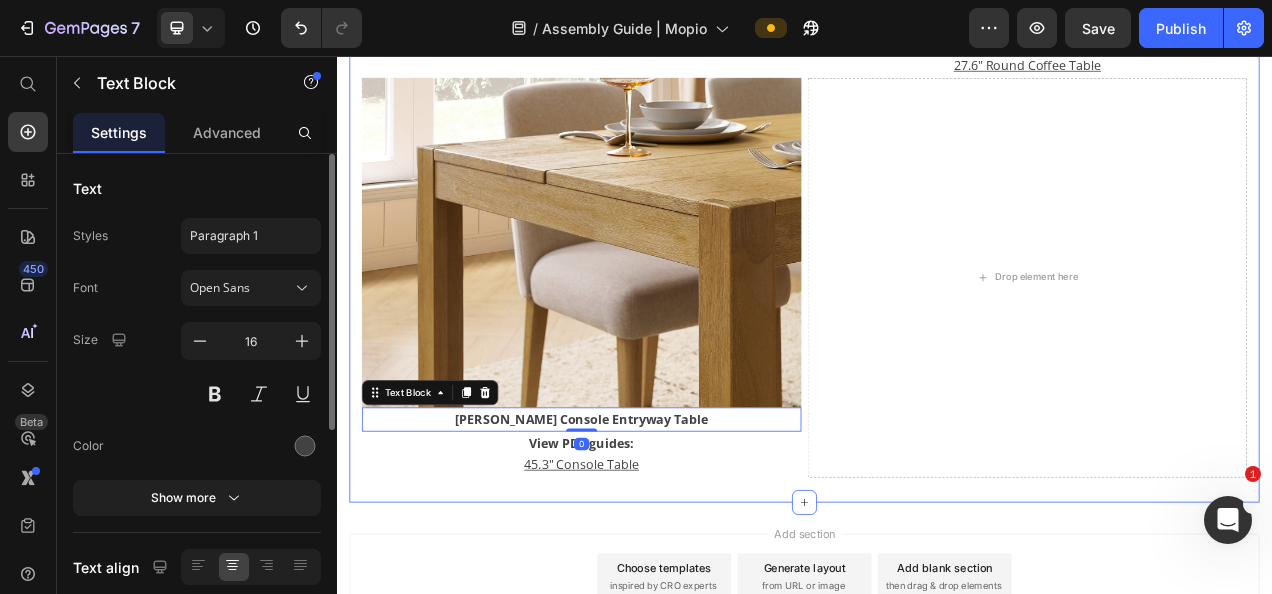 scroll, scrollTop: 1267, scrollLeft: 0, axis: vertical 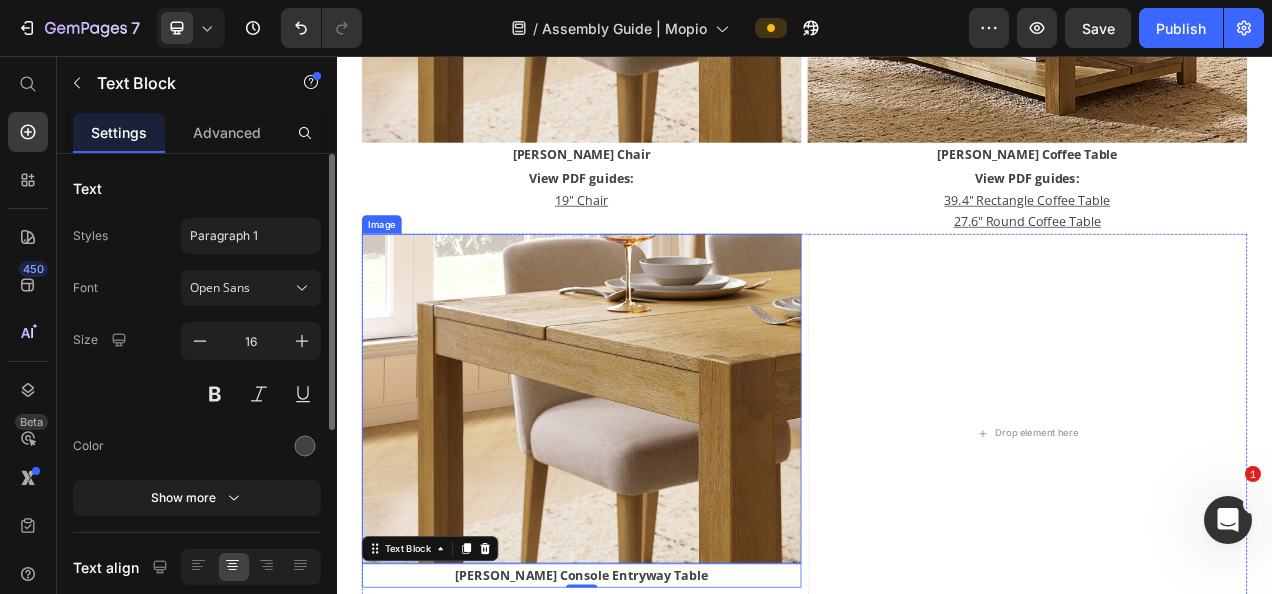 click at bounding box center (651, 495) 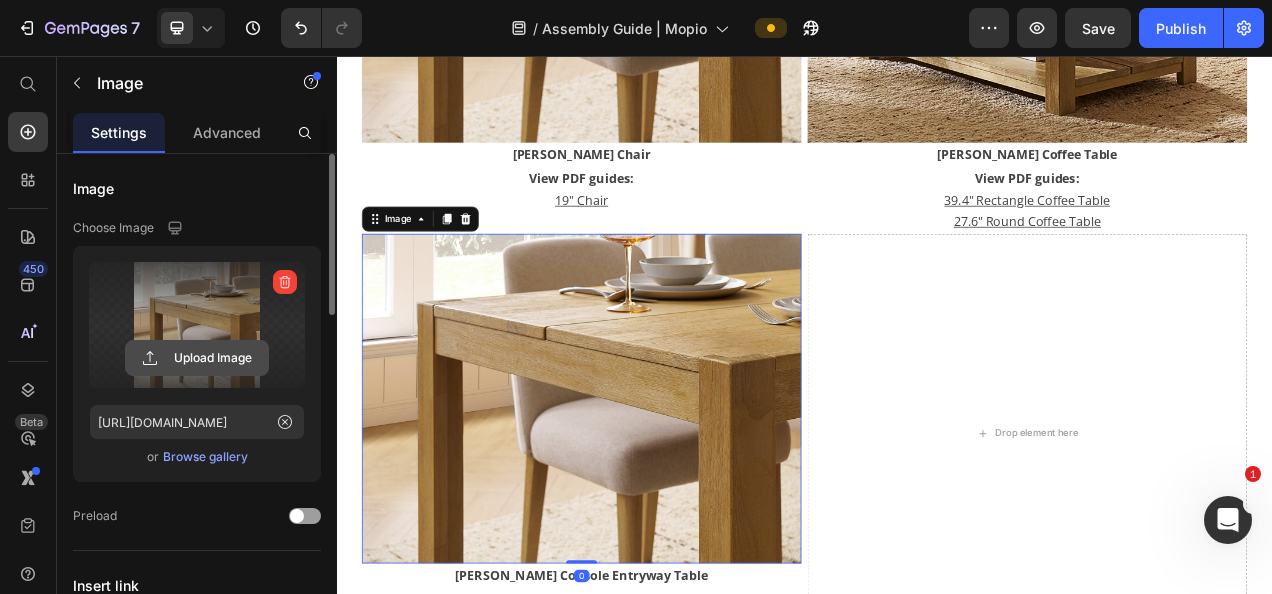 click 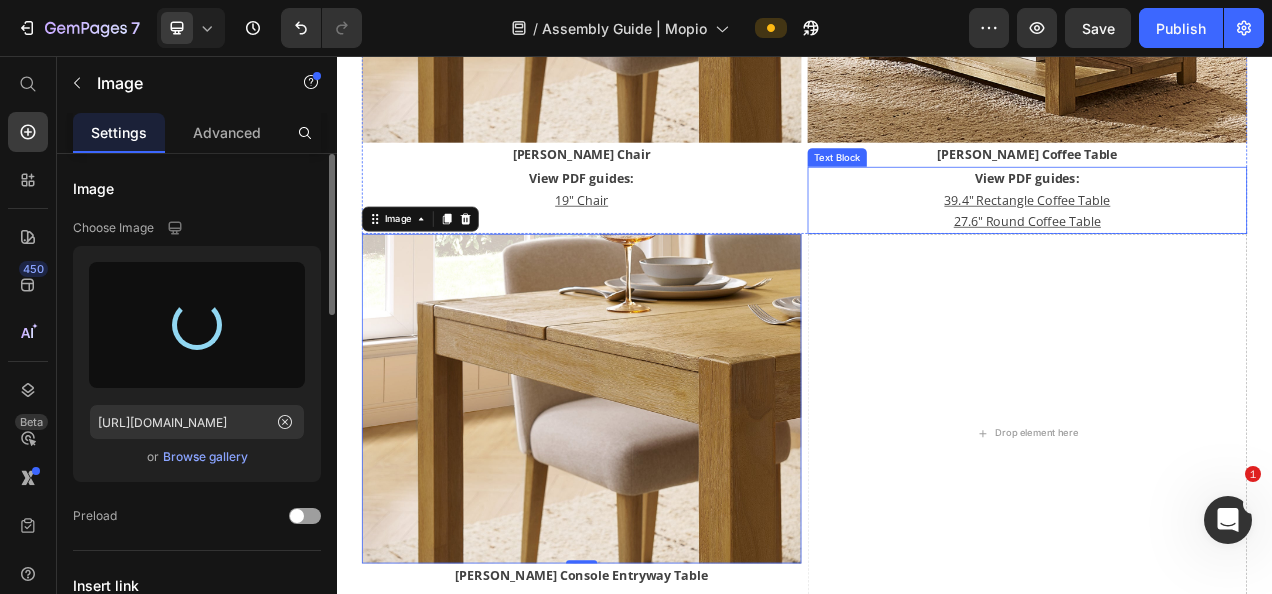 type on "[URL][DOMAIN_NAME]" 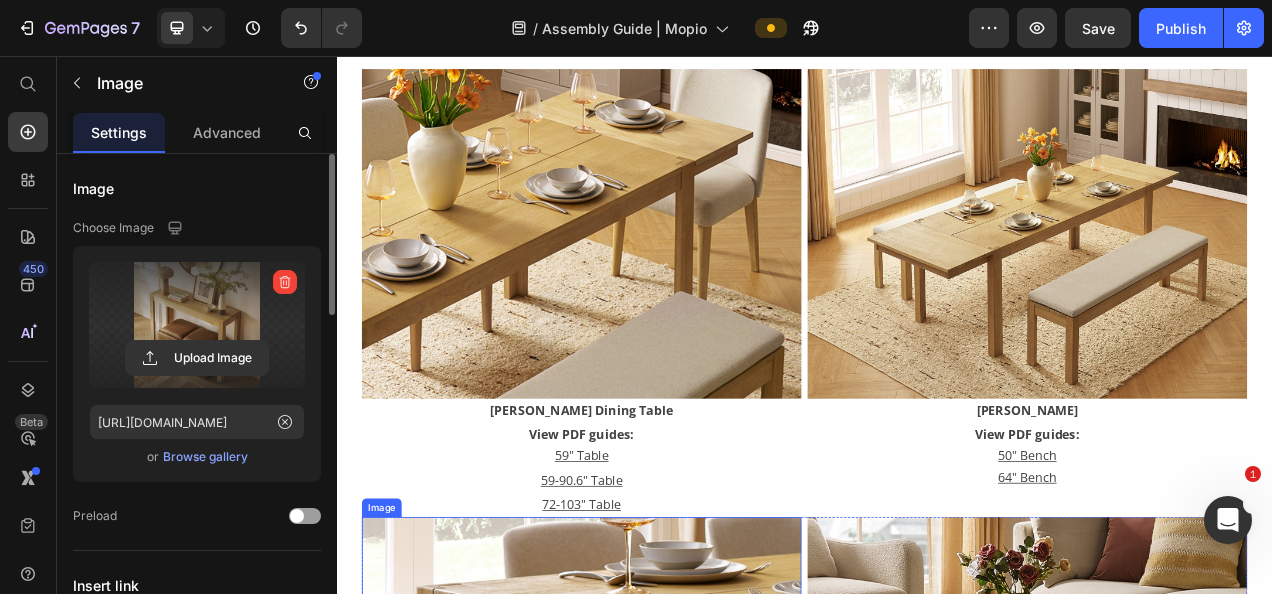 scroll, scrollTop: 567, scrollLeft: 0, axis: vertical 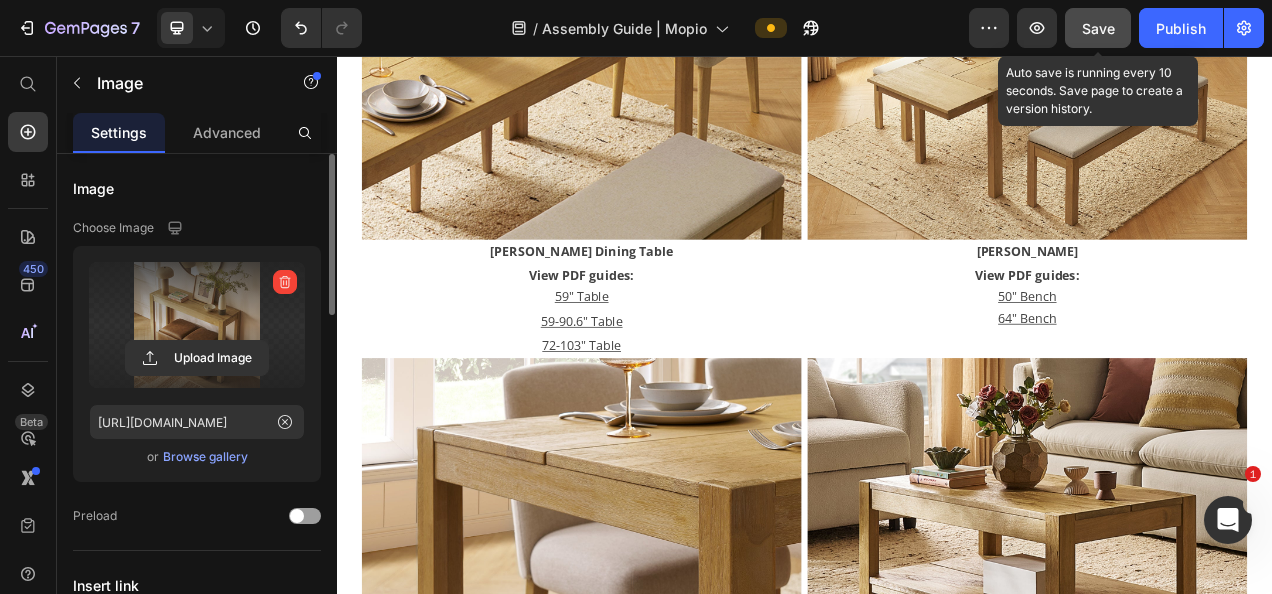 click on "Save" at bounding box center [1098, 28] 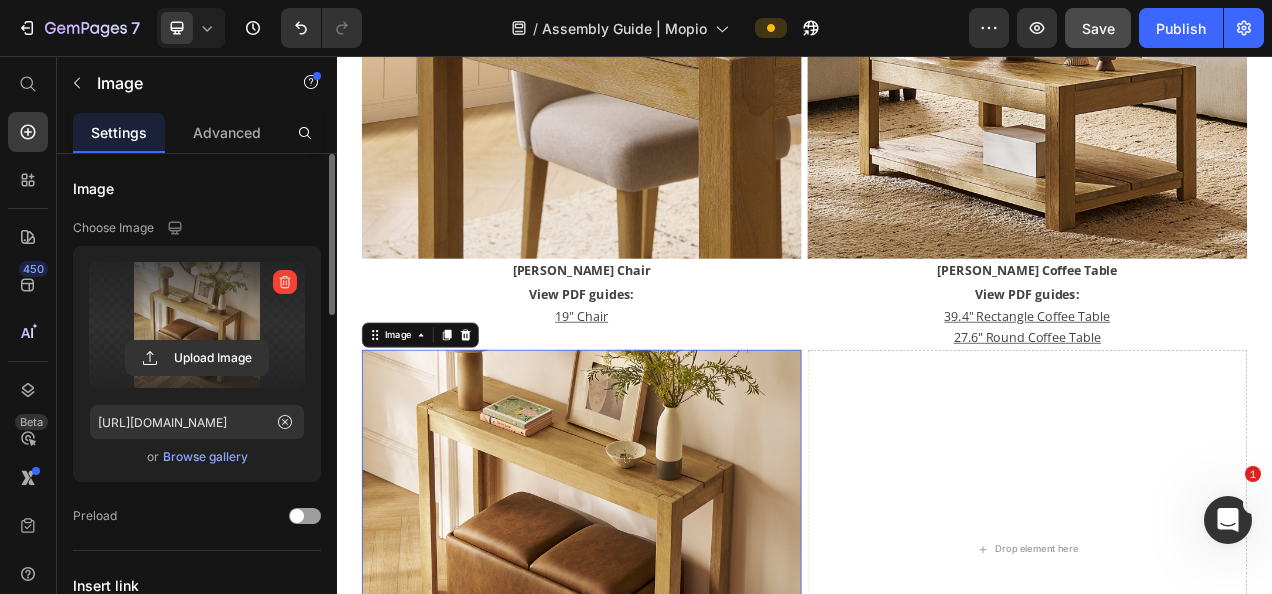 scroll, scrollTop: 1200, scrollLeft: 0, axis: vertical 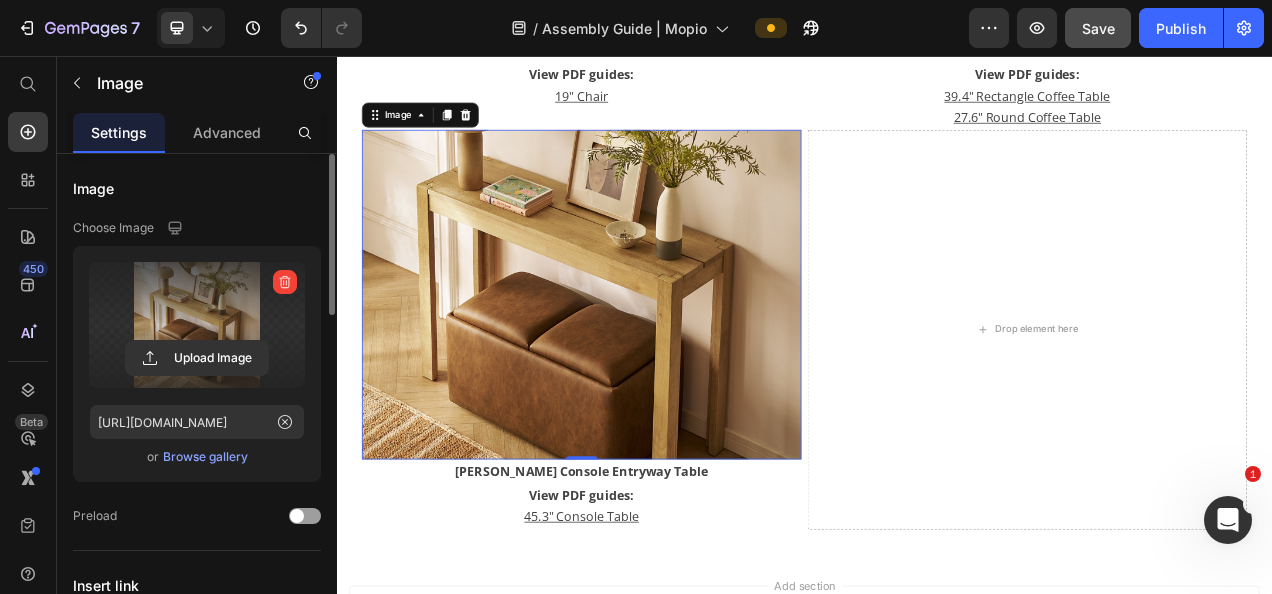 click on "[PERSON_NAME] / [PERSON_NAME] Brooklyn [PERSON_NAME] [PERSON_NAME] [PERSON_NAME] [PERSON_NAME] [PERSON_NAME] [PERSON_NAME] [PERSON_NAME] [PERSON_NAME] & [PERSON_NAME] Image [PERSON_NAME] Text block View PDF guide  |  Watch video Text Block Image [PERSON_NAME] Text block View PDF guide  |  Watch video Text block Row [PERSON_NAME] Heading Image [PERSON_NAME] Recliner Chair Text Block View PDF guide  |  Watch video Text Block
Row Blake Heading Image [PERSON_NAME] 3-Drawer Dresser Text block View PDF guide  |  Watch video Text block Image [PERSON_NAME] Arched Cabinet Text block View PDF guide  |  Watch video Text Block Image [PERSON_NAME] Shelf Text block View PDF guide  |  Watch video Text Block Image [PERSON_NAME]-top Coffee Table Text block View PDF guide  |  Watch video Text Block Image [PERSON_NAME] Cabinet Text block View PDF guide  |  Watch video Text block Image B lake Fireplace Mantel TV Stand Text block View PDF guide  |  Watch video Text Block Image [PERSON_NAME] Tall Acrylic Cabinet Text block View PDF guide  |  Watch video Text Block Row [GEOGRAPHIC_DATA]" at bounding box center [937, -233] 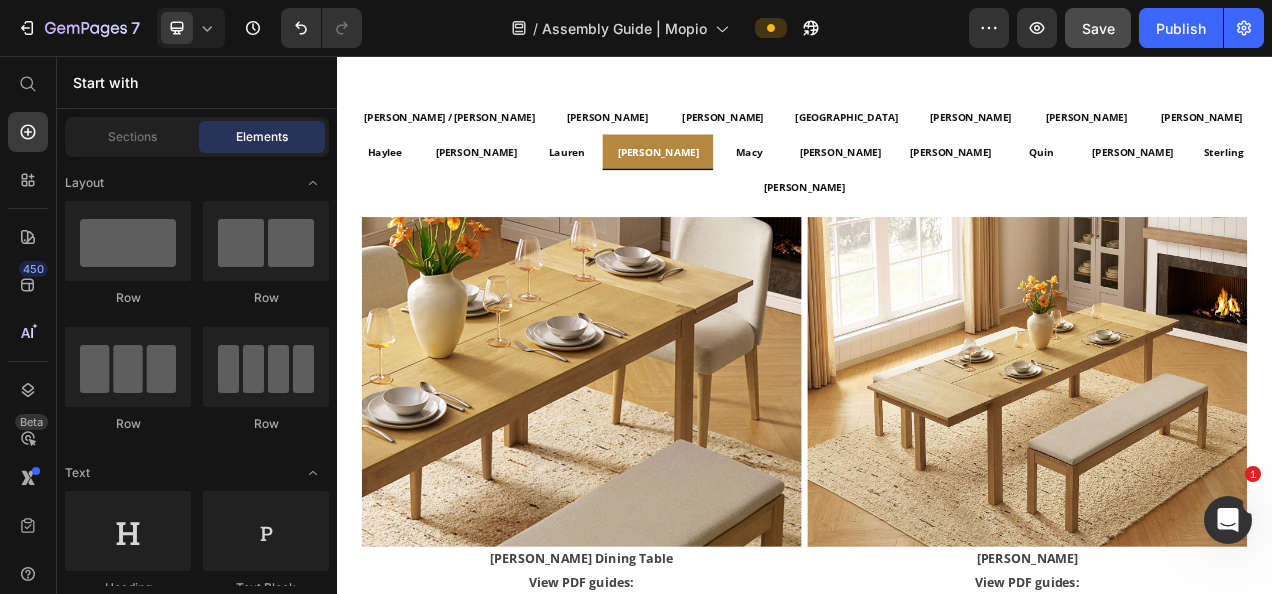 scroll, scrollTop: 172, scrollLeft: 0, axis: vertical 